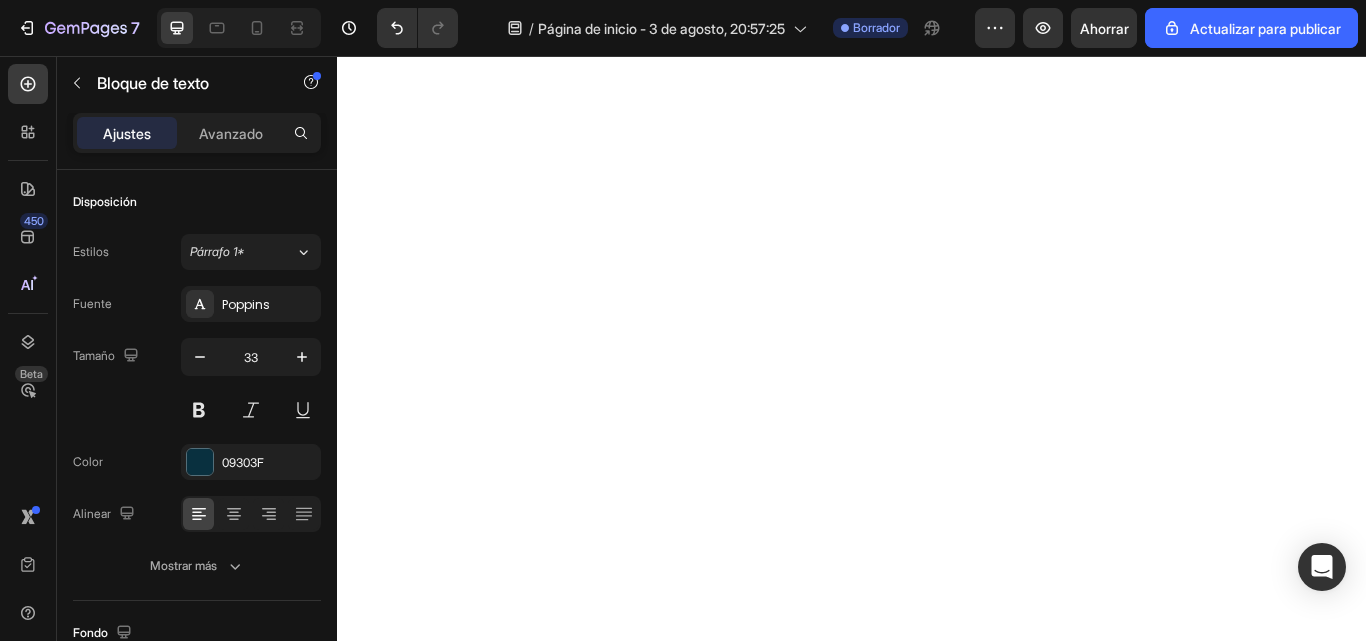 scroll, scrollTop: 0, scrollLeft: 0, axis: both 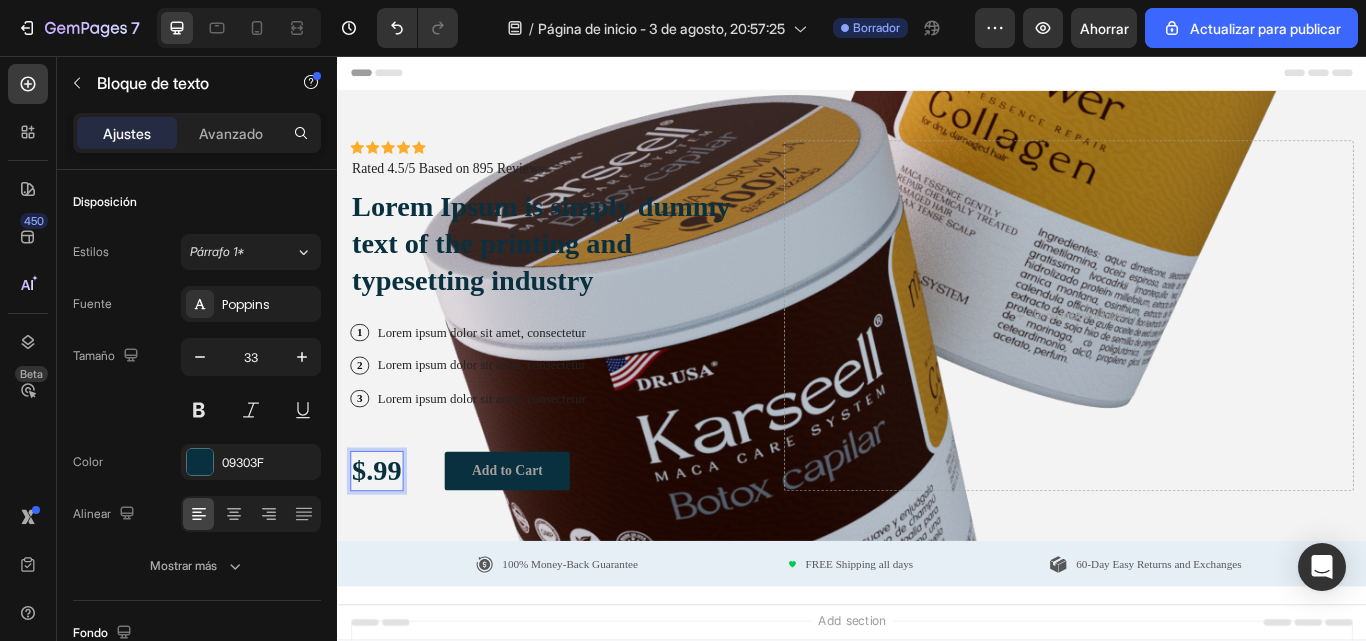 click on "$.99" at bounding box center [383, 540] 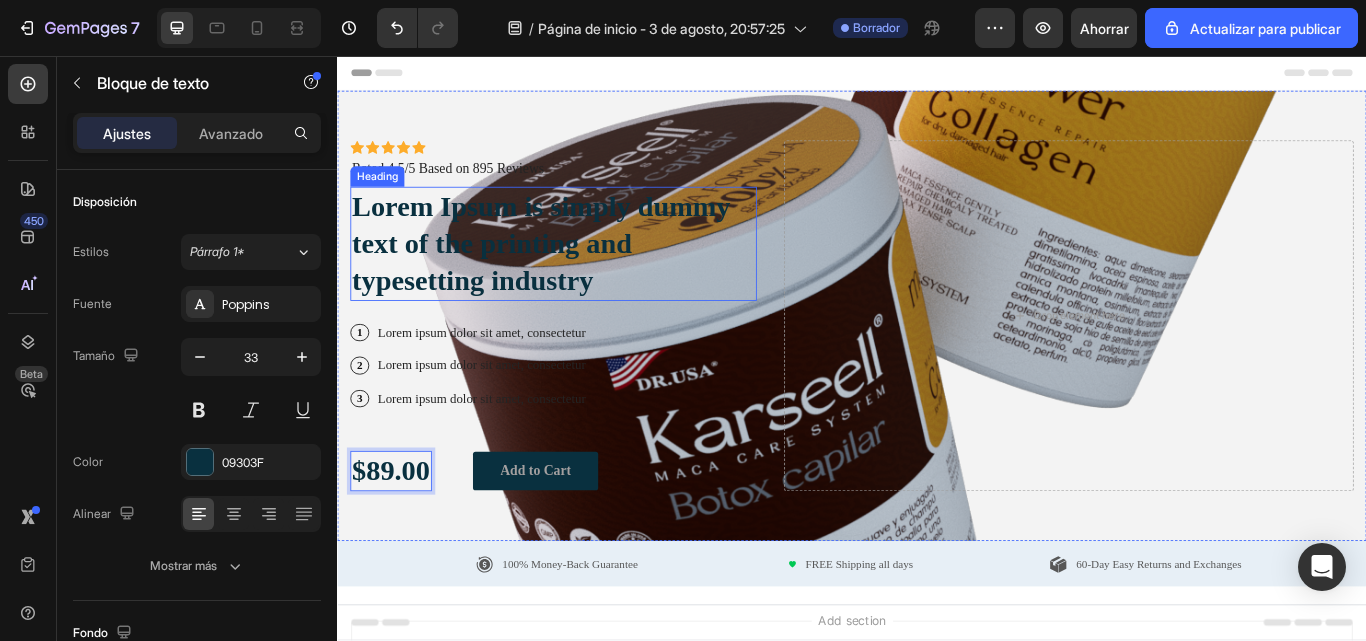 click on "Lorem Ipsum is simply dummy text of the printing and typesetting industry" at bounding box center [589, 275] 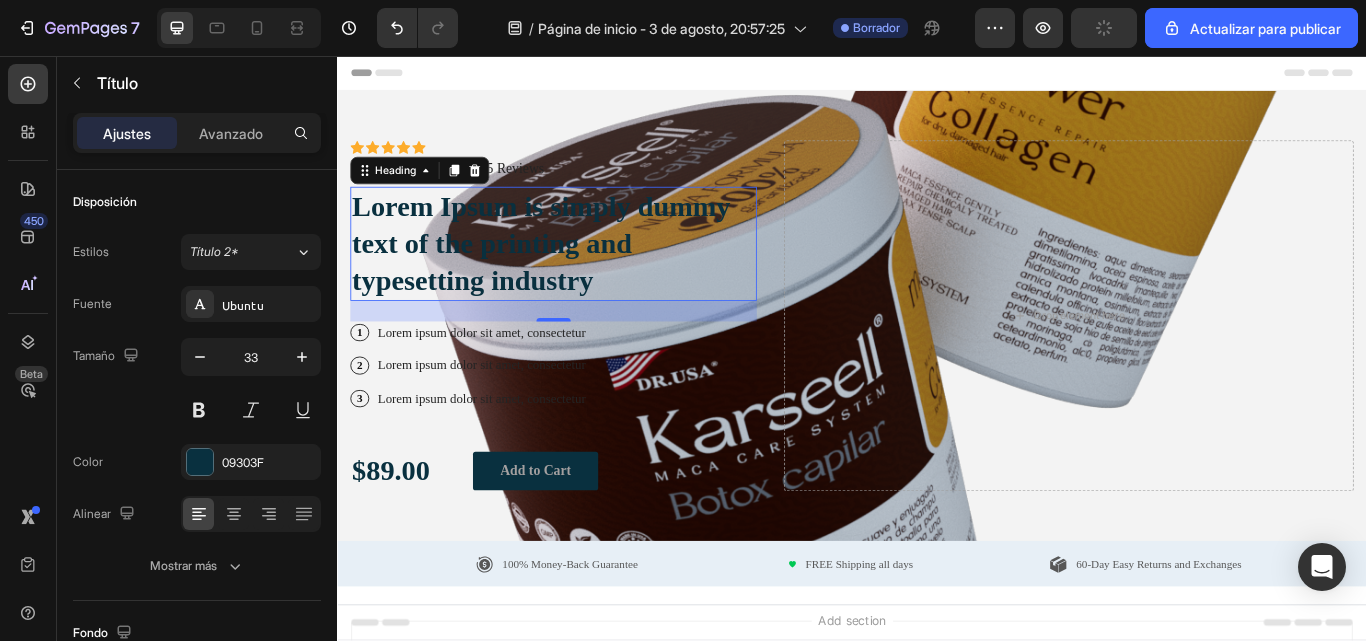 click on "Lorem Ipsum is simply dummy text of the printing and typesetting industry" at bounding box center [589, 275] 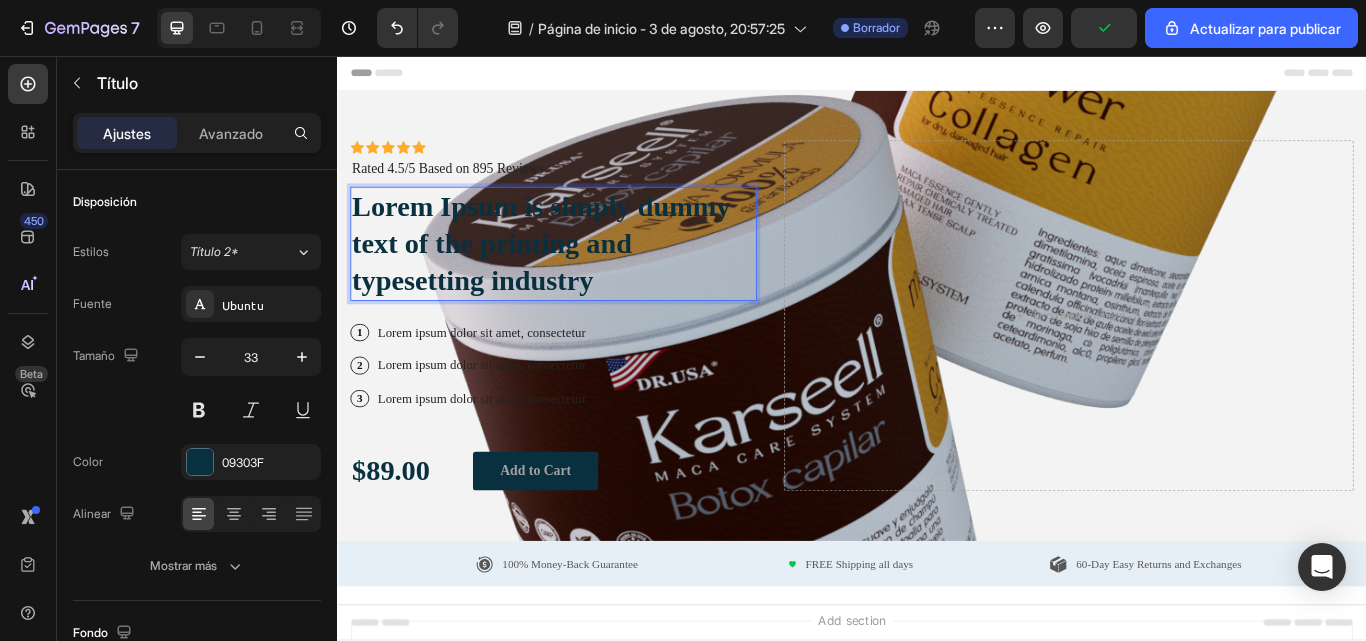 click on "Lorem Ipsum is simply dummy text of the printing and typesetting industry" at bounding box center (589, 275) 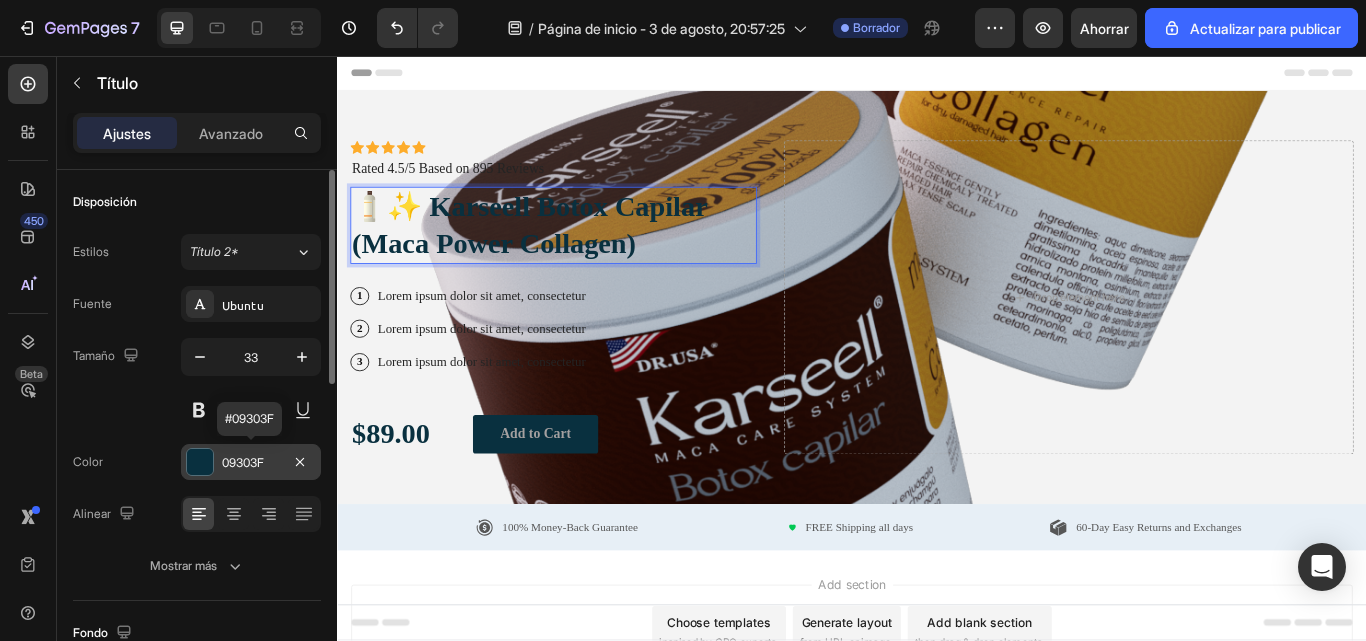 click on "09303F" at bounding box center (251, 462) 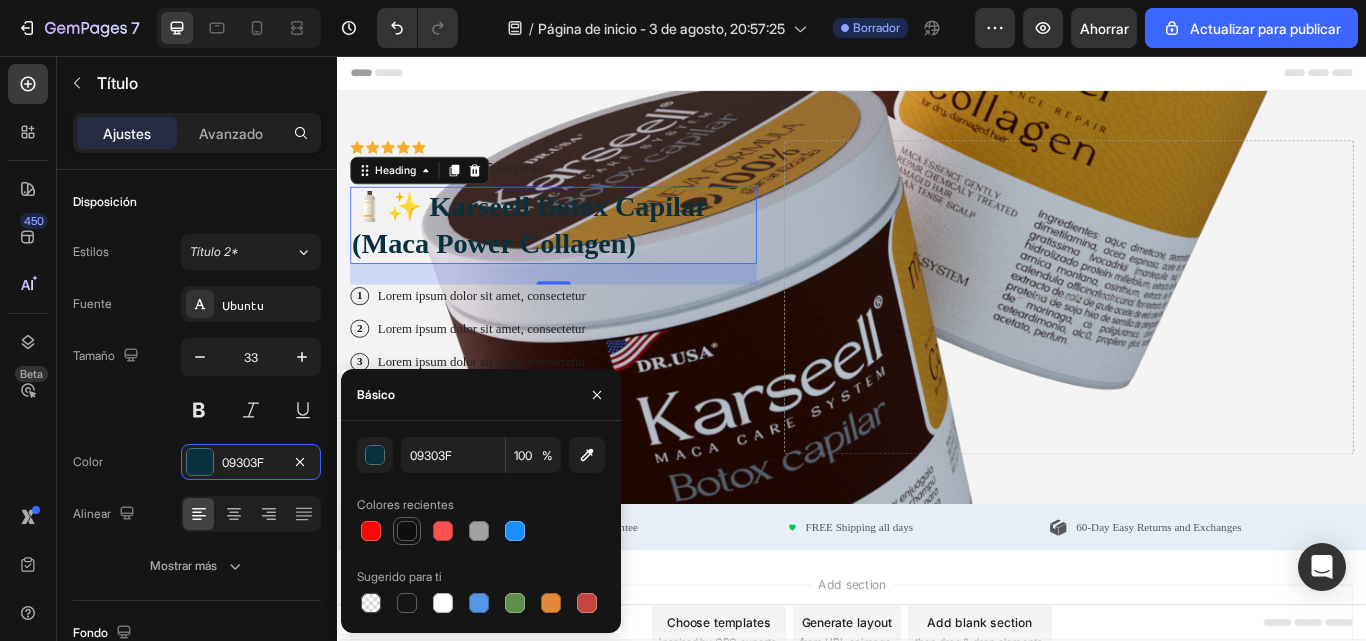 click at bounding box center (407, 531) 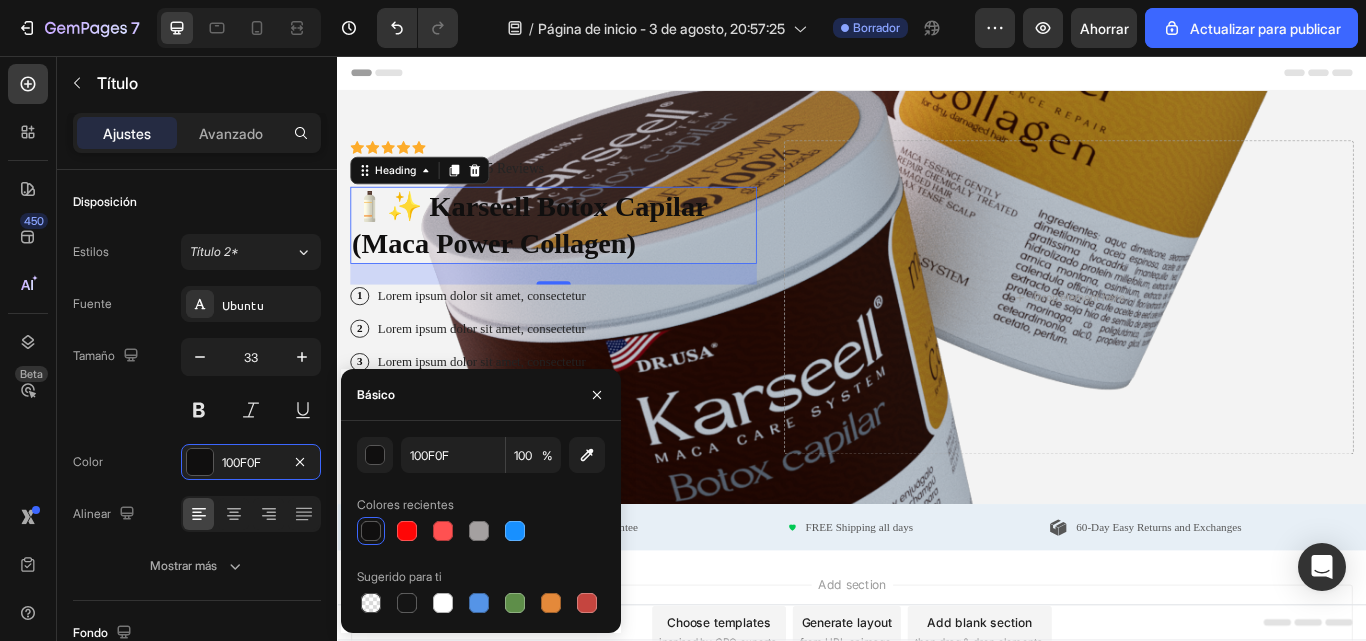 click at bounding box center (407, 531) 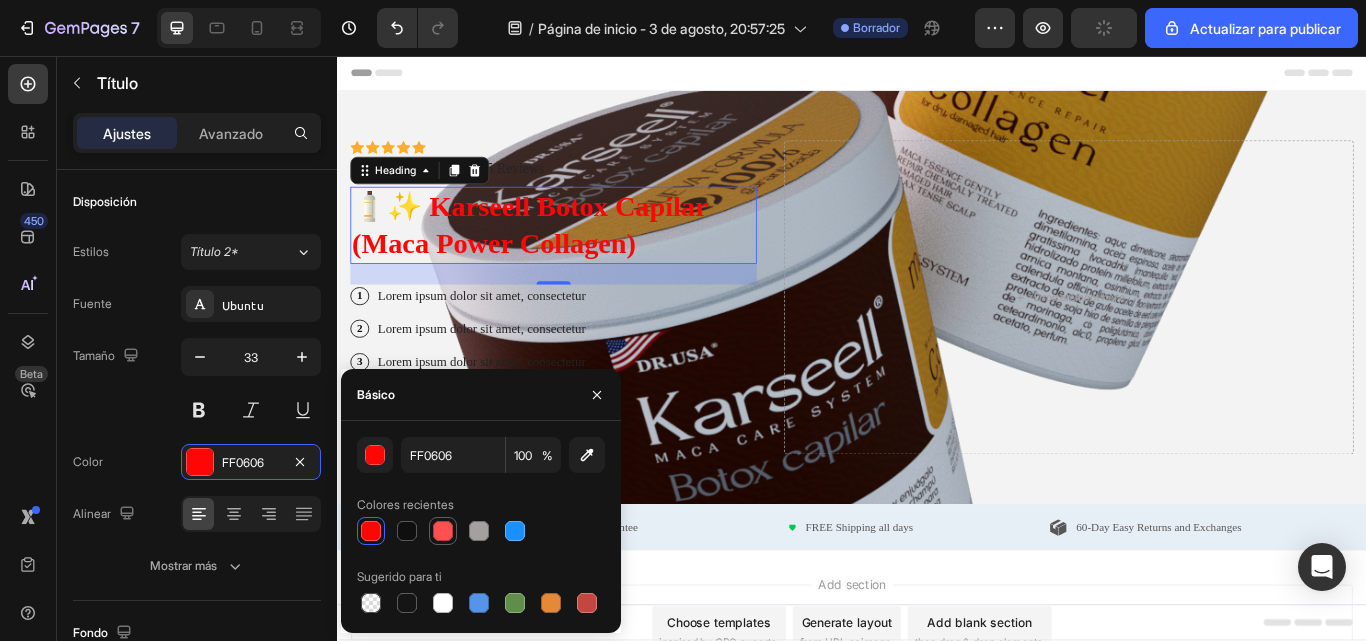 click at bounding box center (443, 531) 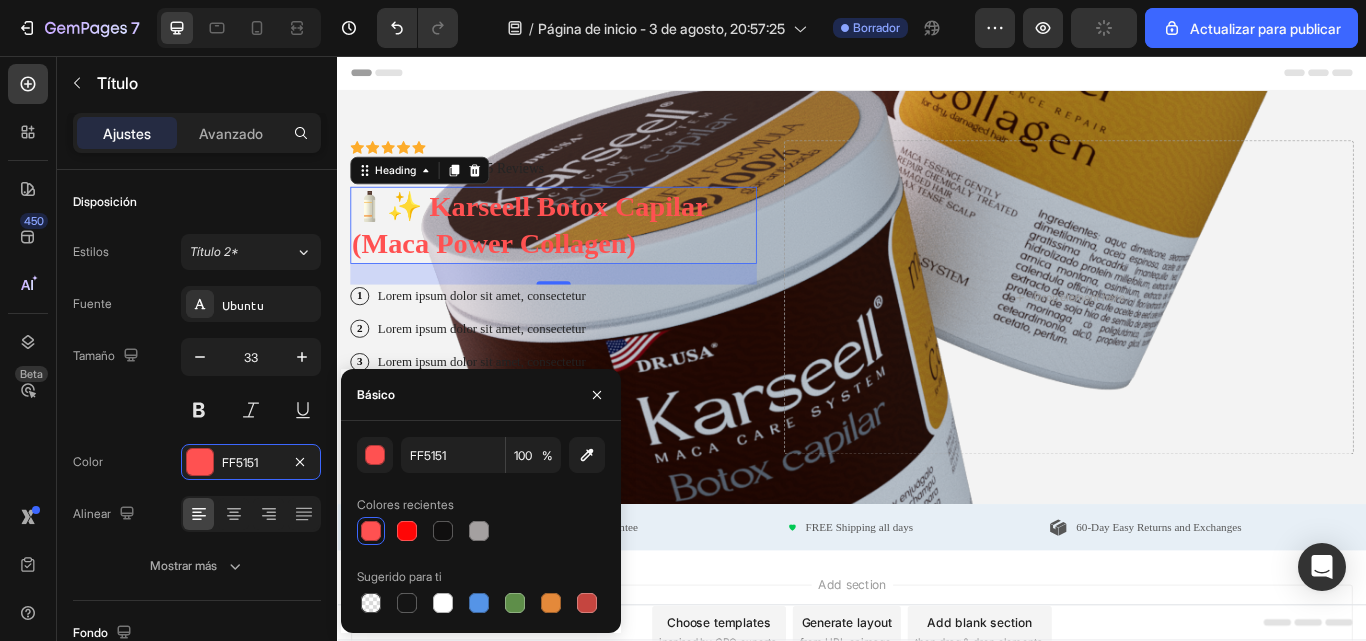 click at bounding box center [443, 531] 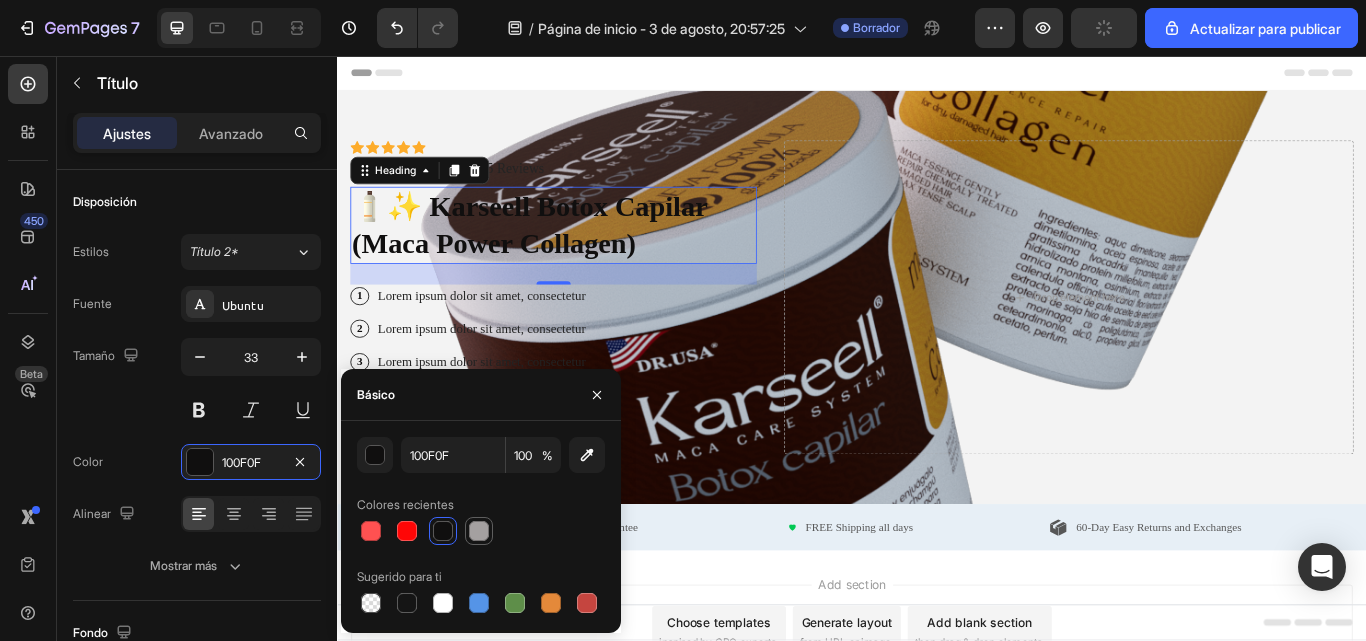 click at bounding box center [479, 531] 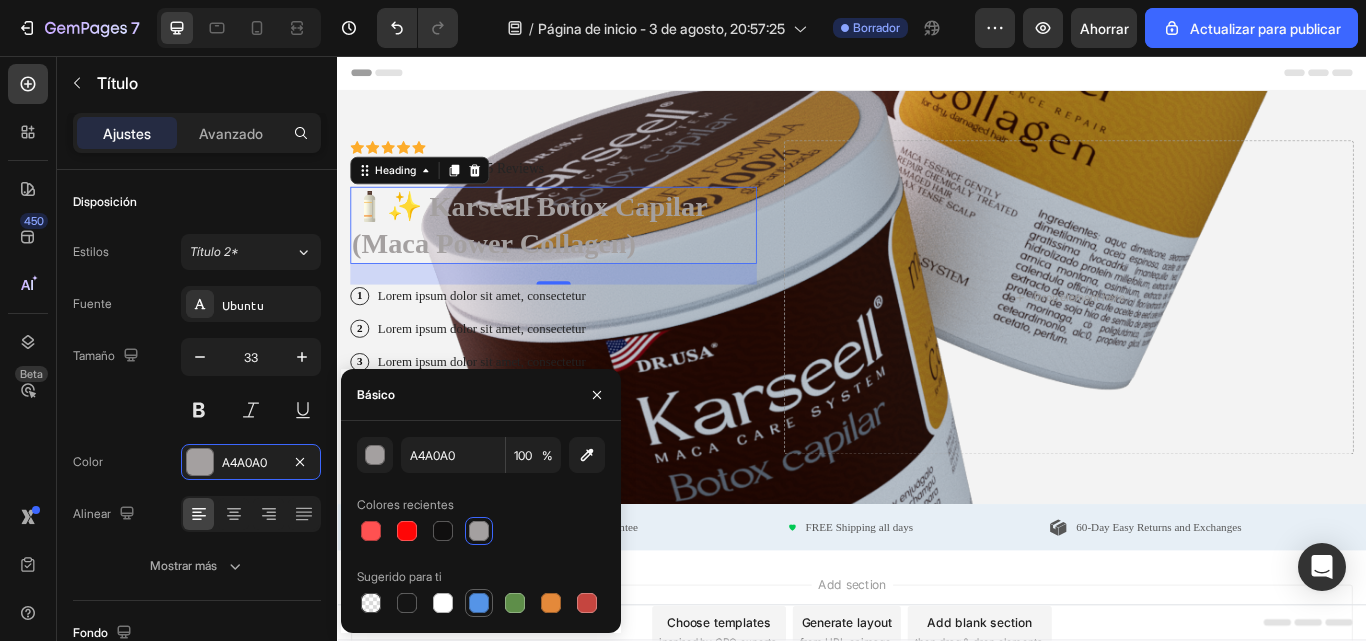 click at bounding box center [479, 603] 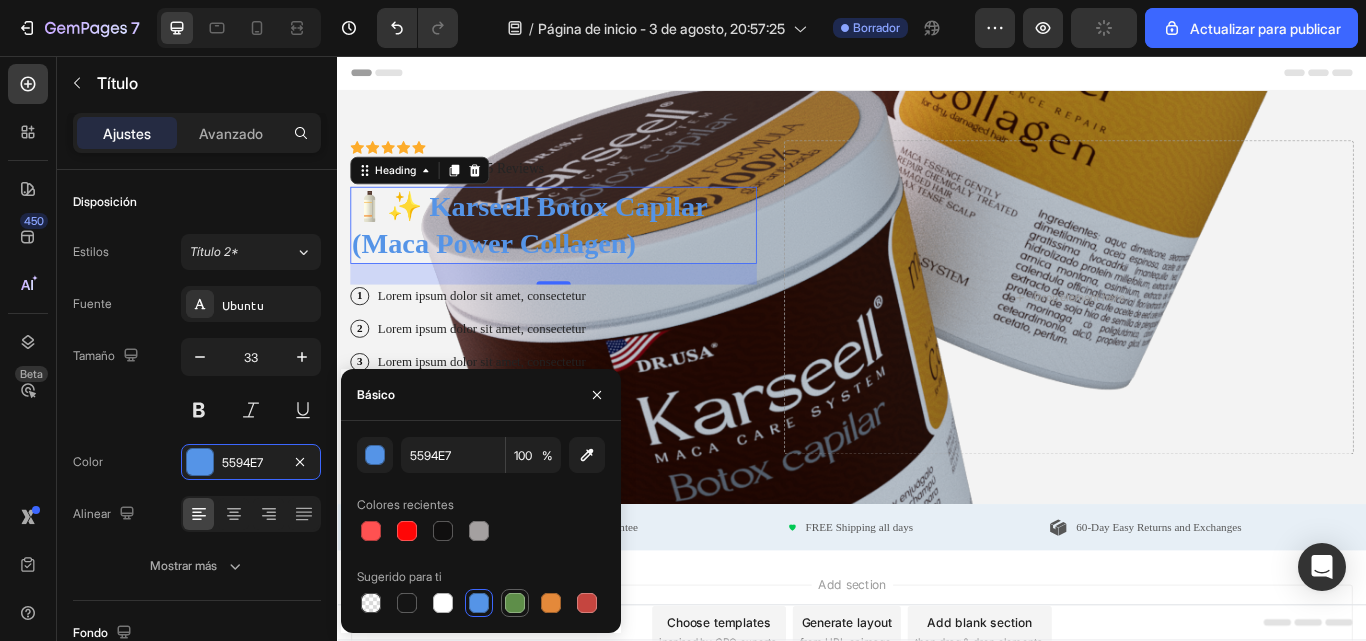 click at bounding box center (515, 603) 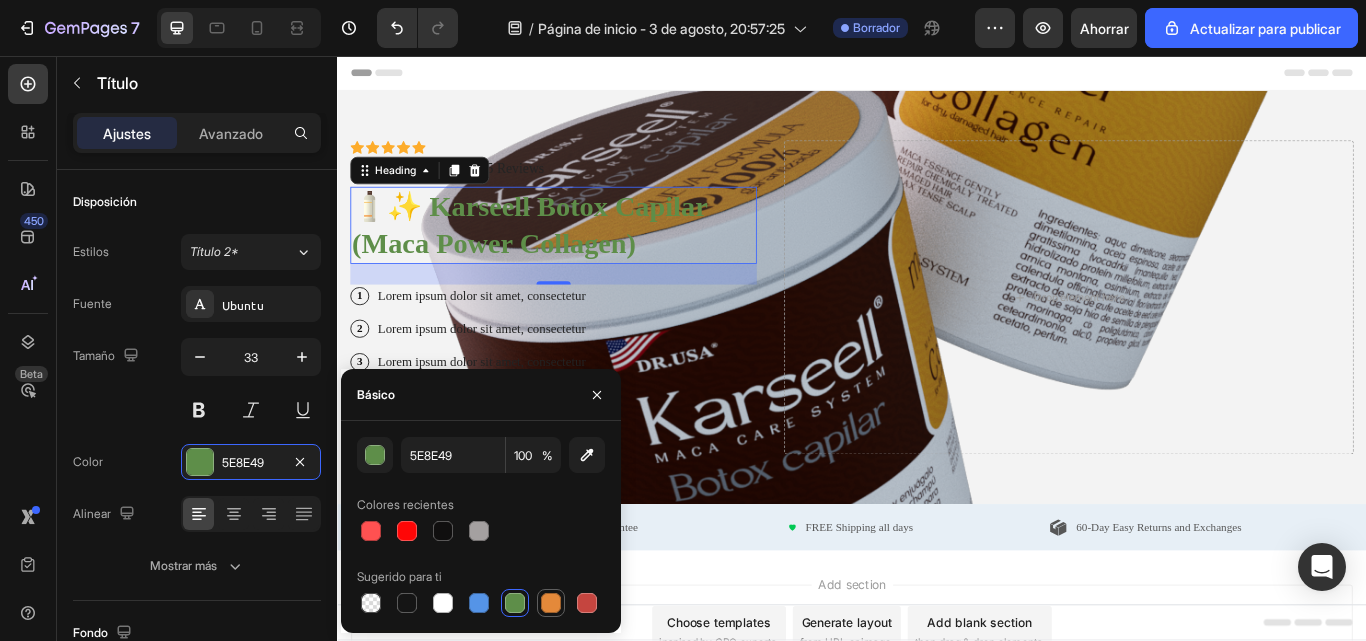 click at bounding box center (551, 603) 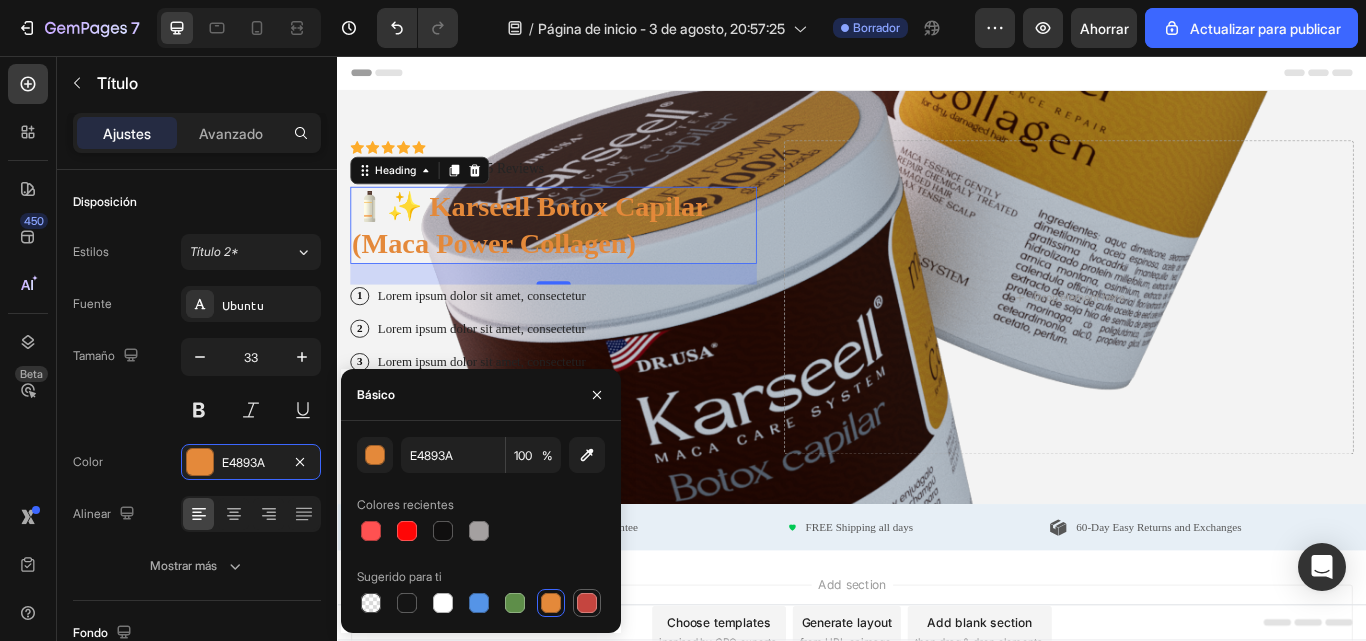 click at bounding box center [587, 603] 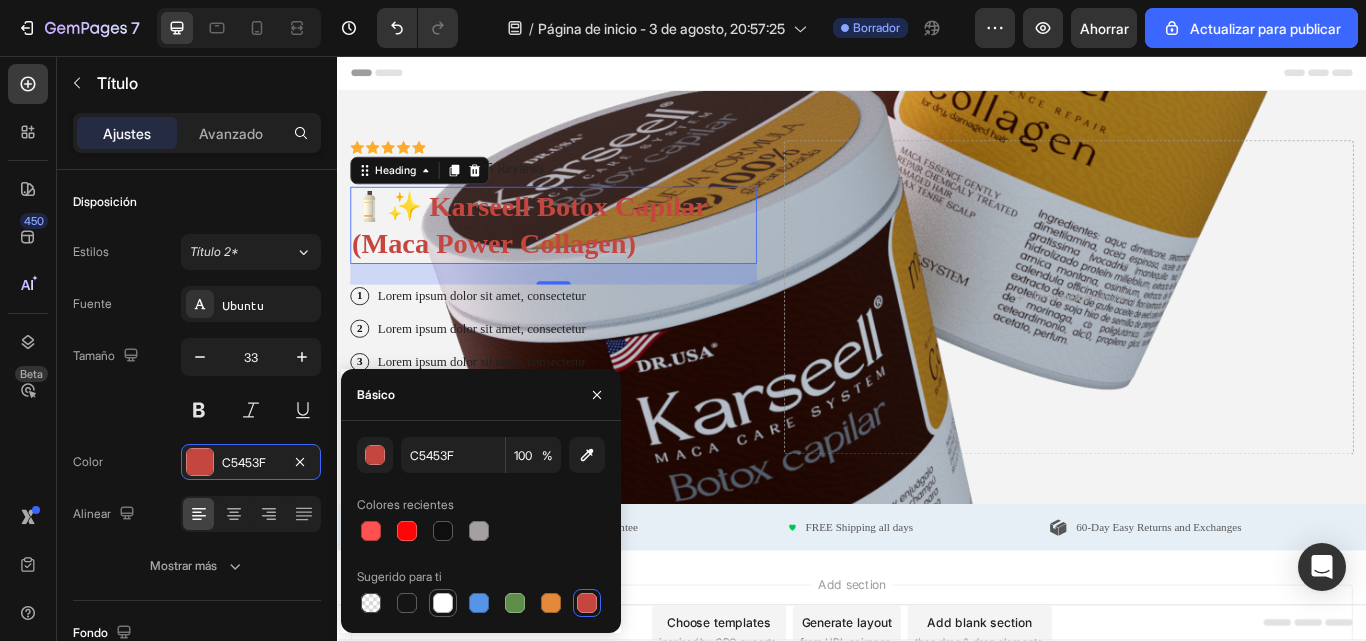 click at bounding box center [443, 603] 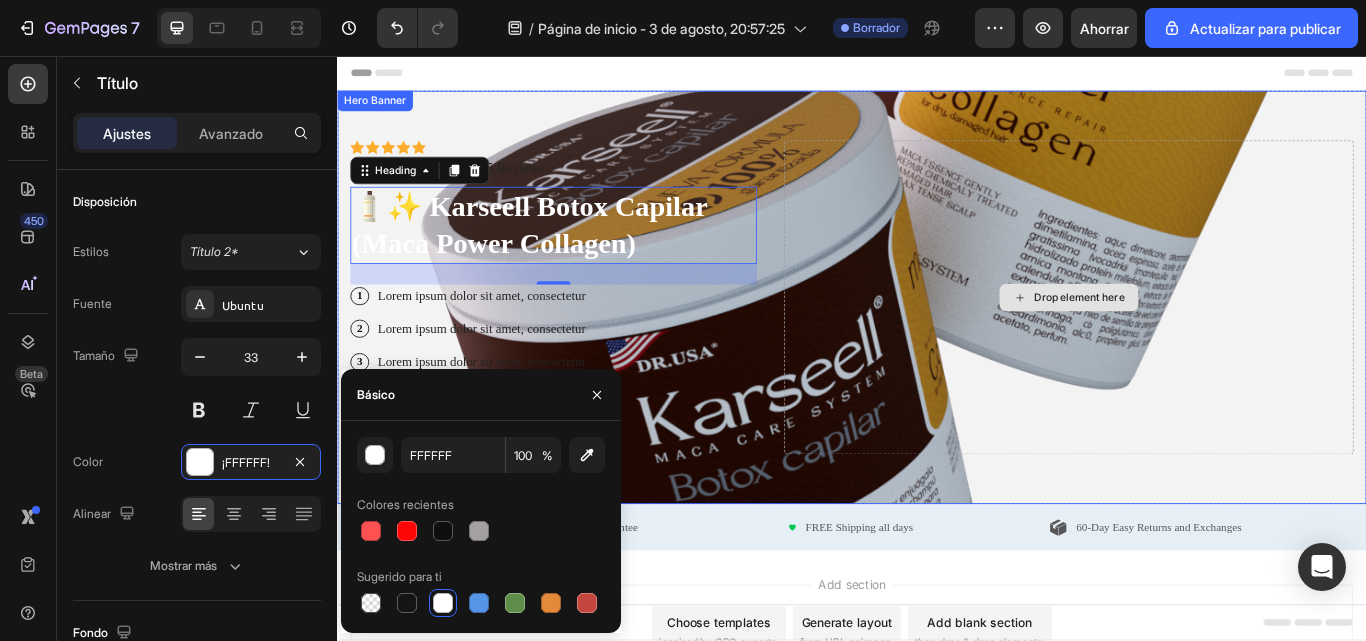 click on "Drop element here" at bounding box center (1190, 338) 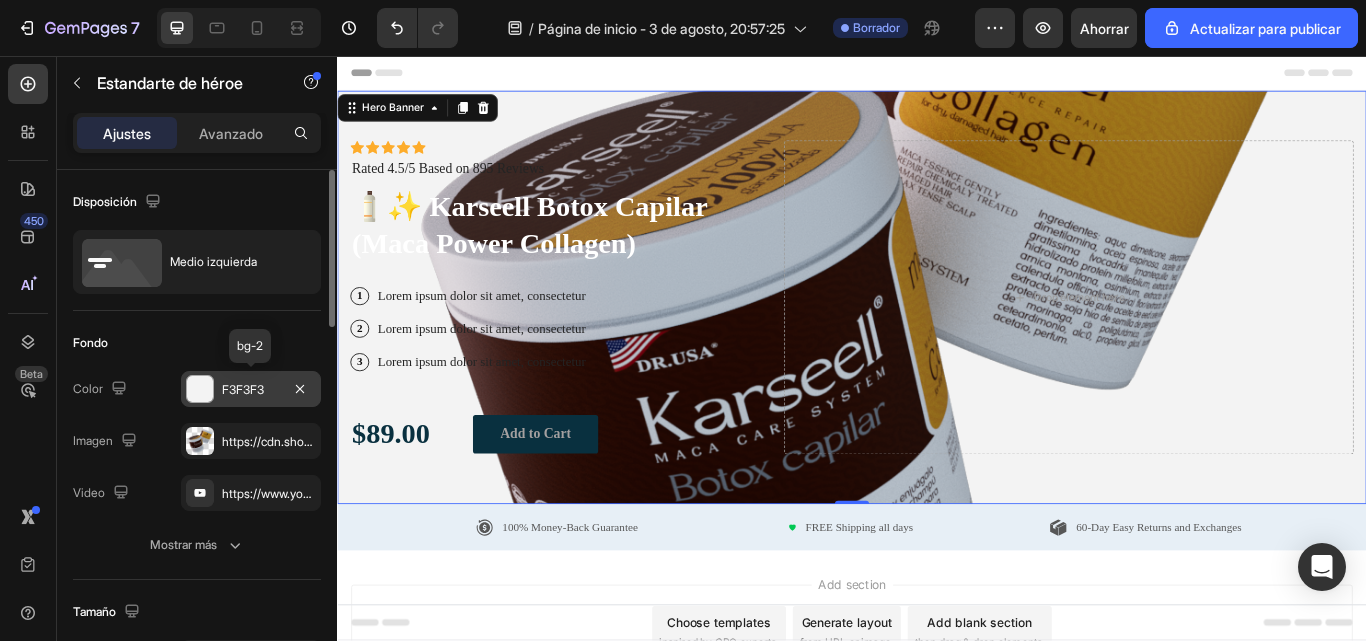 click on "F3F3F3" at bounding box center [251, 390] 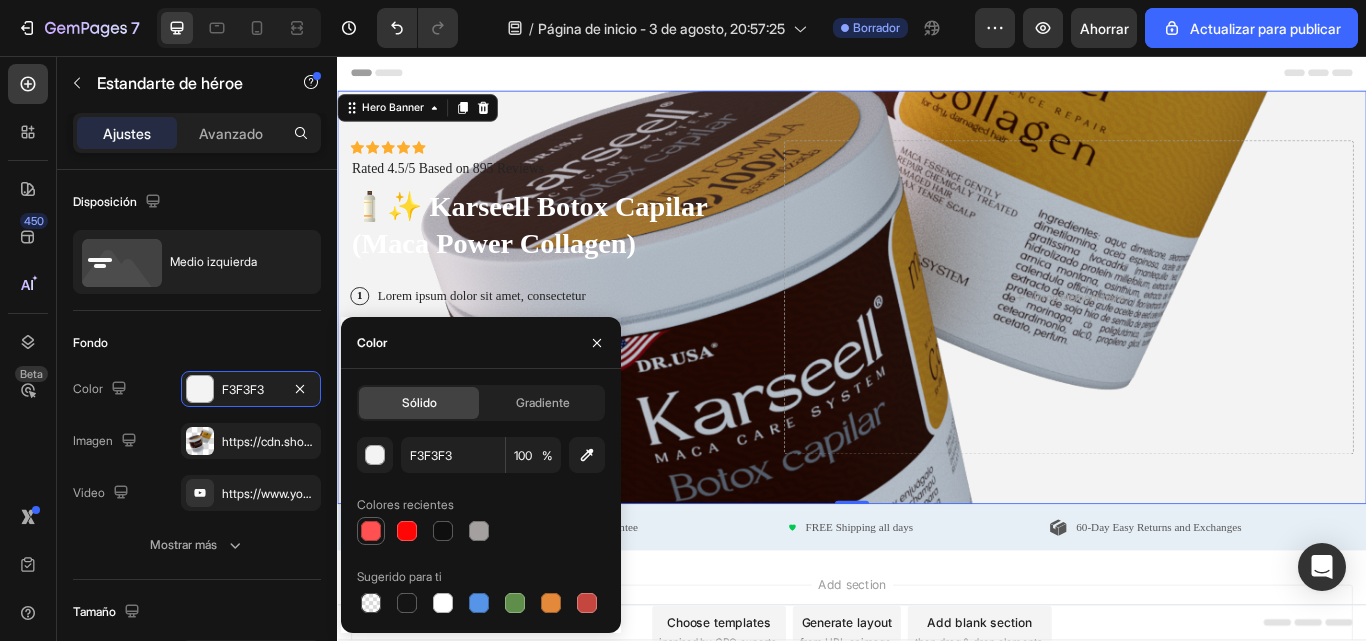 click at bounding box center (371, 531) 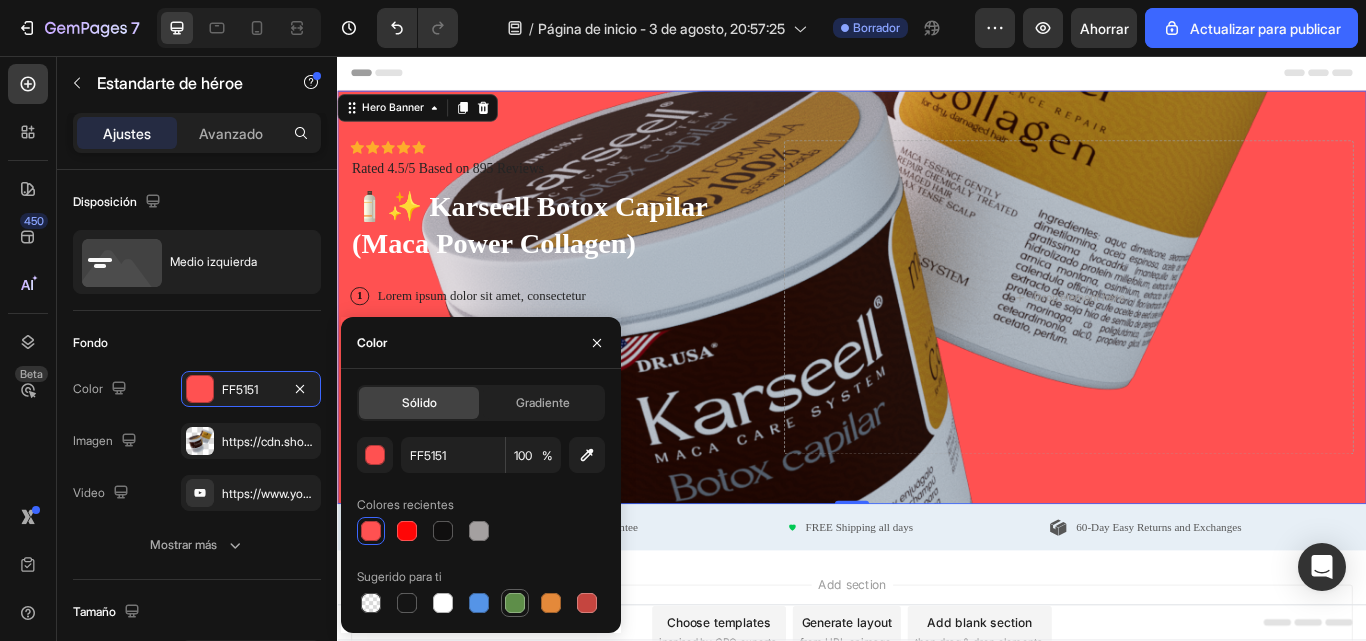 click at bounding box center (515, 603) 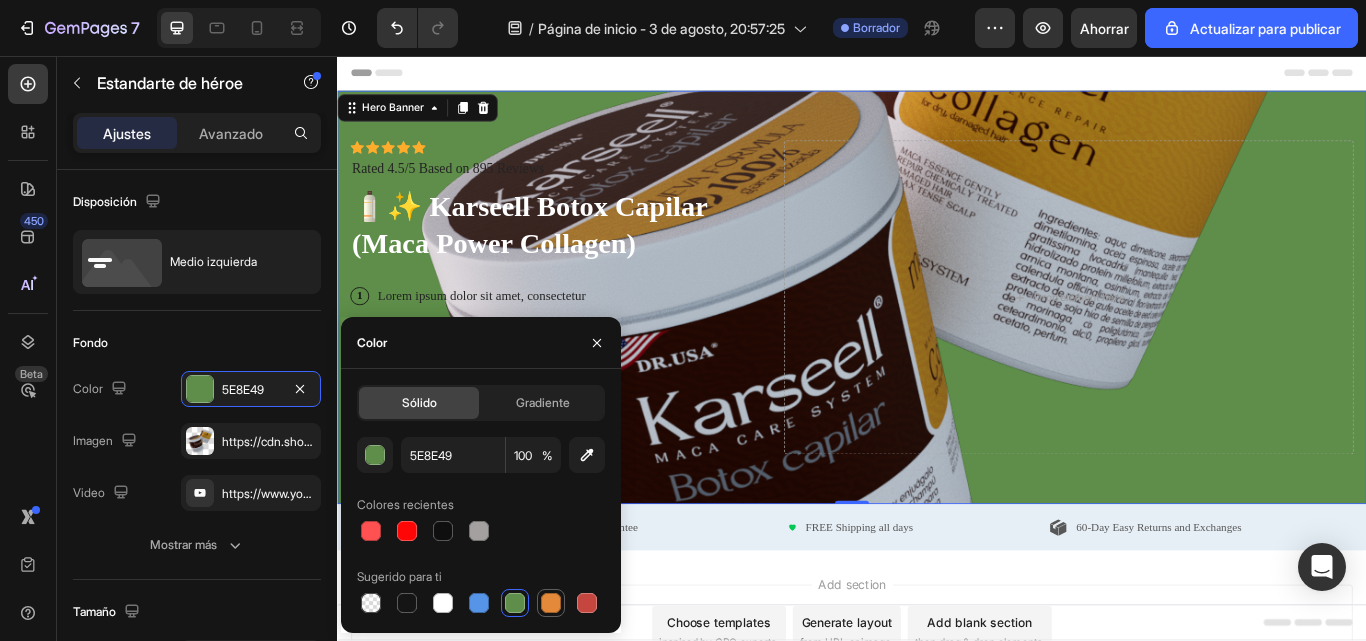 click at bounding box center [551, 603] 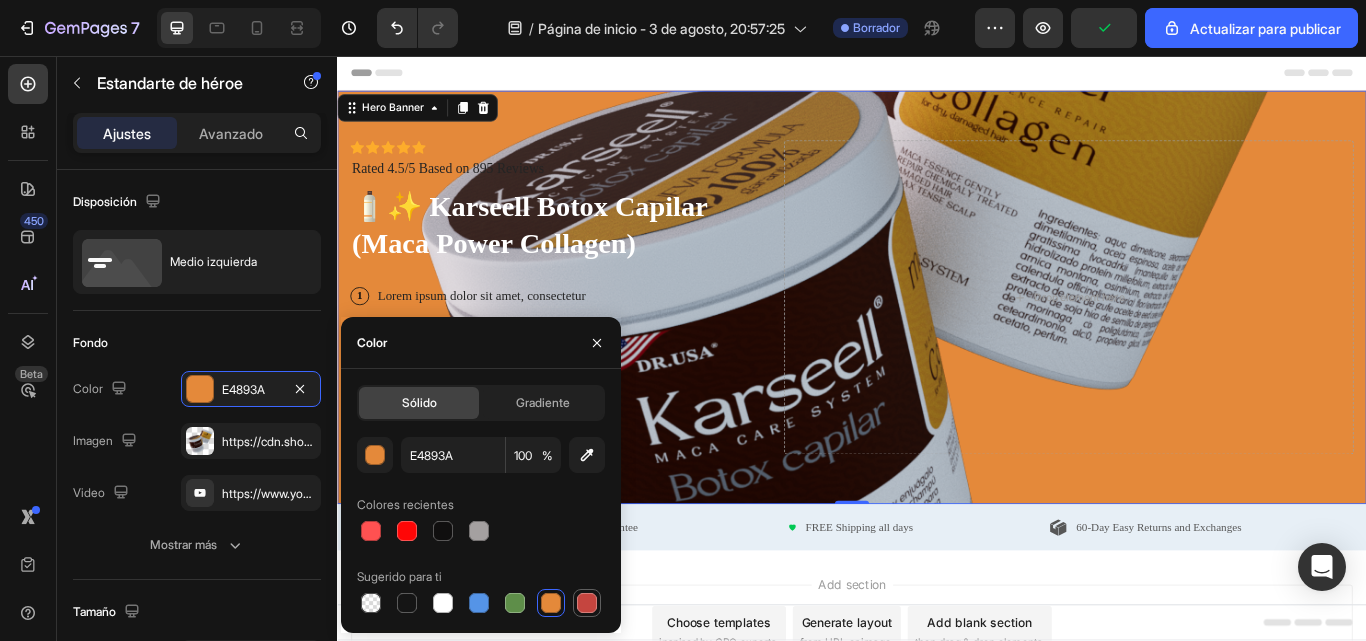 click at bounding box center (587, 603) 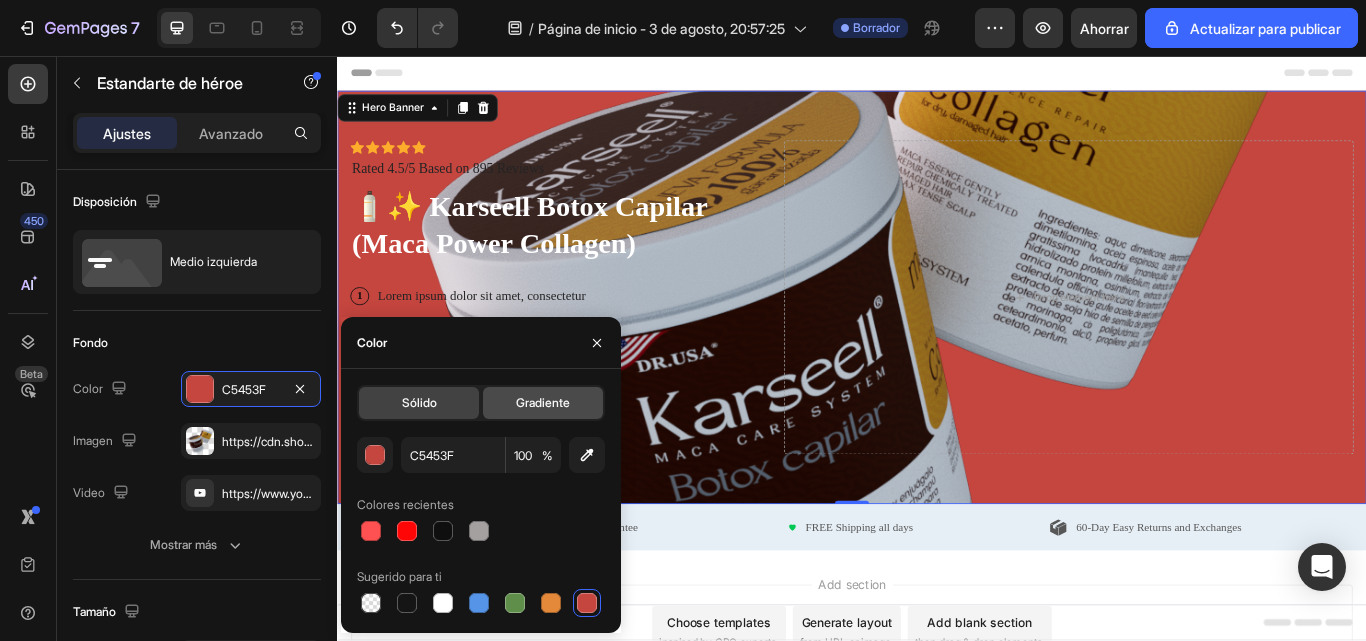 click on "Gradiente" at bounding box center (543, 402) 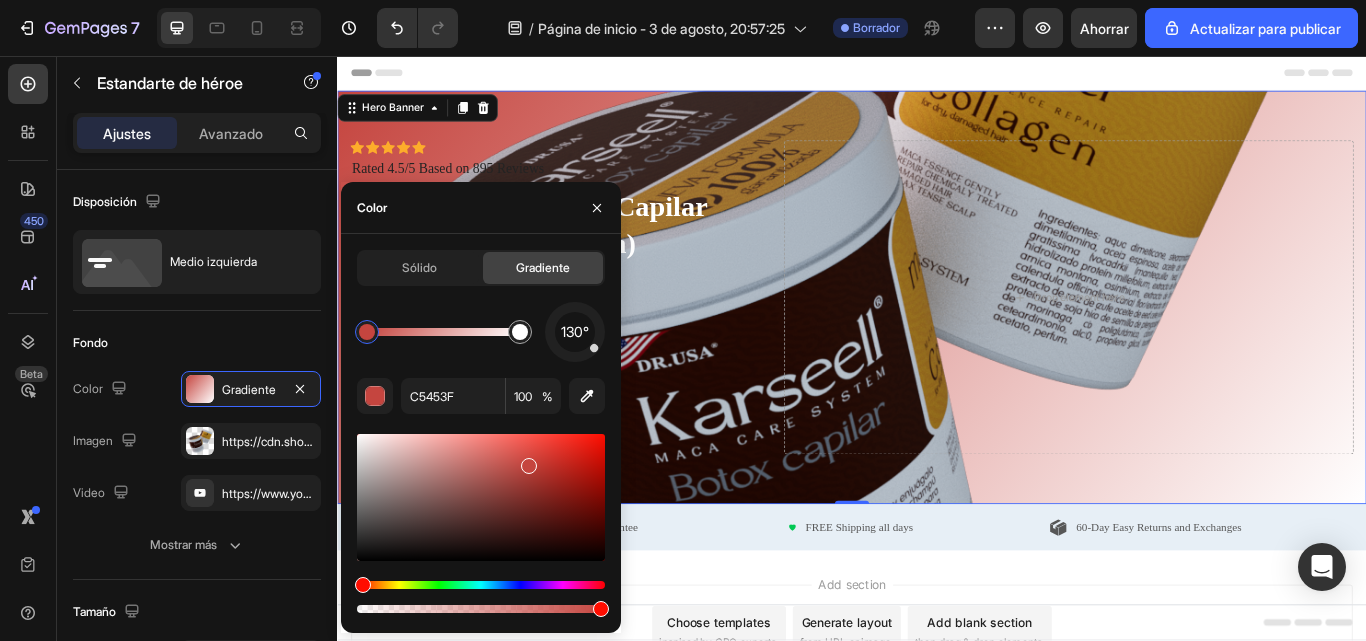 type on "[PRODUCT_CODE]" 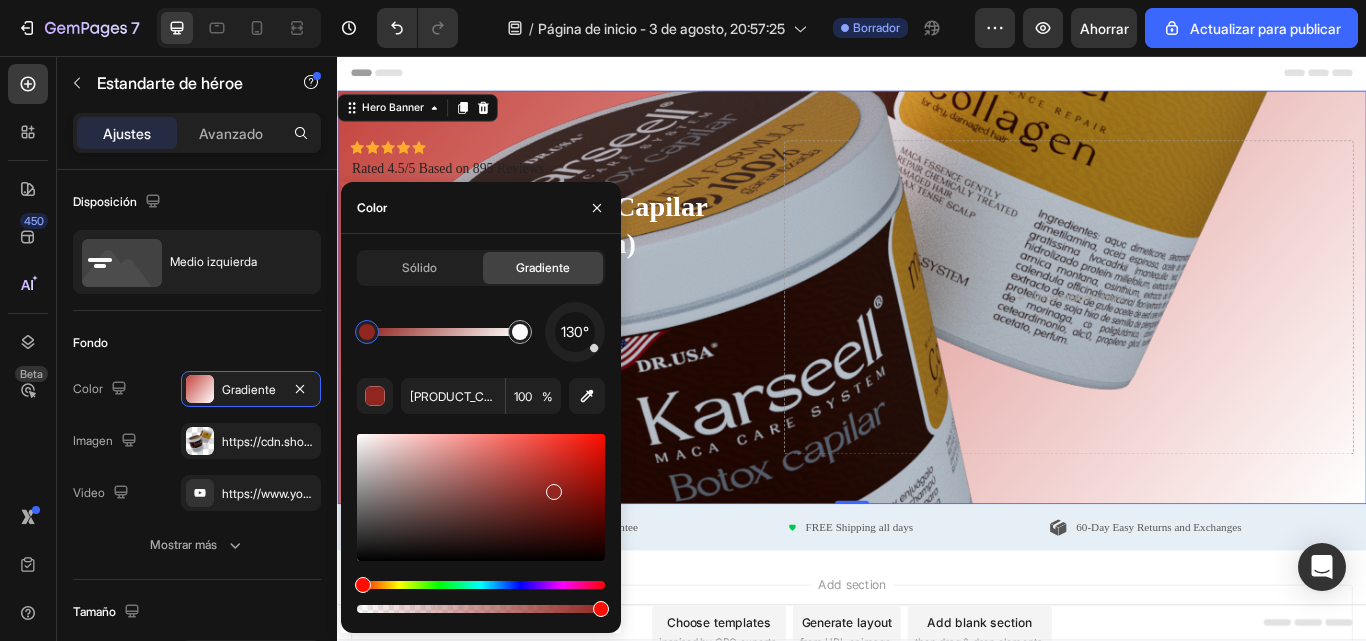 click at bounding box center [481, 497] 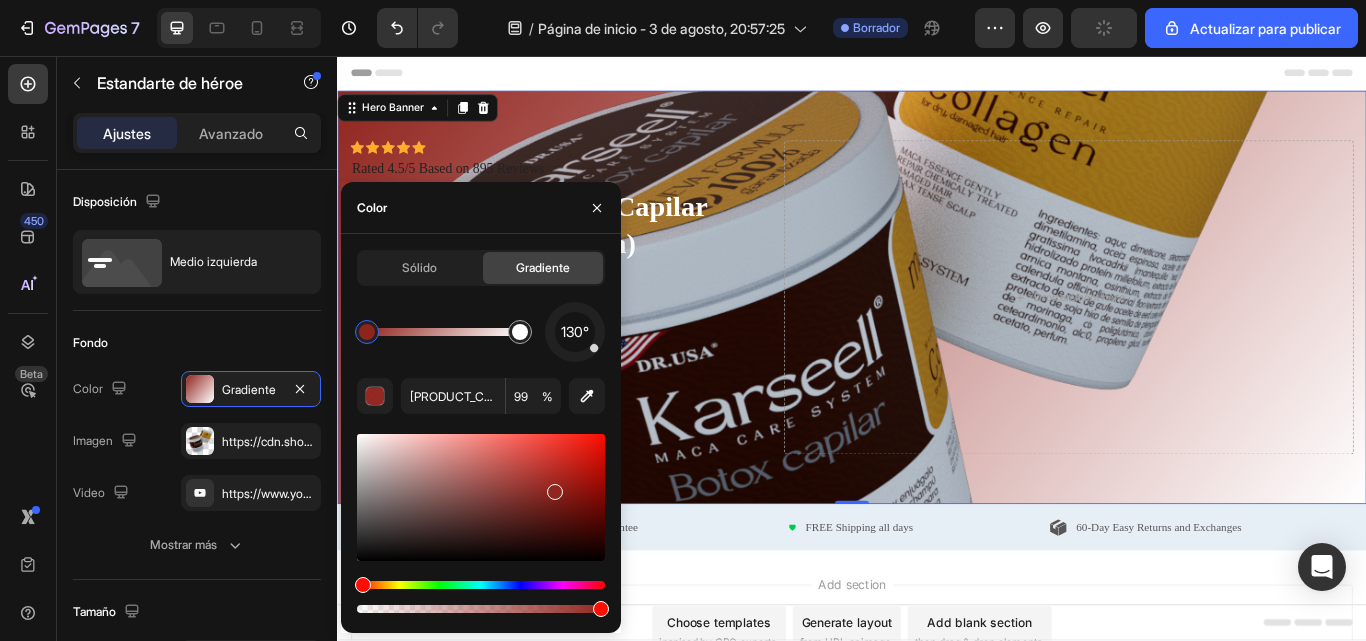 type on "100" 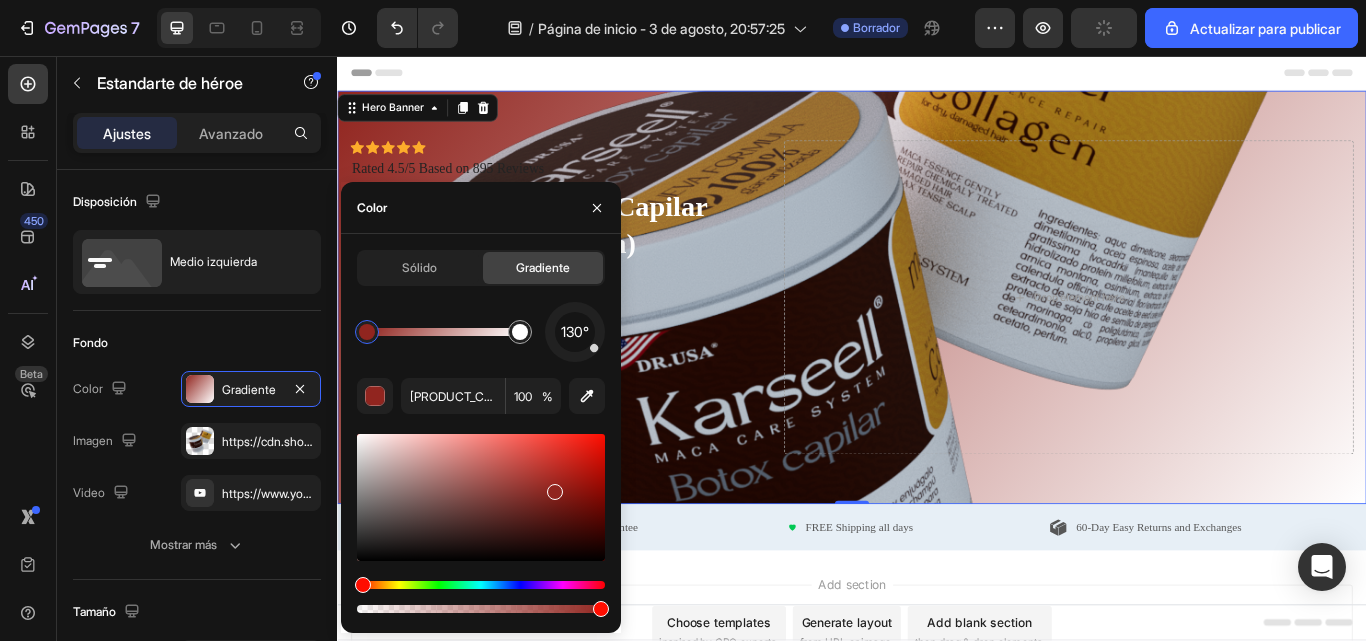 click on "Sólido Gradiente 130° 91251F 100 %" at bounding box center (481, 433) 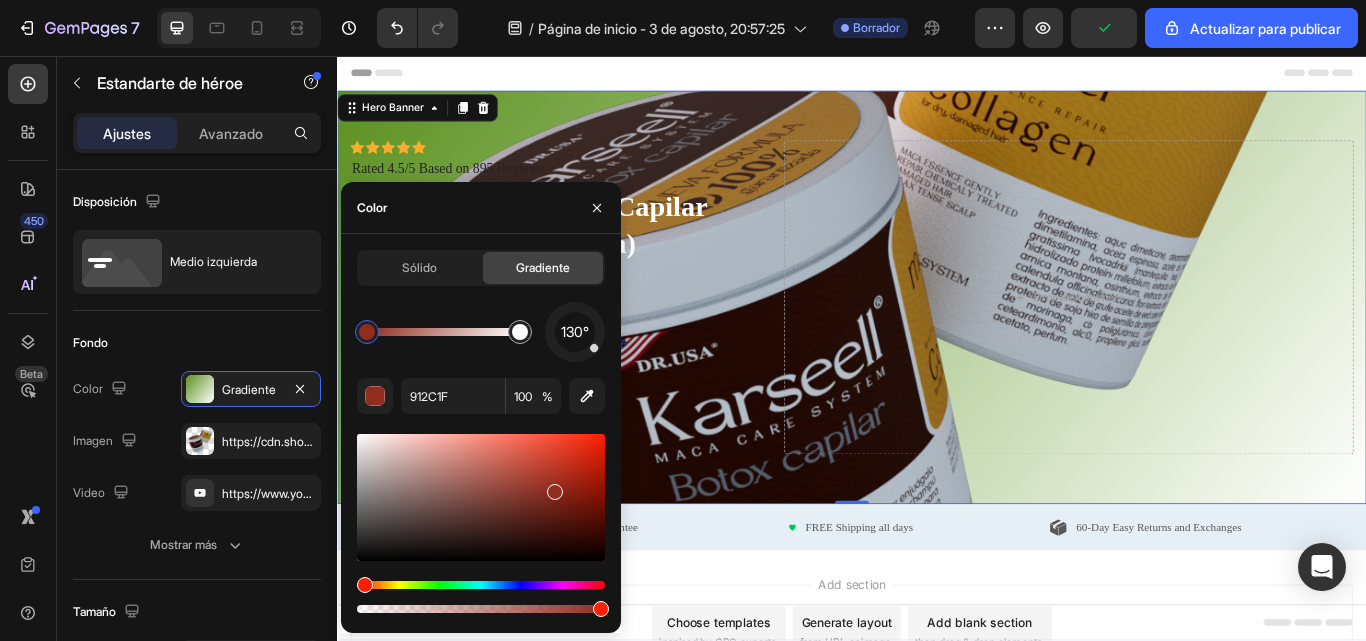 click at bounding box center [481, 585] 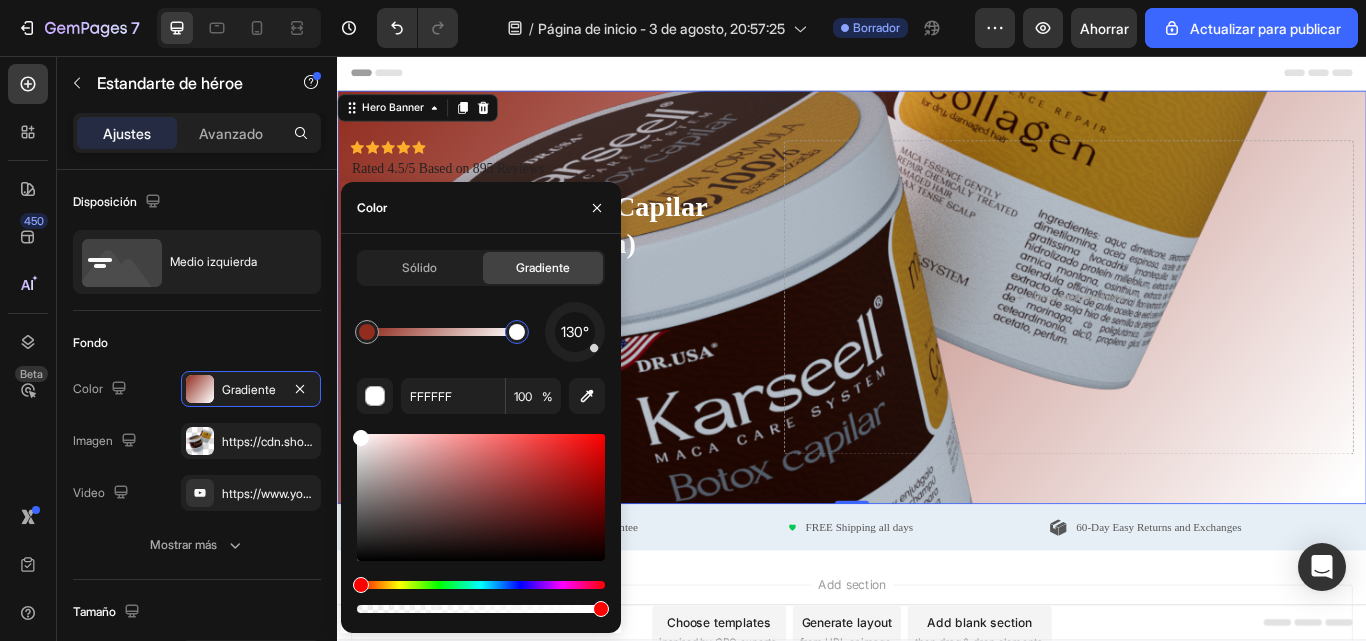 drag, startPoint x: 520, startPoint y: 340, endPoint x: 481, endPoint y: 339, distance: 39.012817 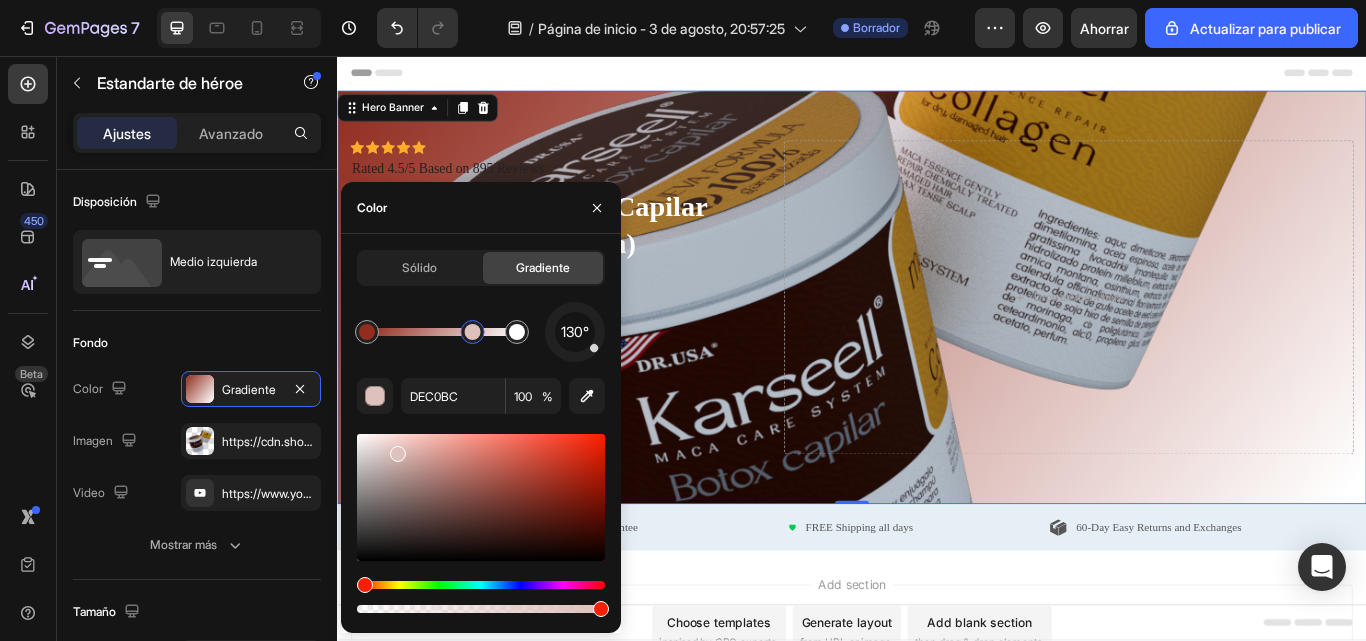 click 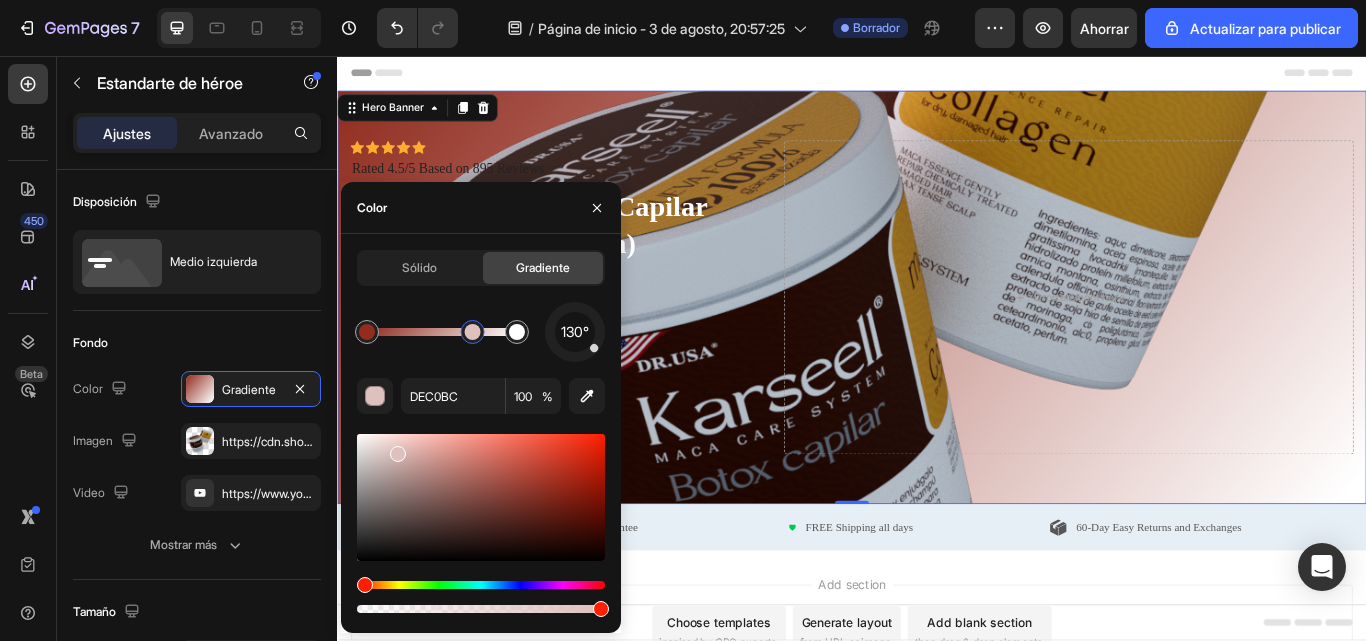 click at bounding box center (473, 332) 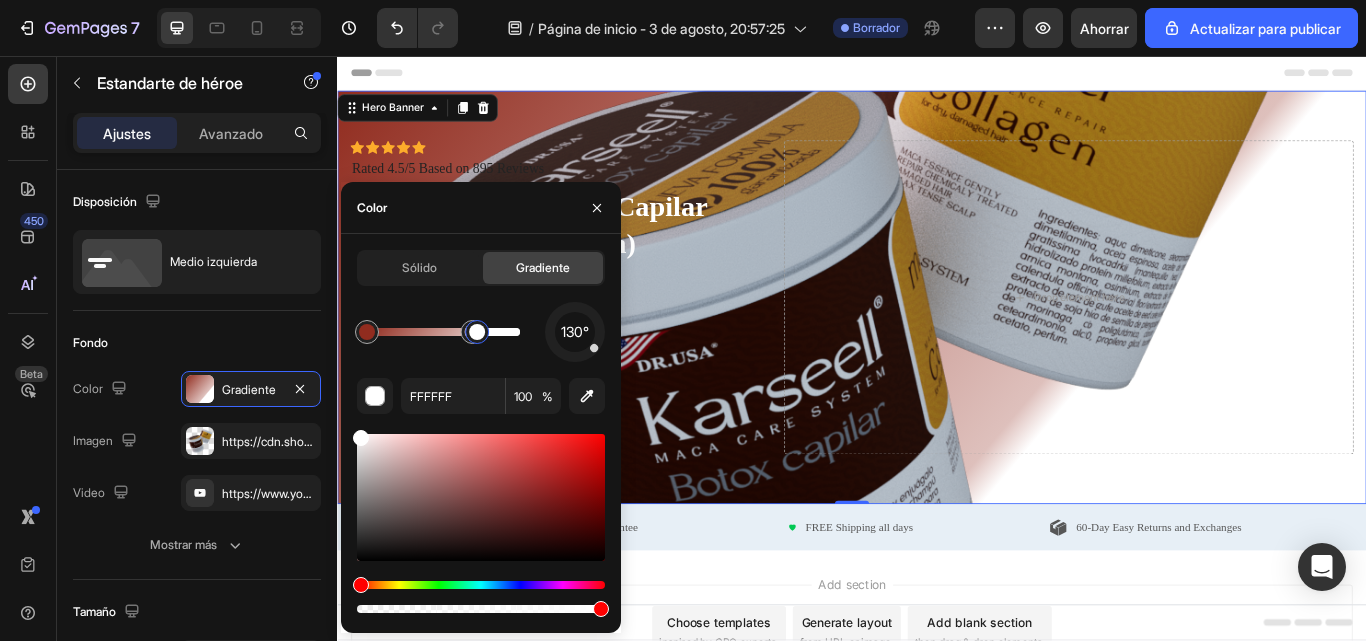 drag, startPoint x: 515, startPoint y: 340, endPoint x: 473, endPoint y: 341, distance: 42.0119 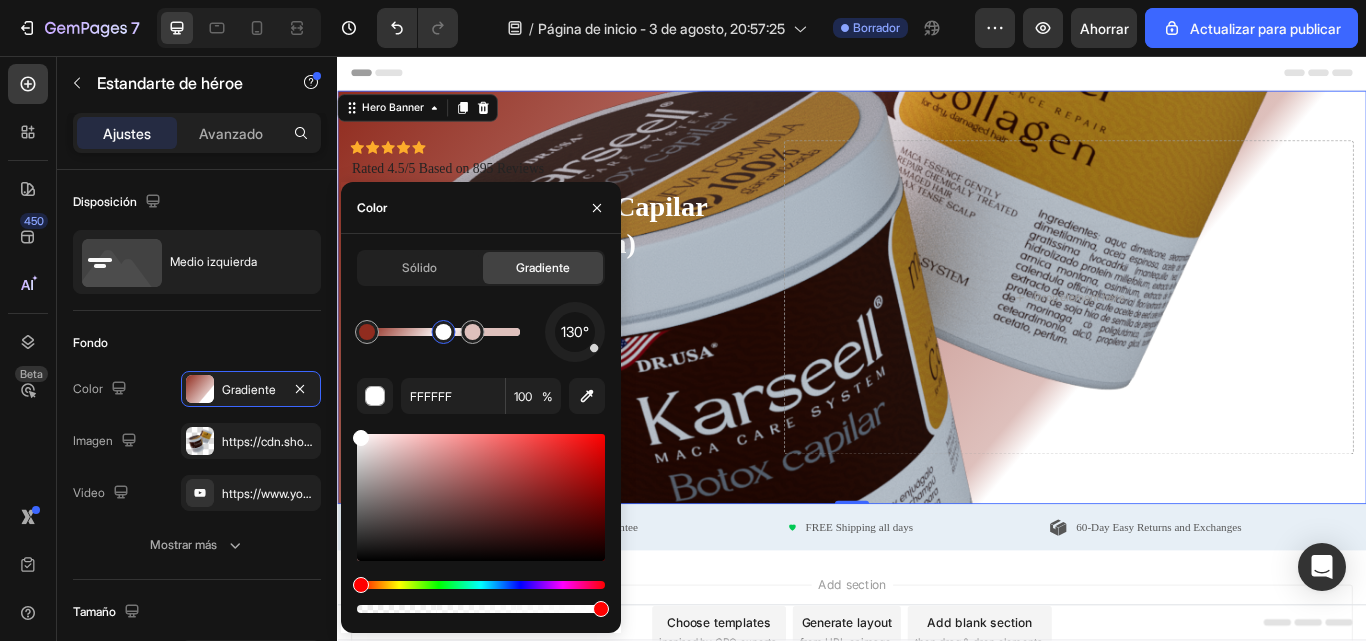 drag, startPoint x: 467, startPoint y: 341, endPoint x: 443, endPoint y: 341, distance: 24 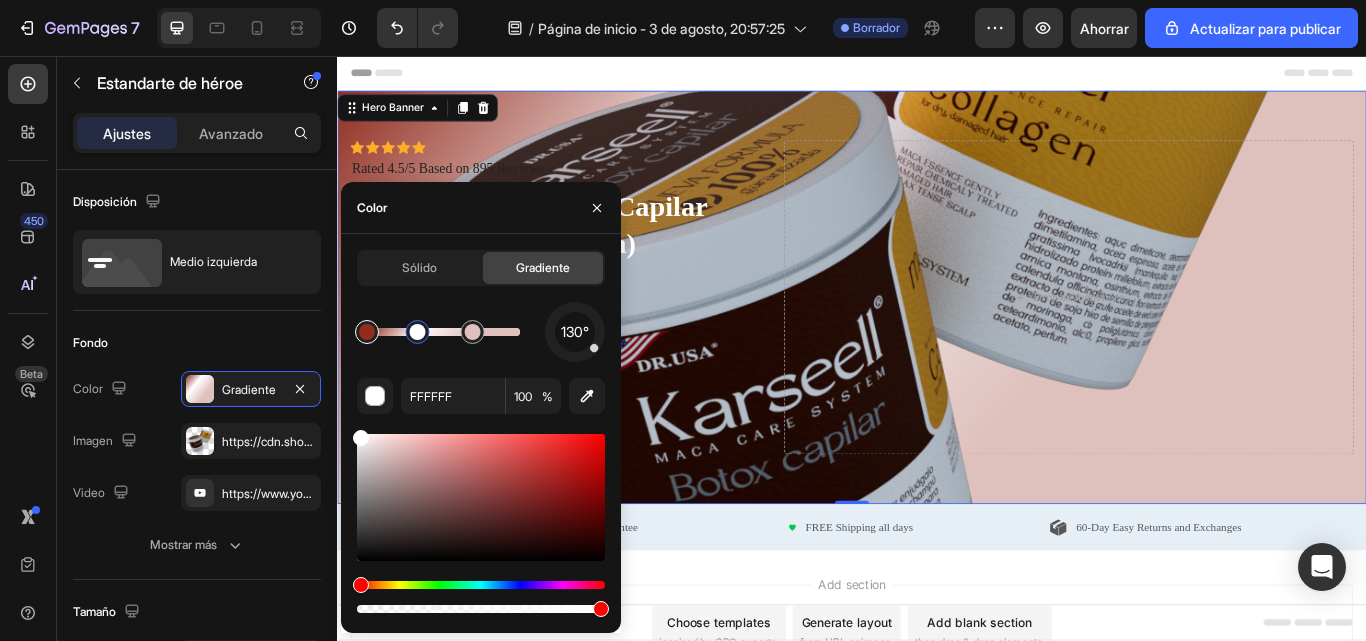 drag, startPoint x: 439, startPoint y: 342, endPoint x: 383, endPoint y: 336, distance: 56.32051 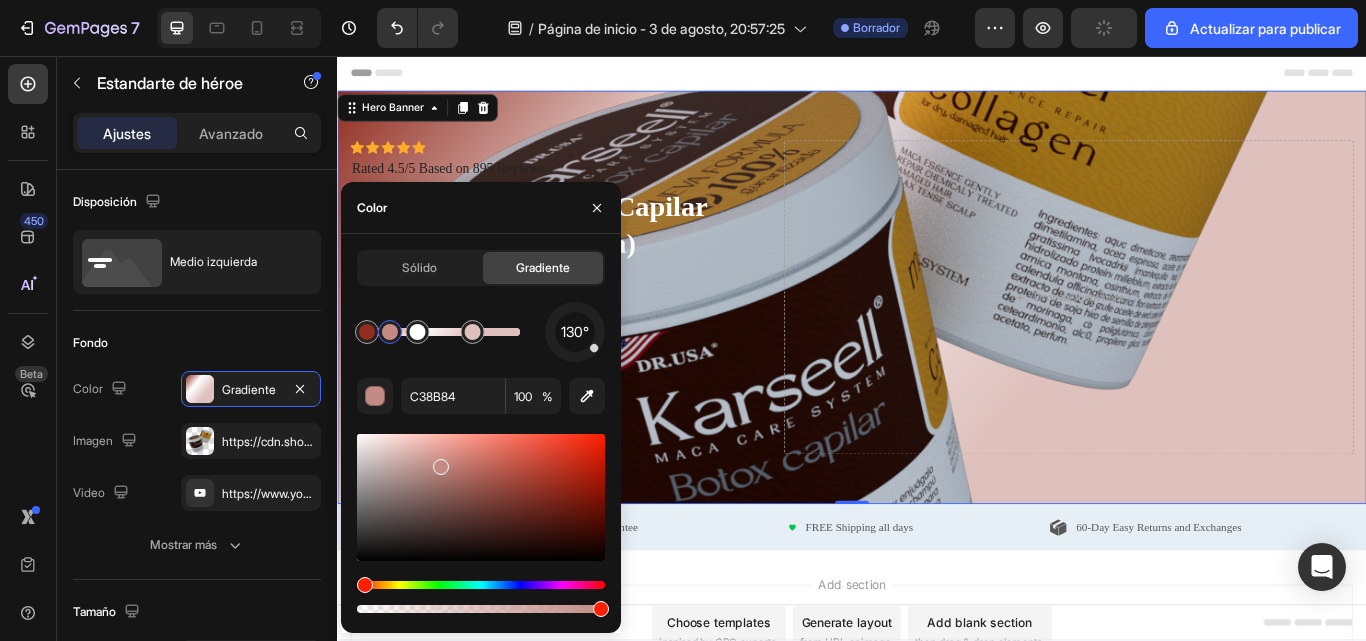 click 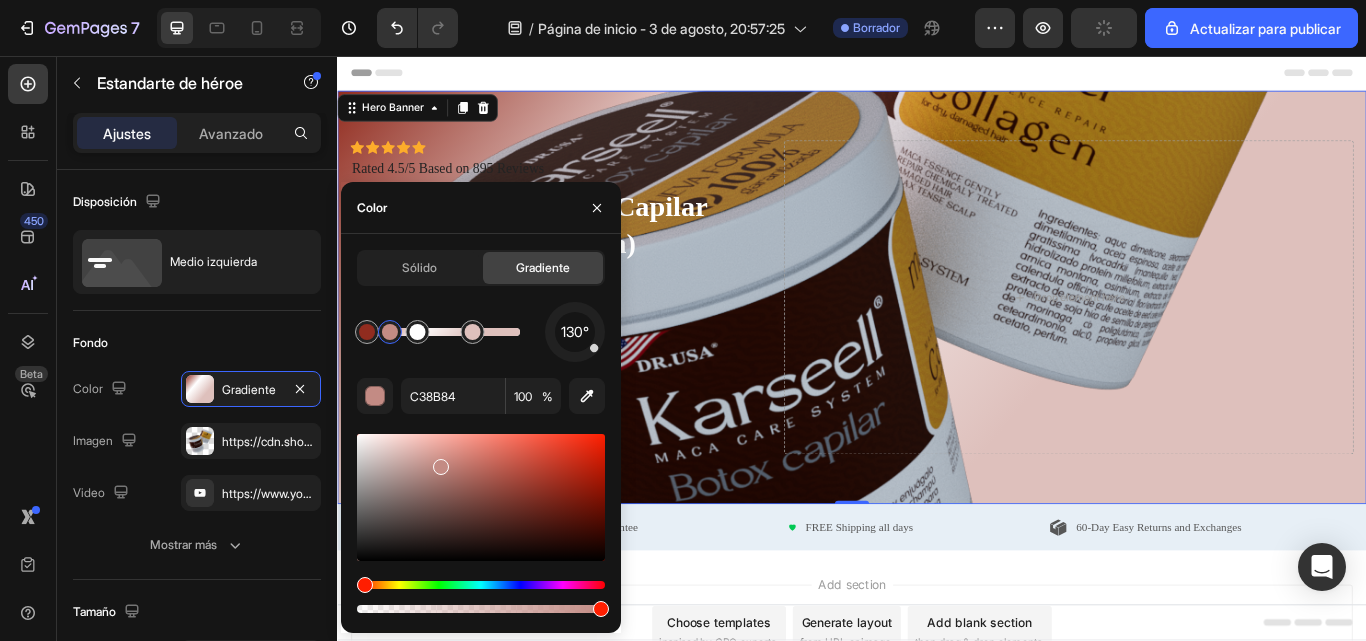 click at bounding box center [390, 332] 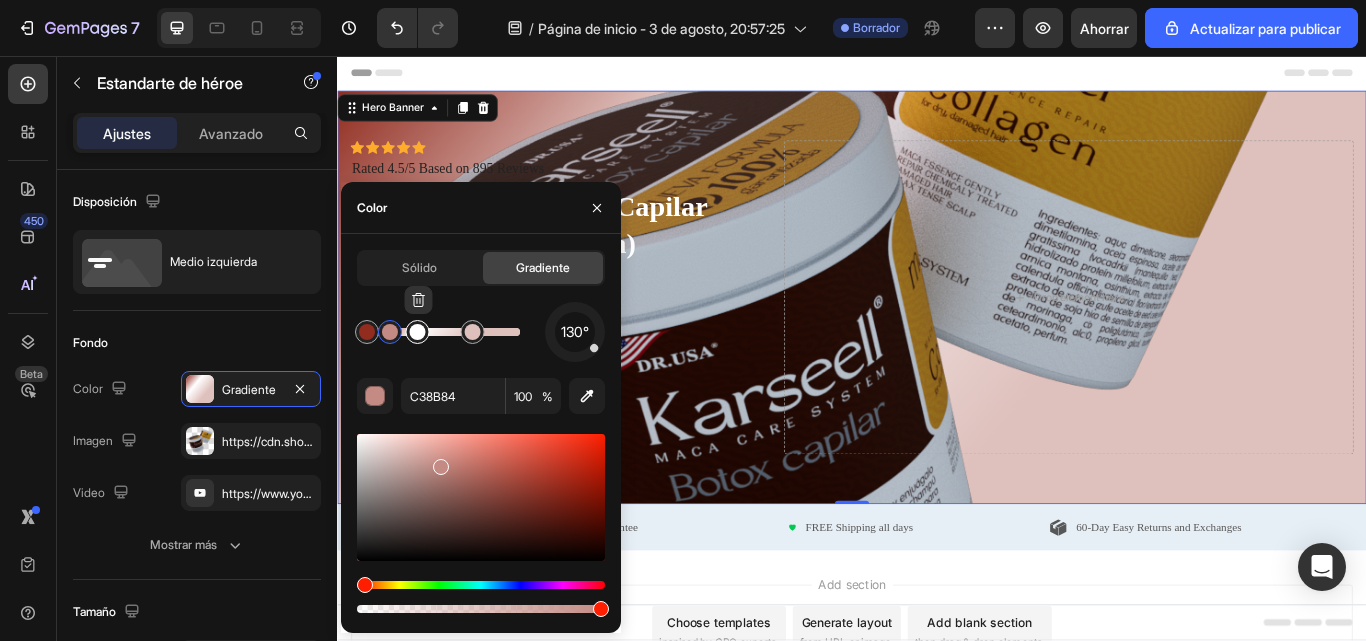 type on "FFFFFF" 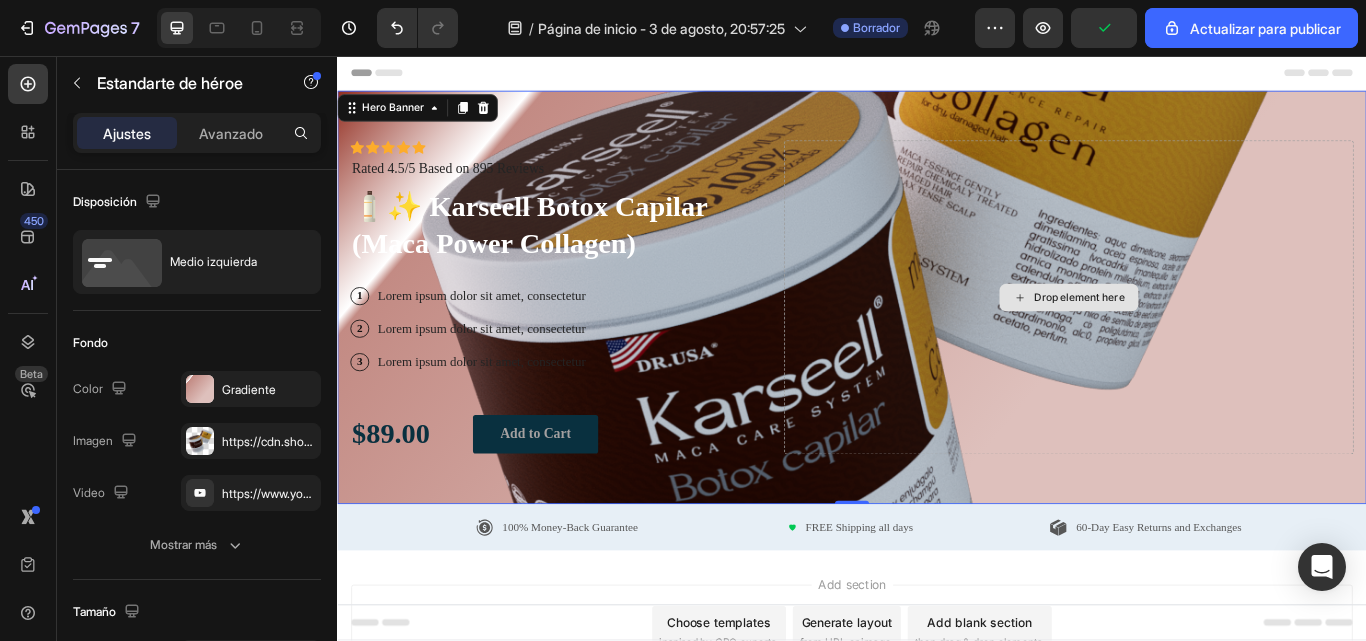click on "Drop element here" at bounding box center [1190, 338] 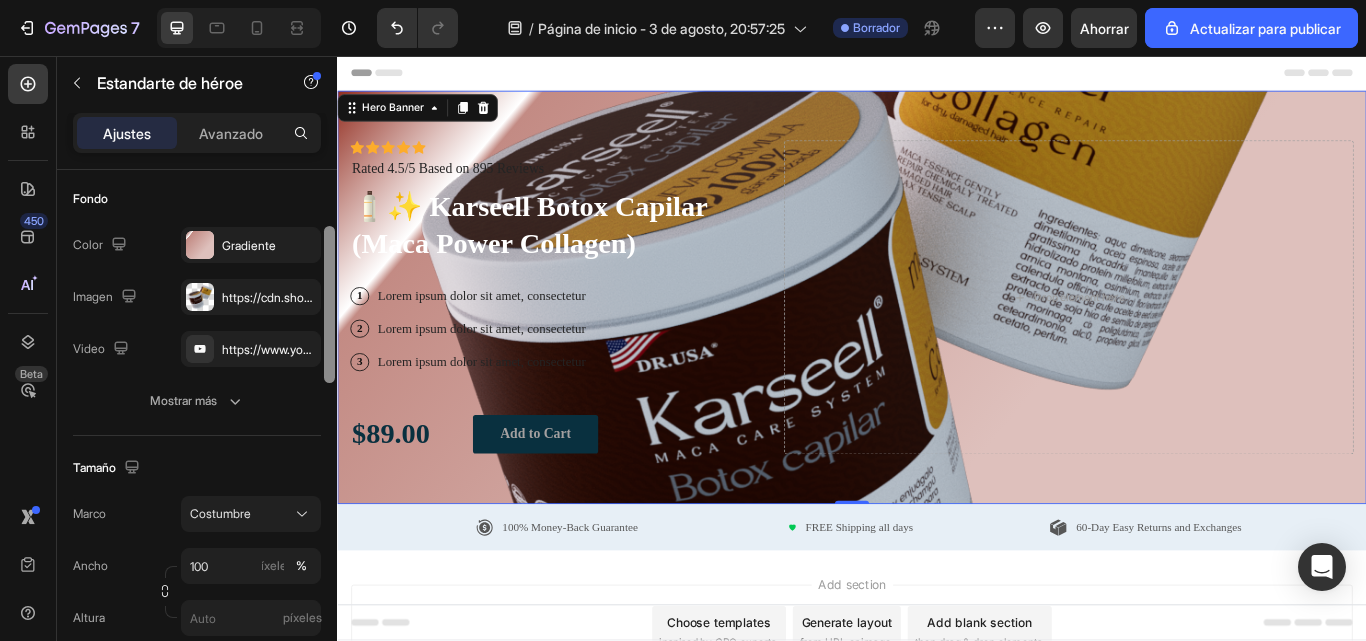 scroll, scrollTop: 157, scrollLeft: 0, axis: vertical 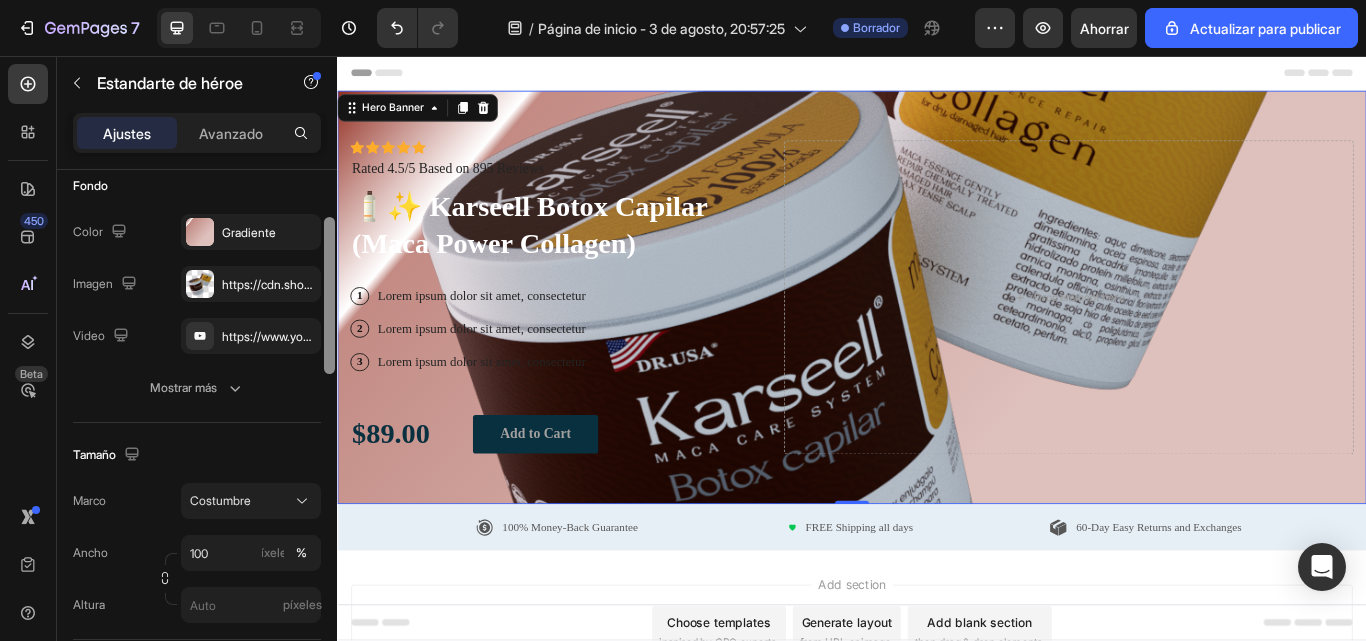 drag, startPoint x: 332, startPoint y: 299, endPoint x: 330, endPoint y: 346, distance: 47.042534 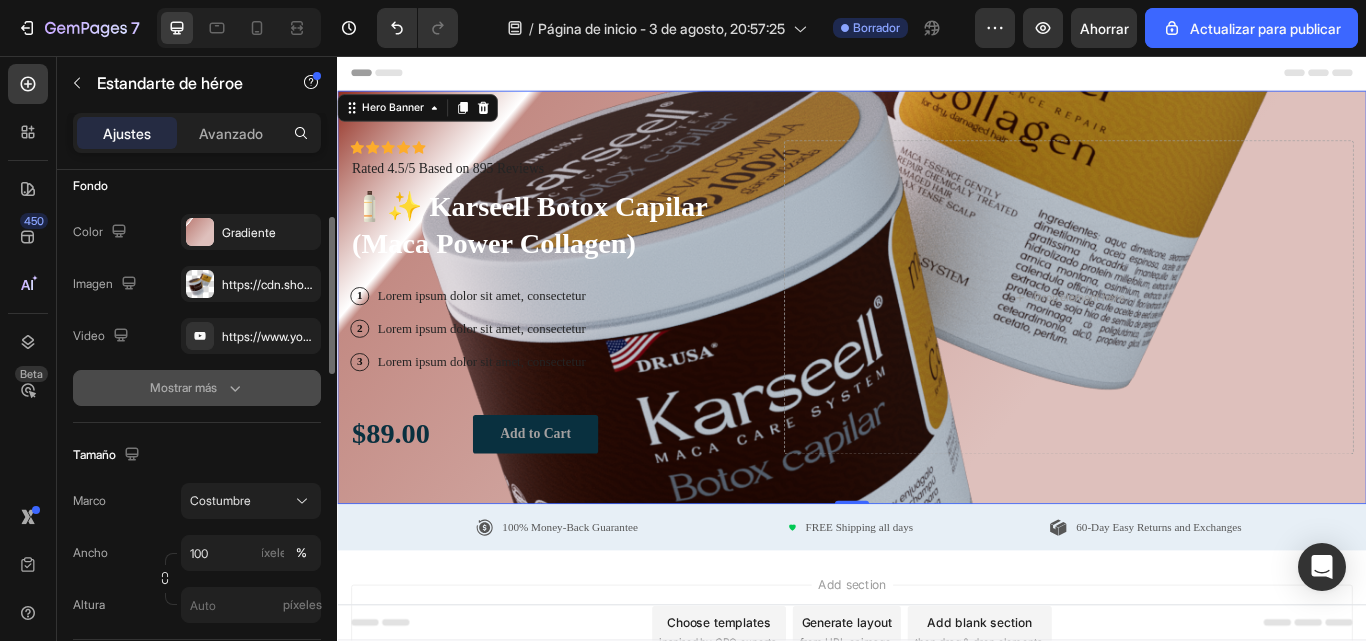 click 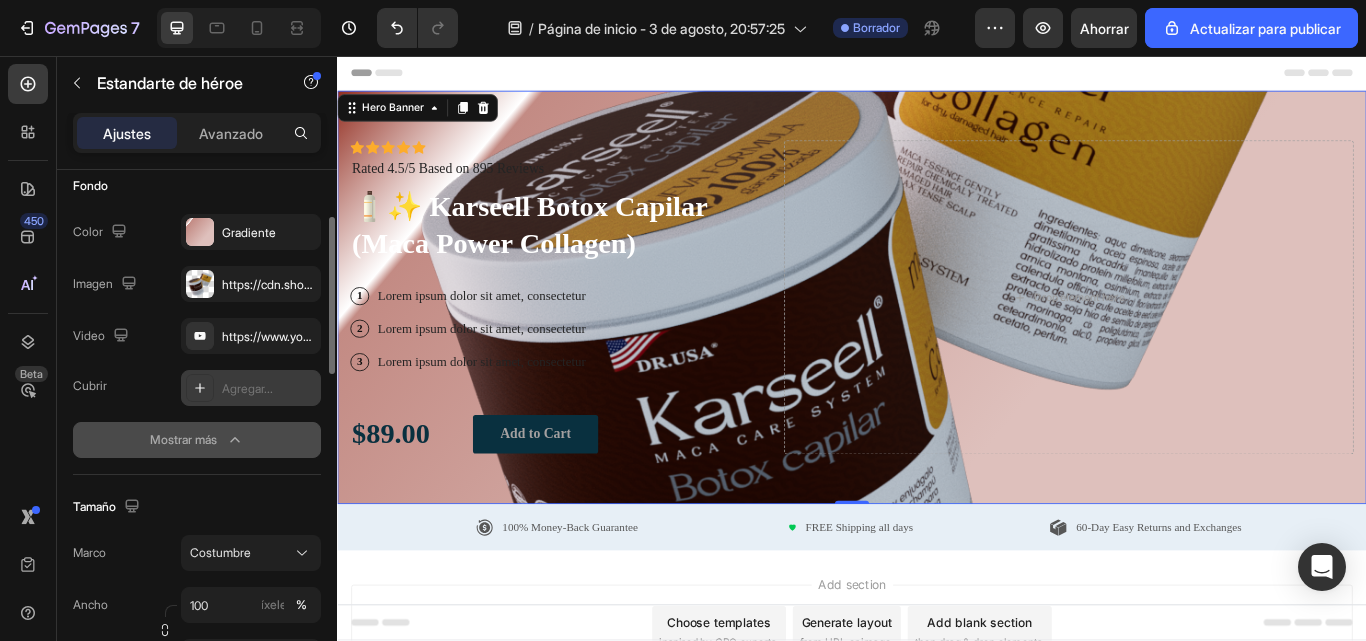 click on "Agregar..." at bounding box center [247, 388] 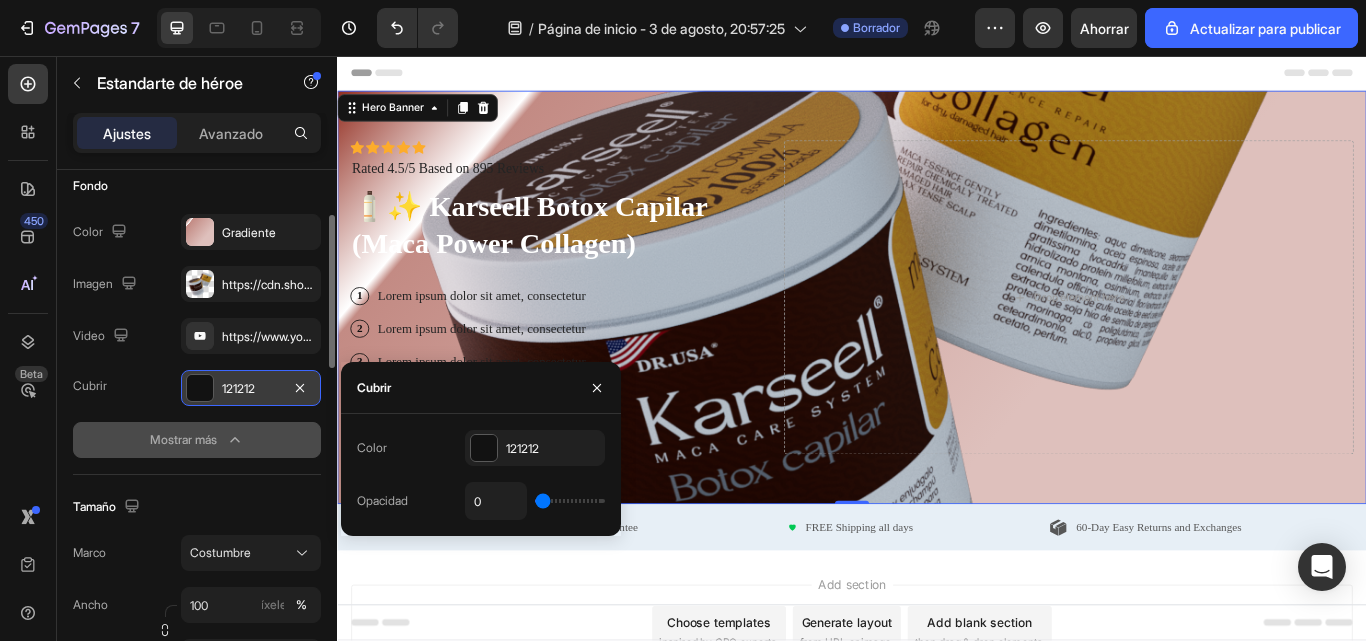 type on "19" 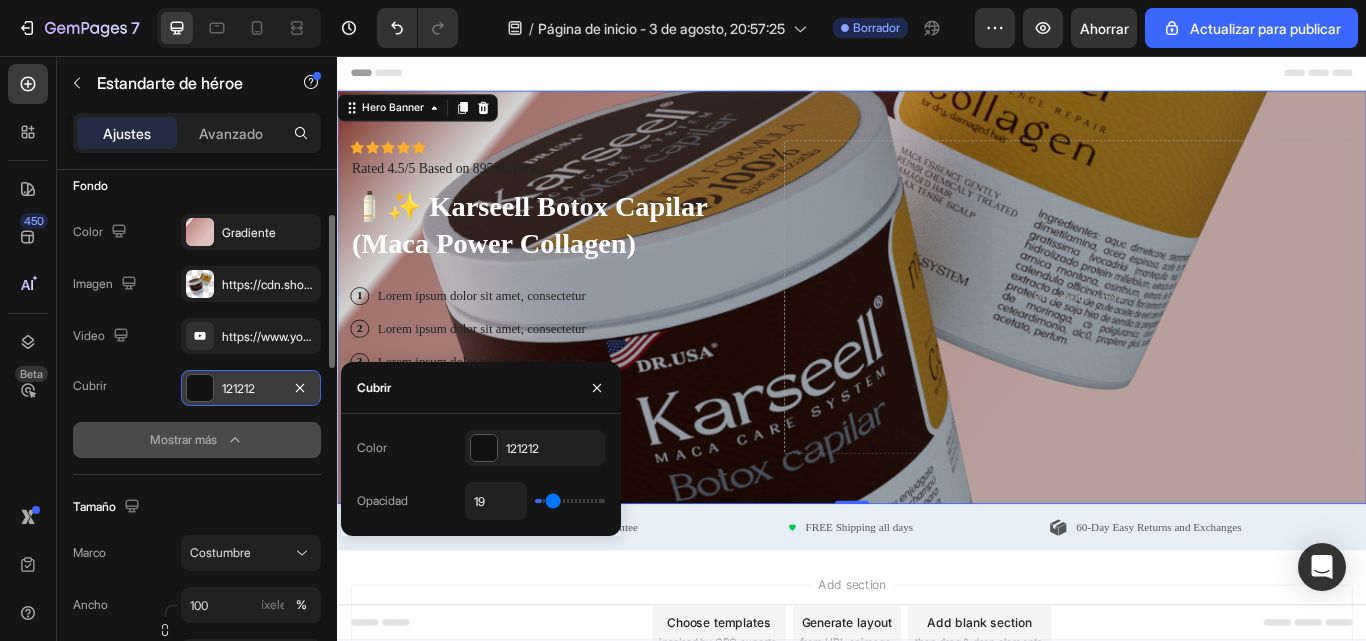 type on "19" 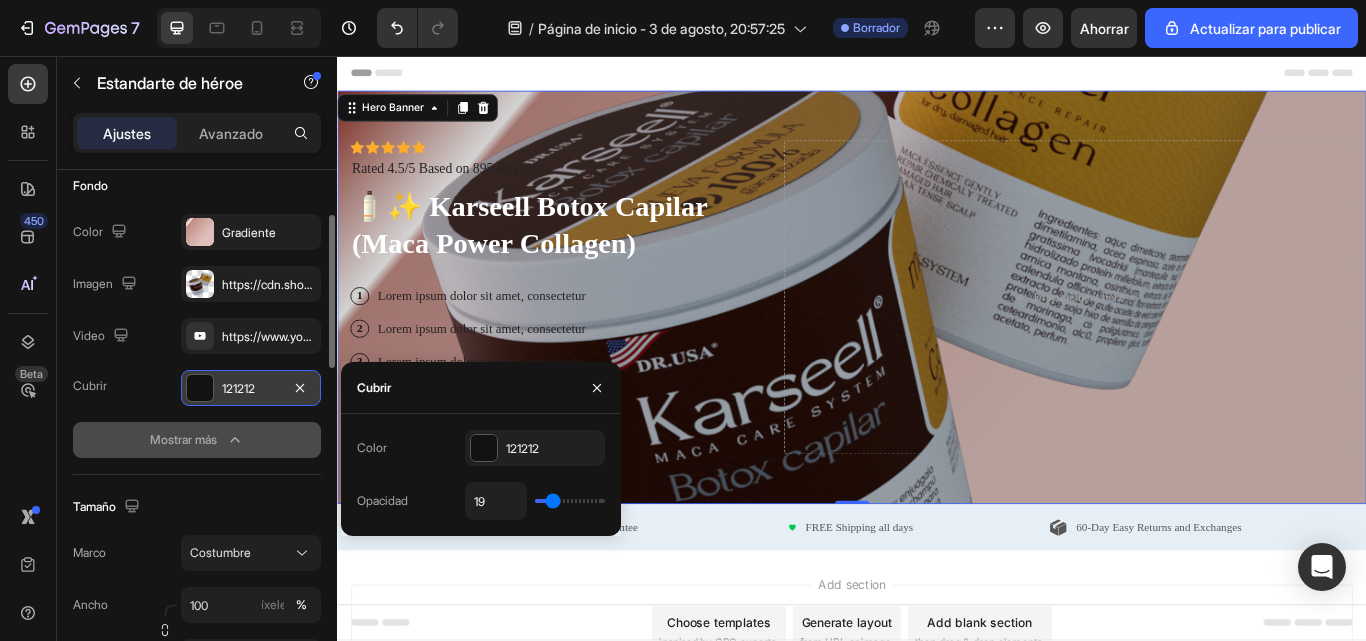 type on "70" 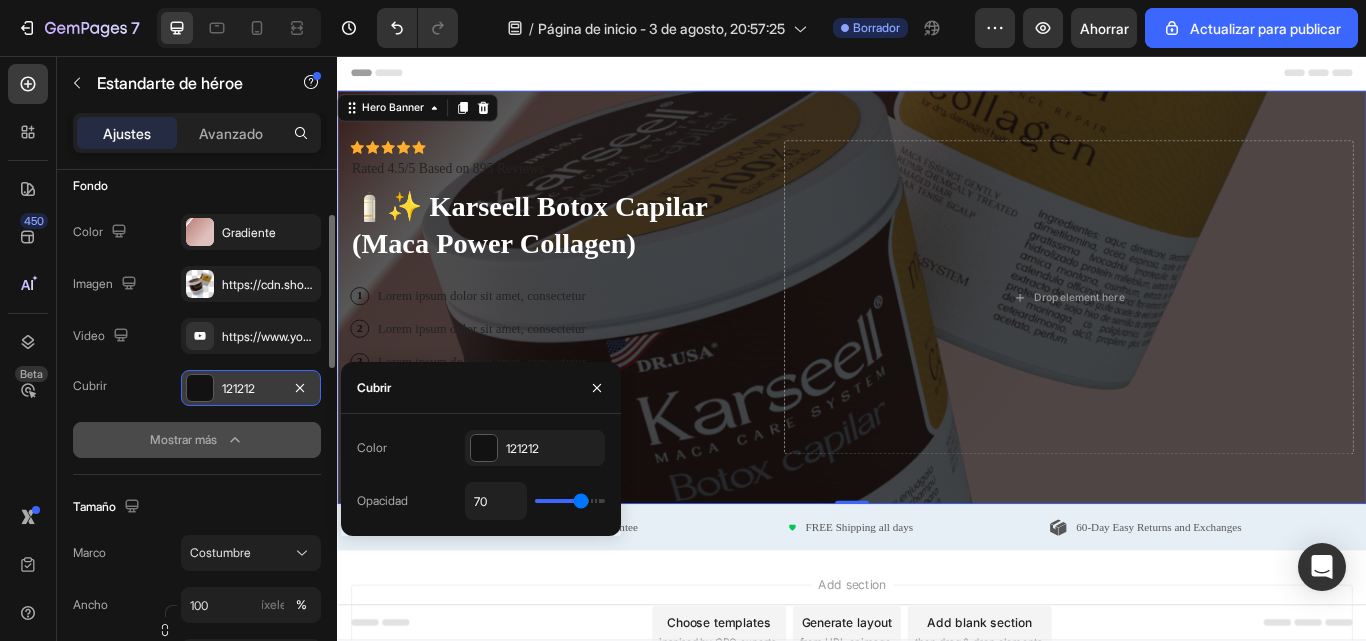 type on "70" 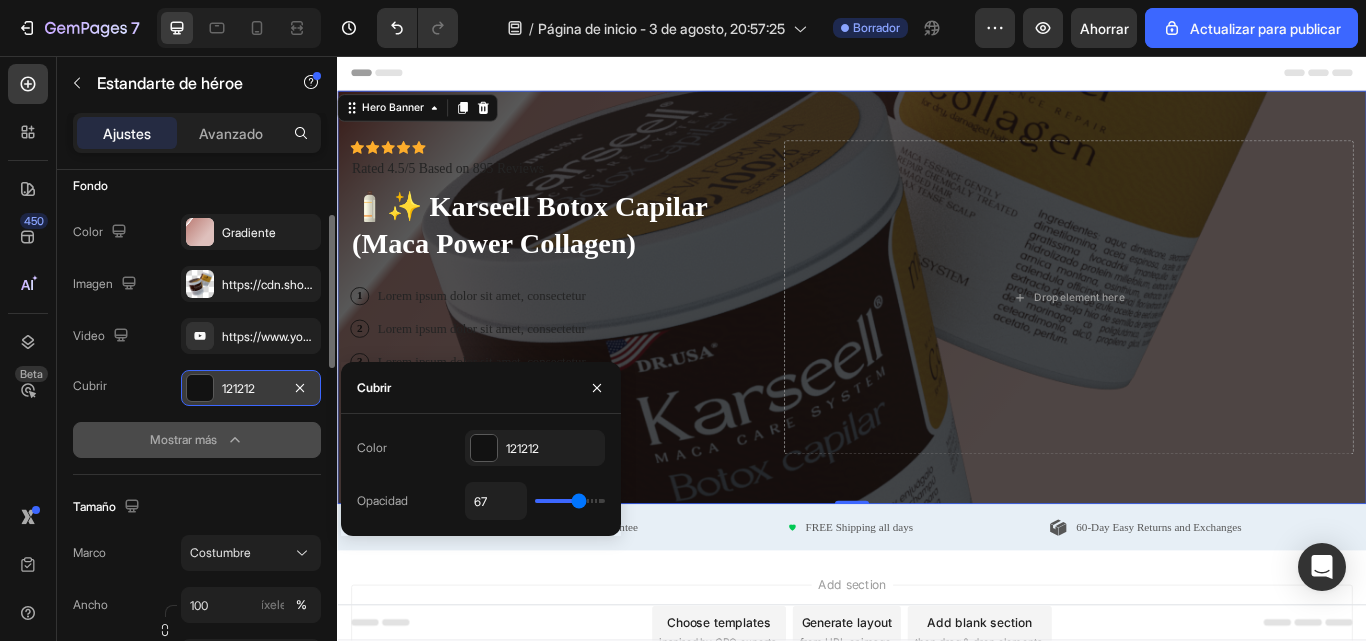 type on "65" 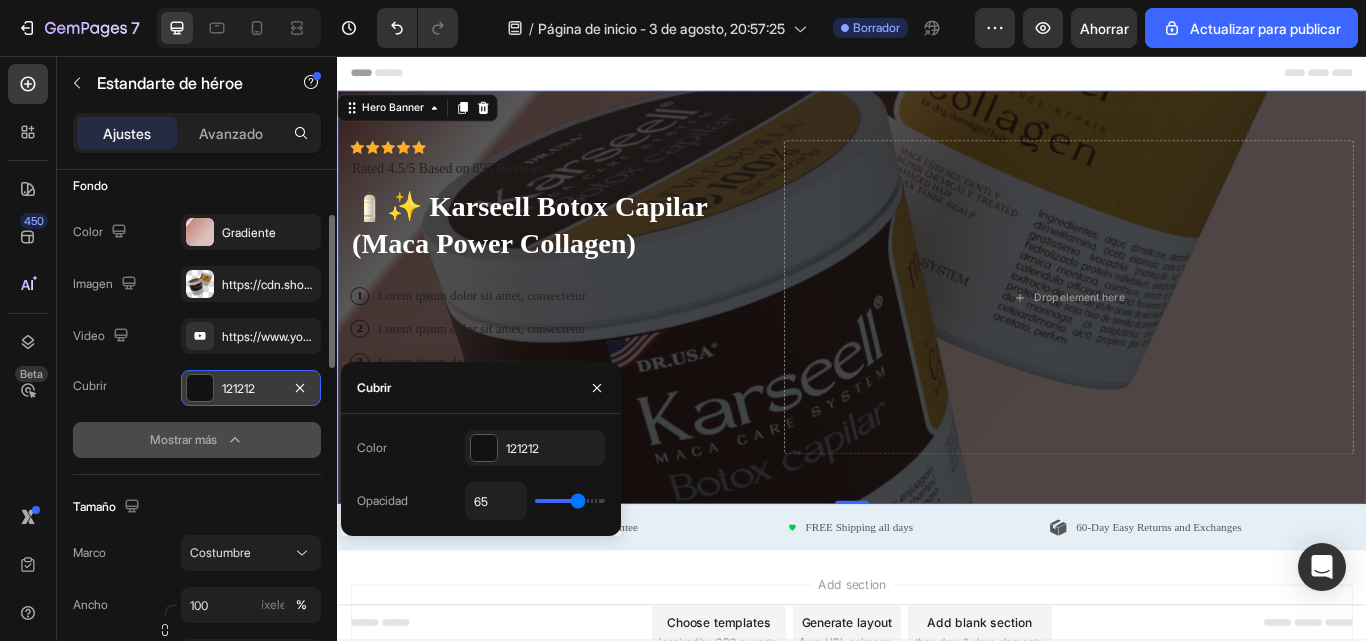 type on "7" 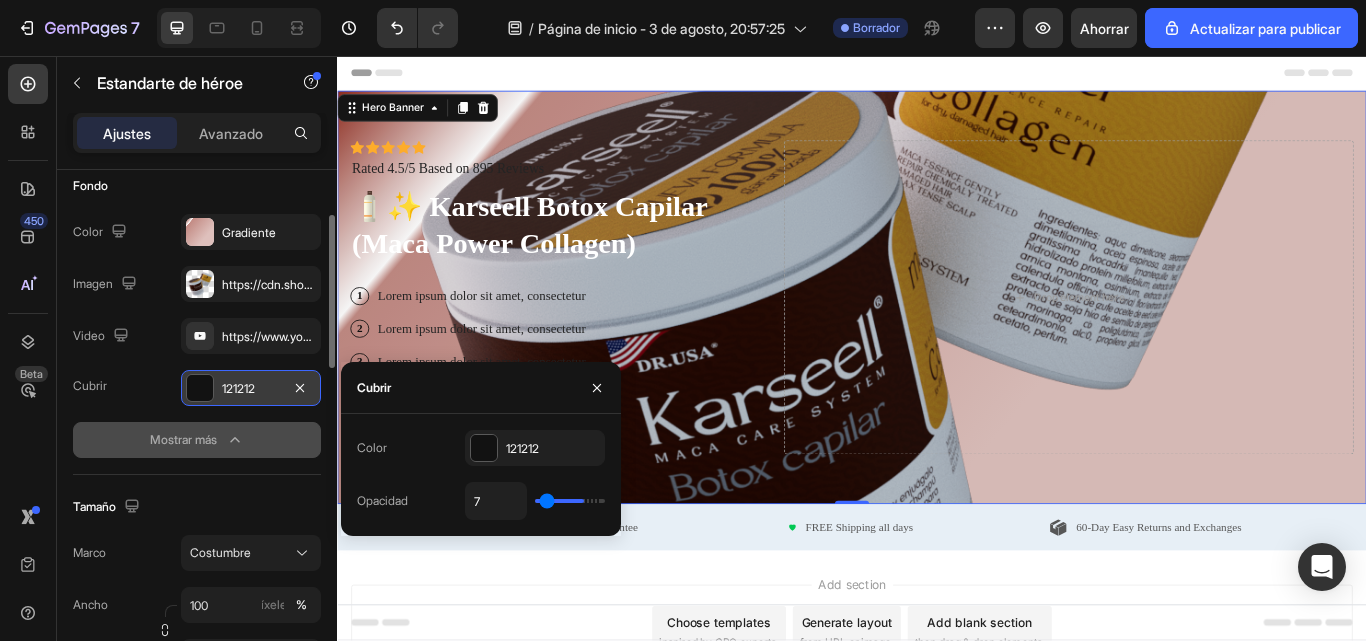 type on "0" 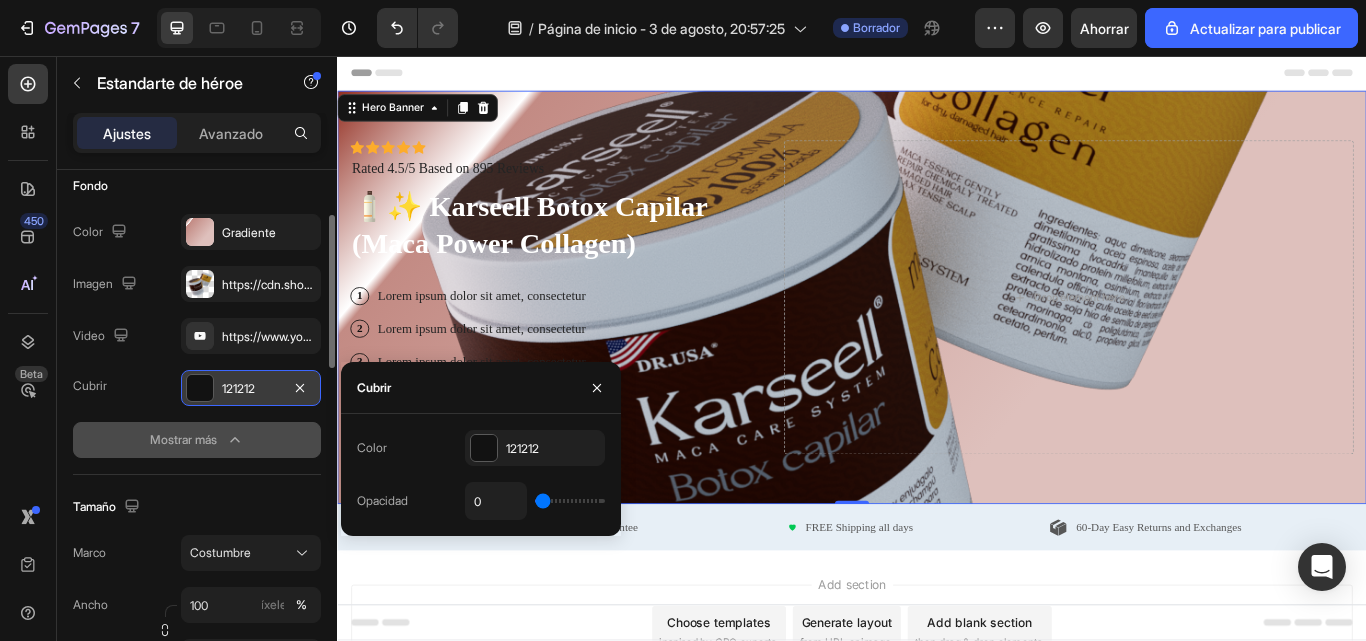 drag, startPoint x: 580, startPoint y: 500, endPoint x: 510, endPoint y: 502, distance: 70.028564 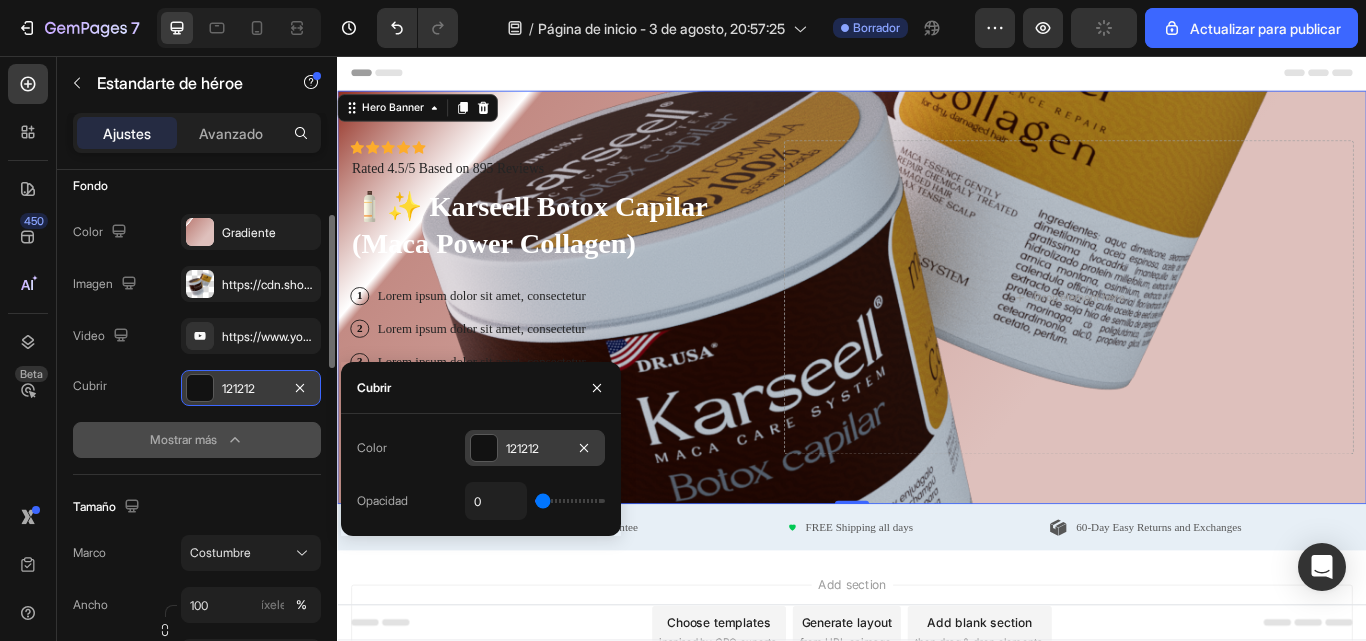 click on "121212" at bounding box center (522, 448) 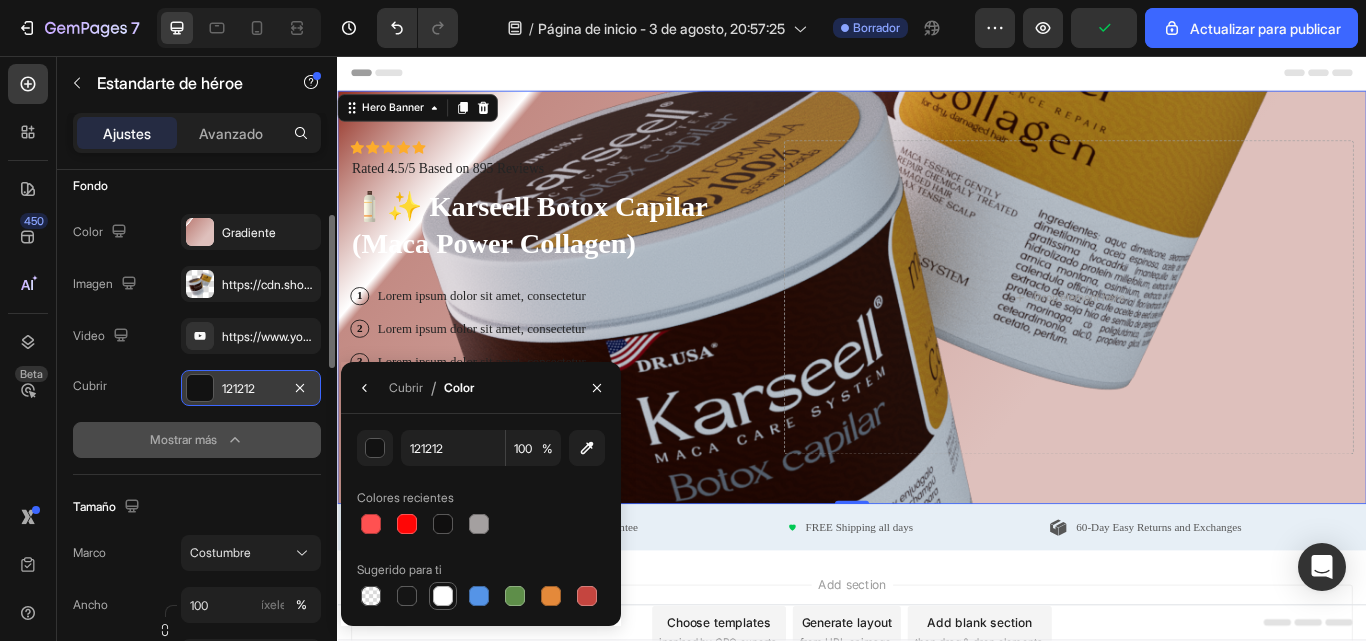 click at bounding box center (443, 596) 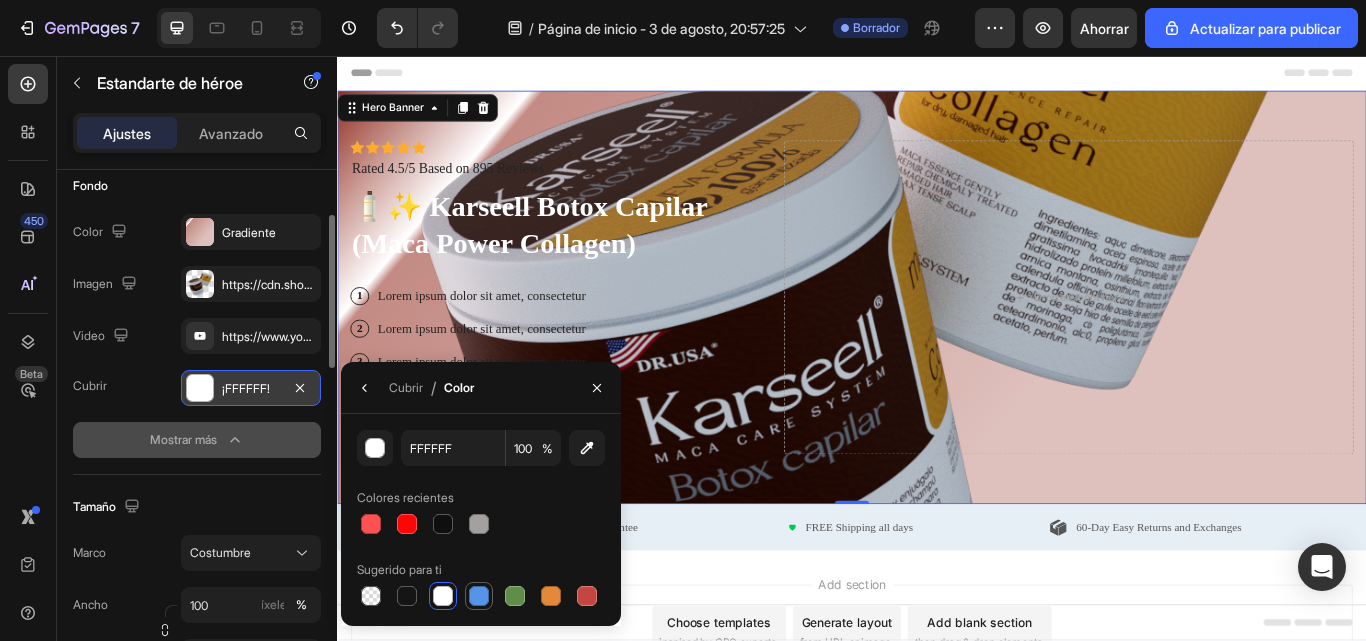 click at bounding box center (479, 596) 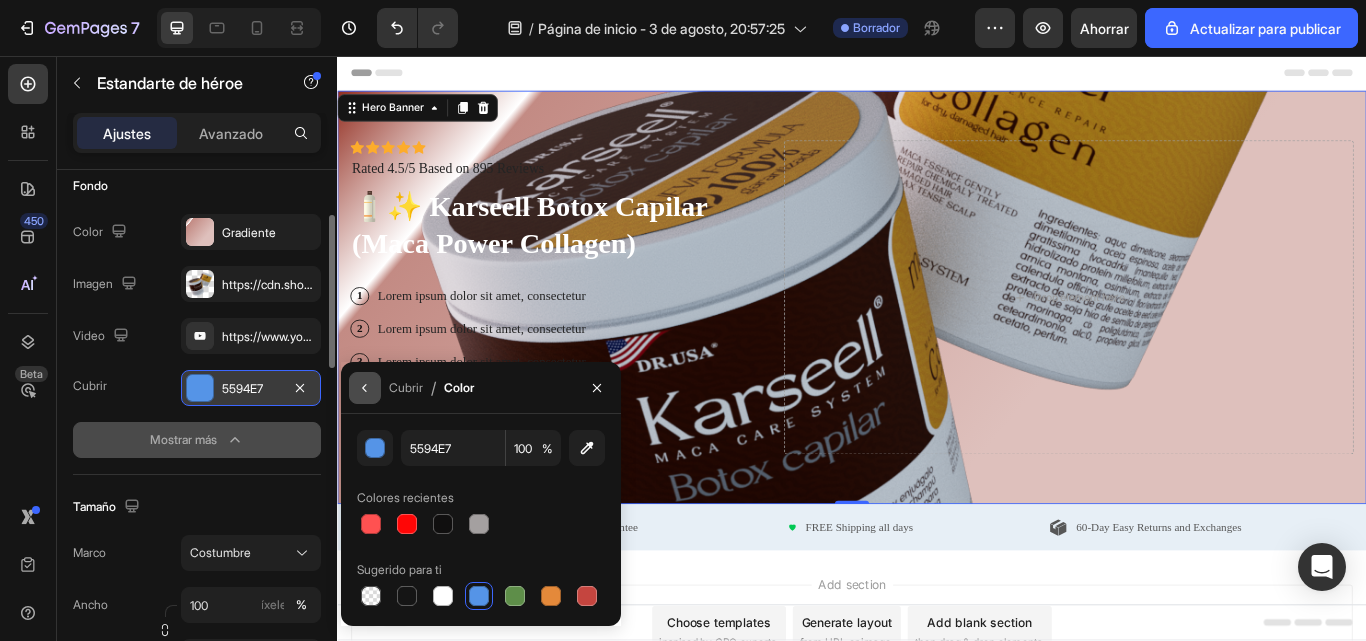 click at bounding box center [365, 388] 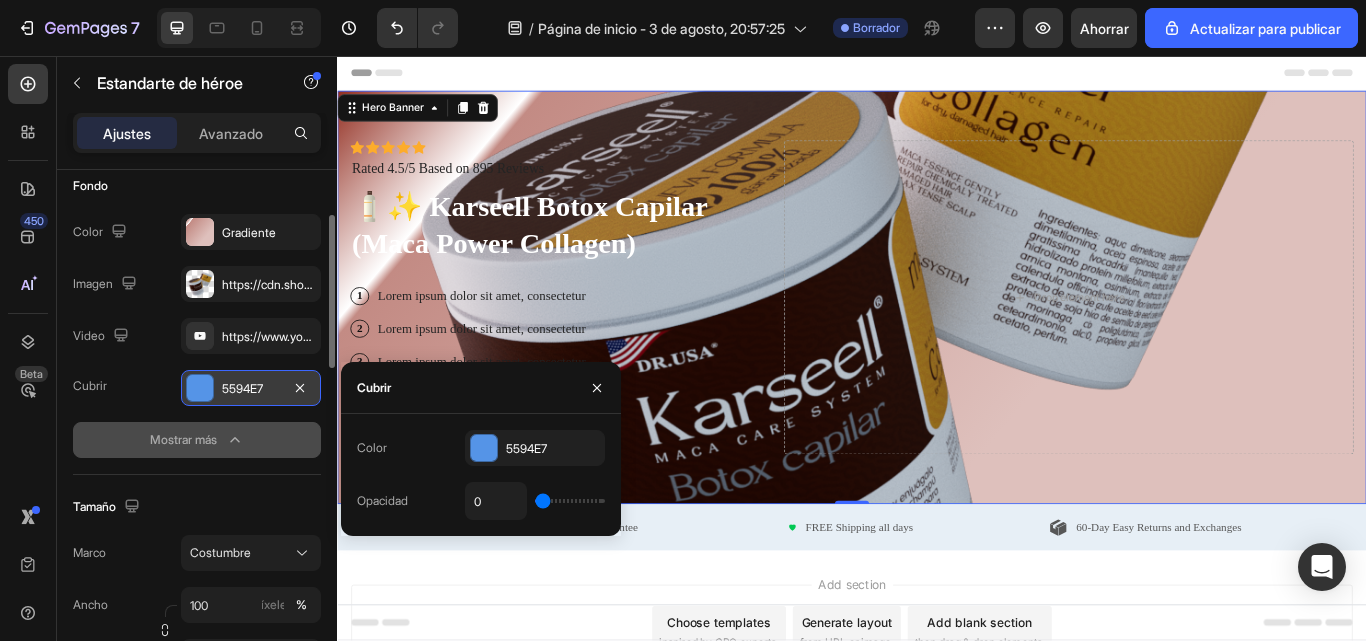 type on "20" 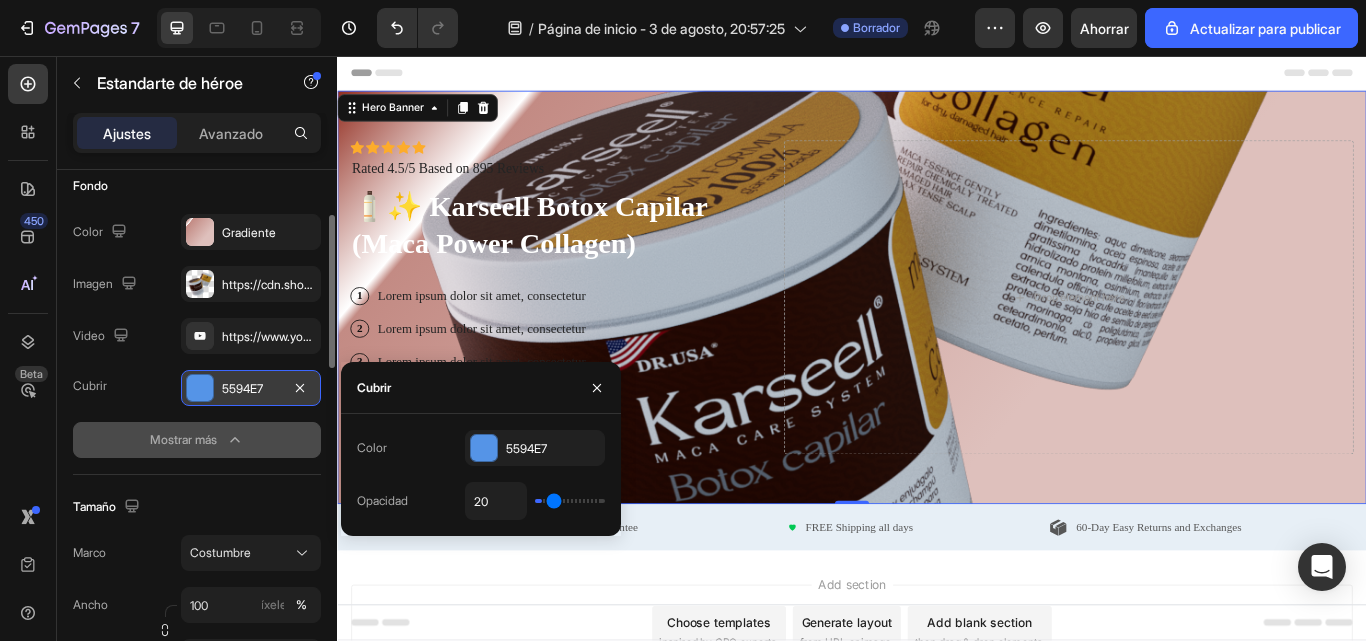 type on "20" 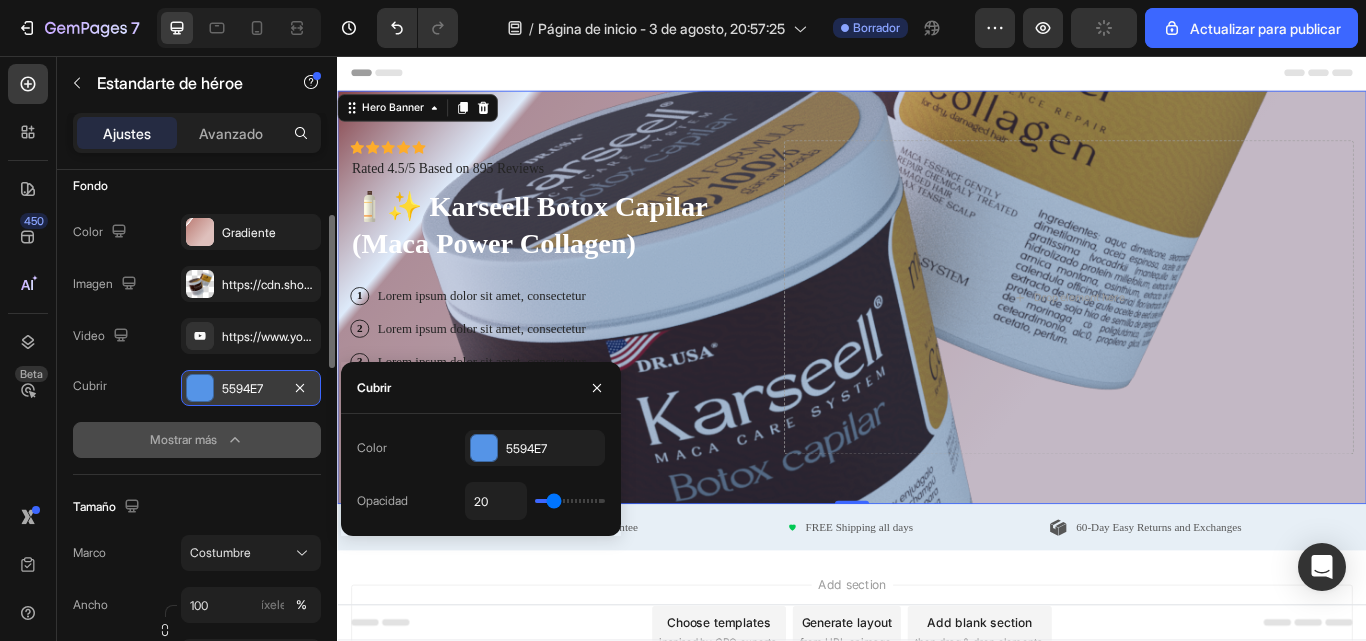 click on "20" at bounding box center [535, 501] 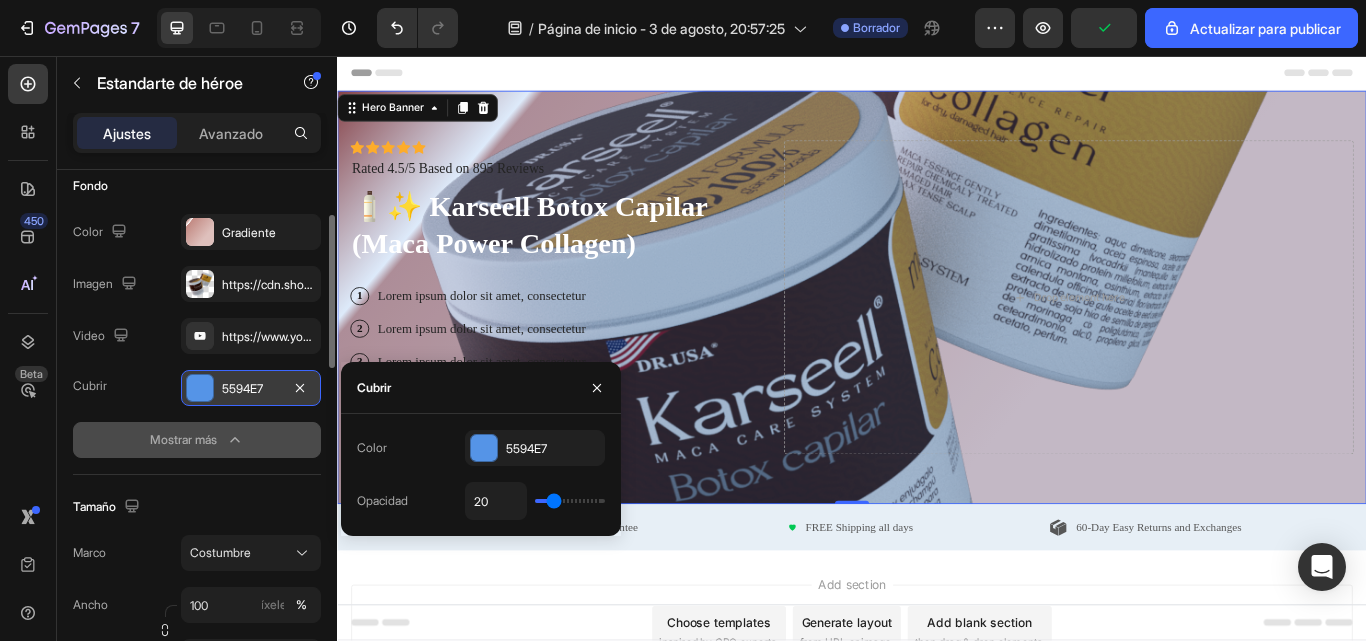 type on "63" 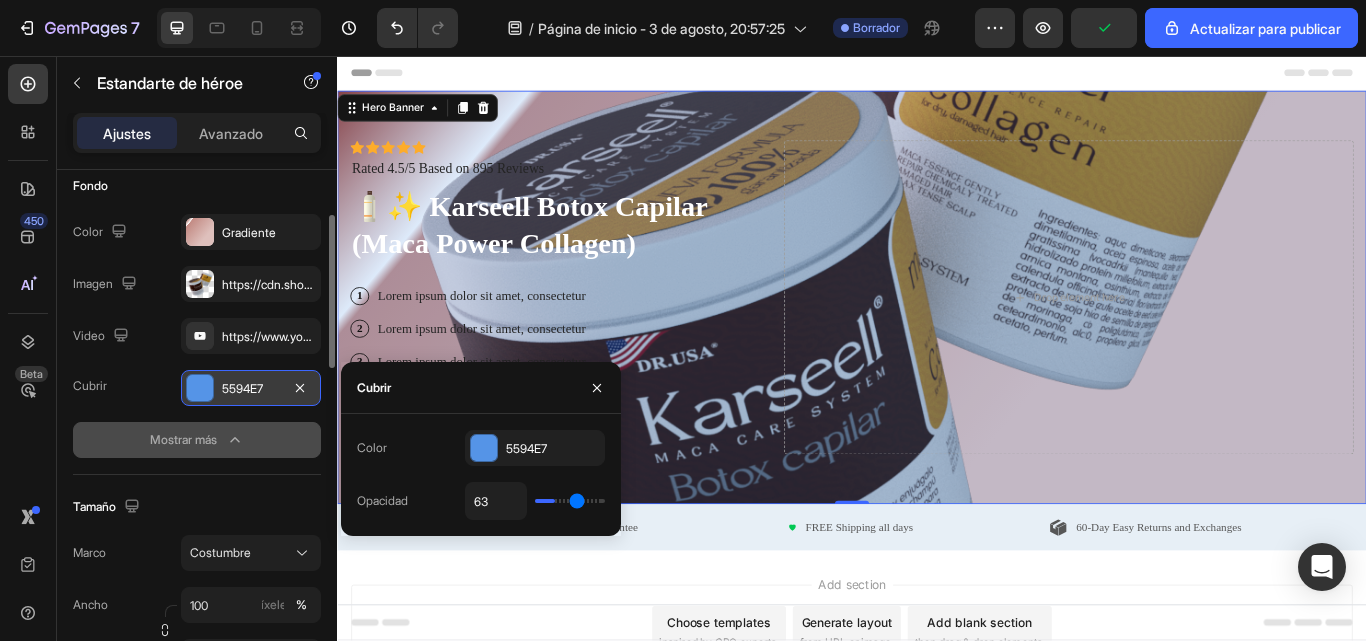 type on "63" 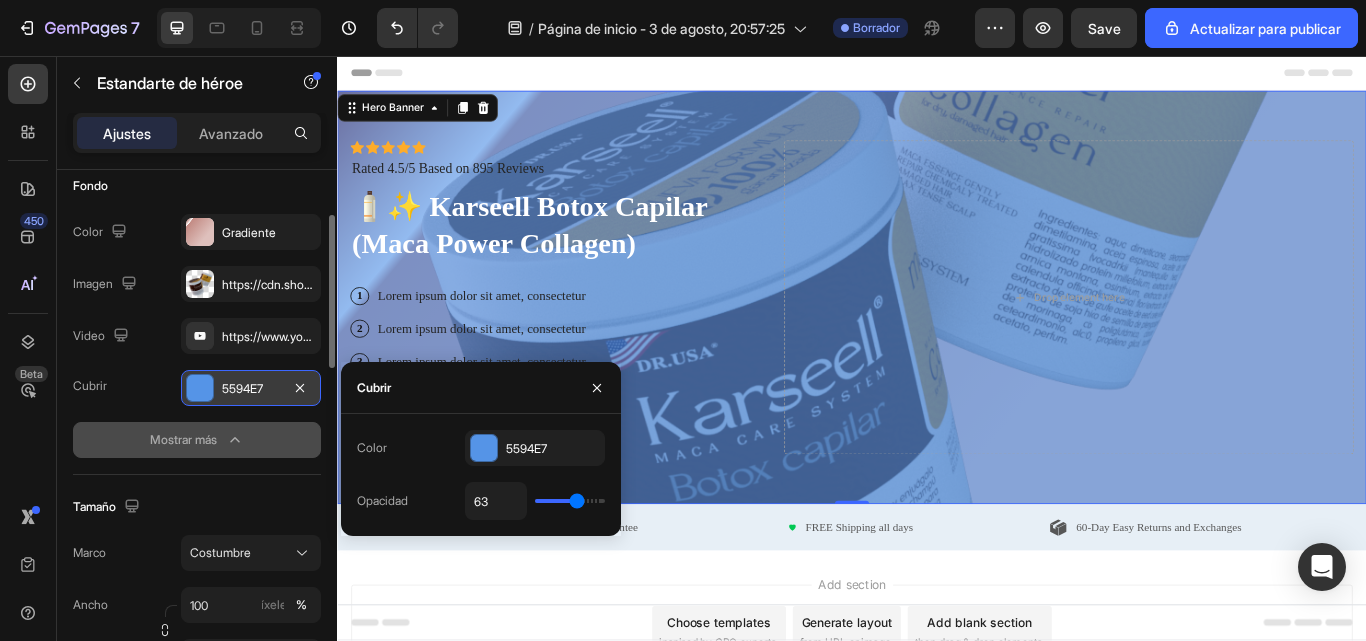 type on "54" 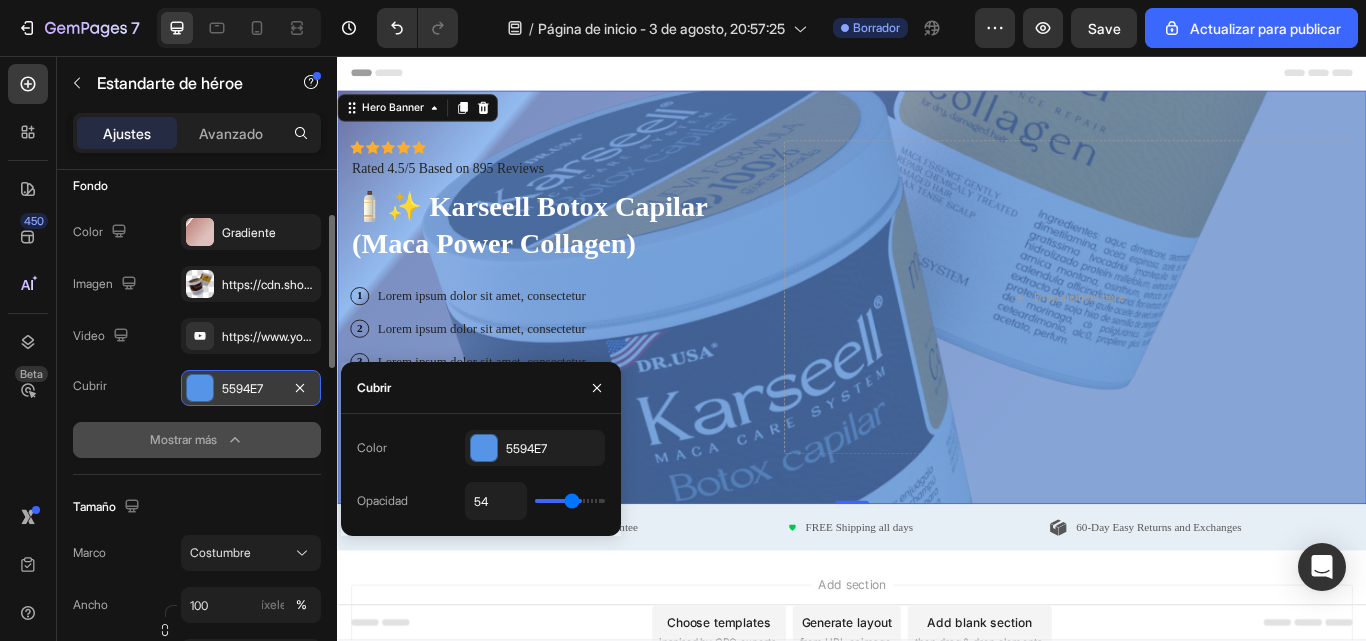type on "30" 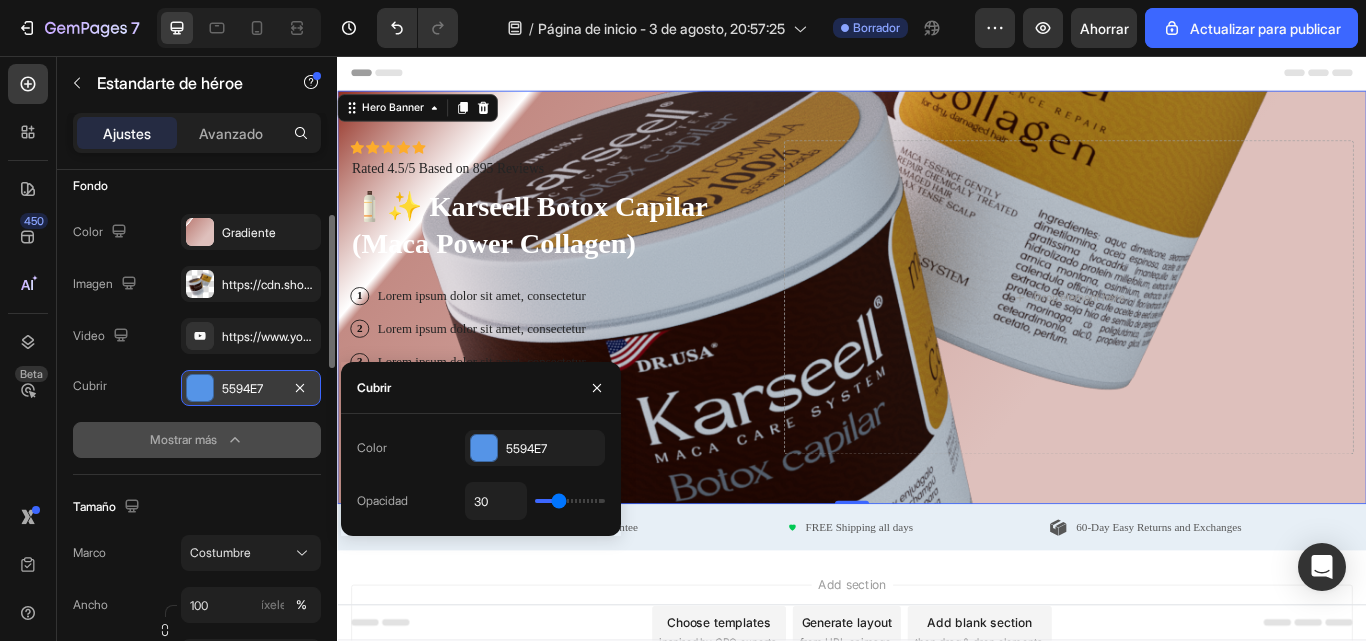 type on "0" 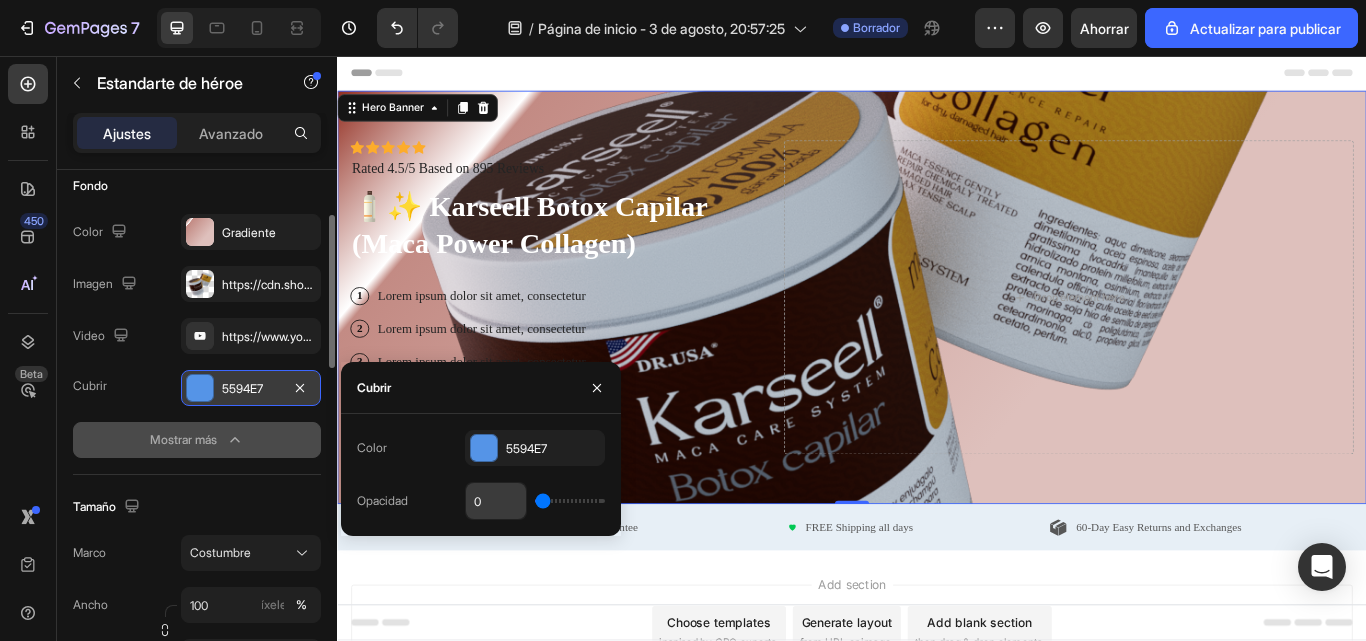 drag, startPoint x: 573, startPoint y: 496, endPoint x: 499, endPoint y: 489, distance: 74.330345 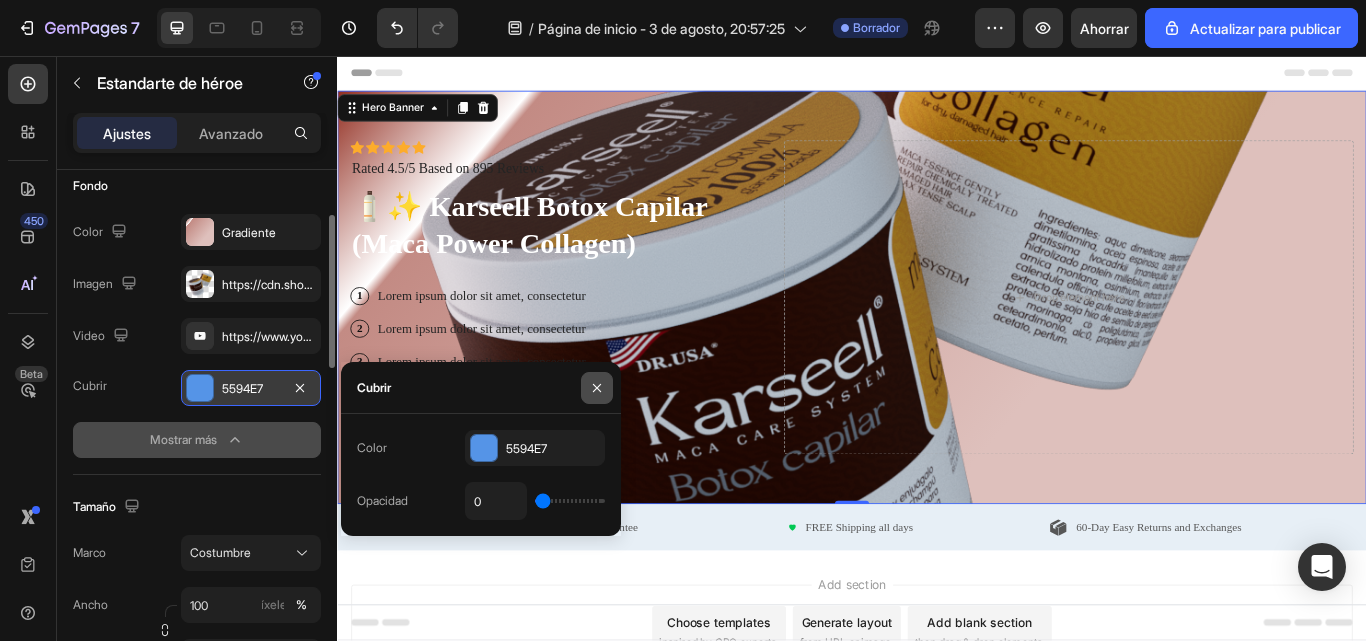 click 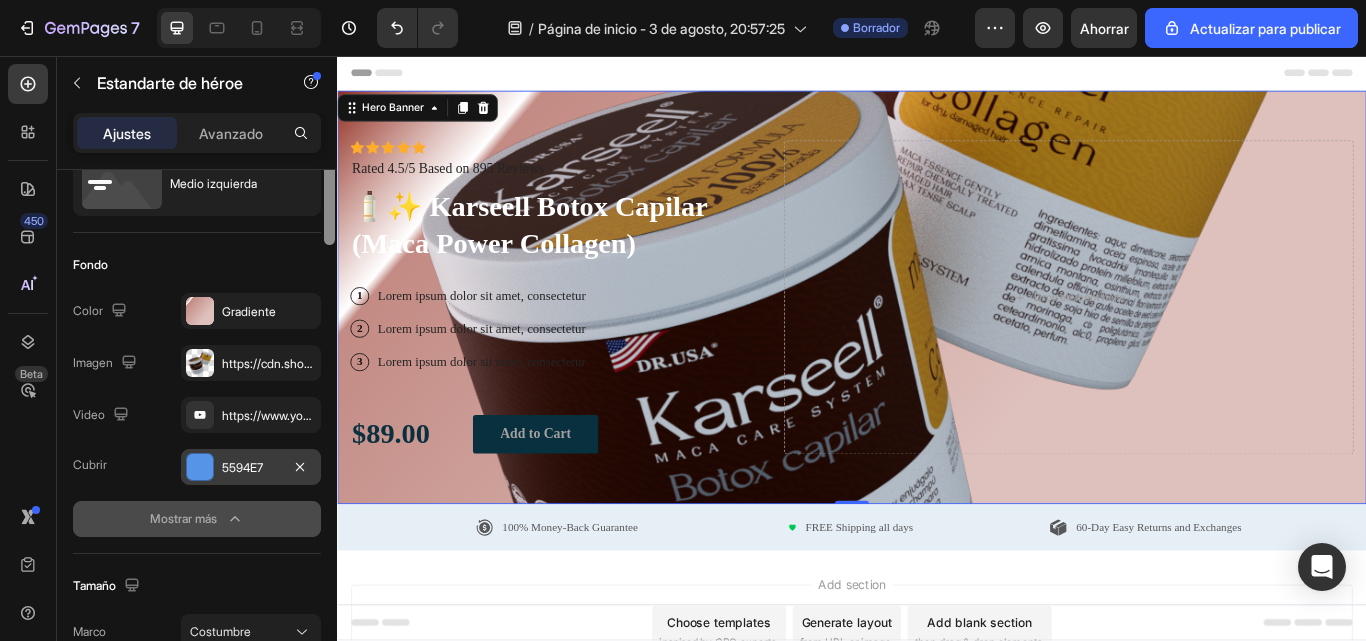 scroll, scrollTop: 0, scrollLeft: 0, axis: both 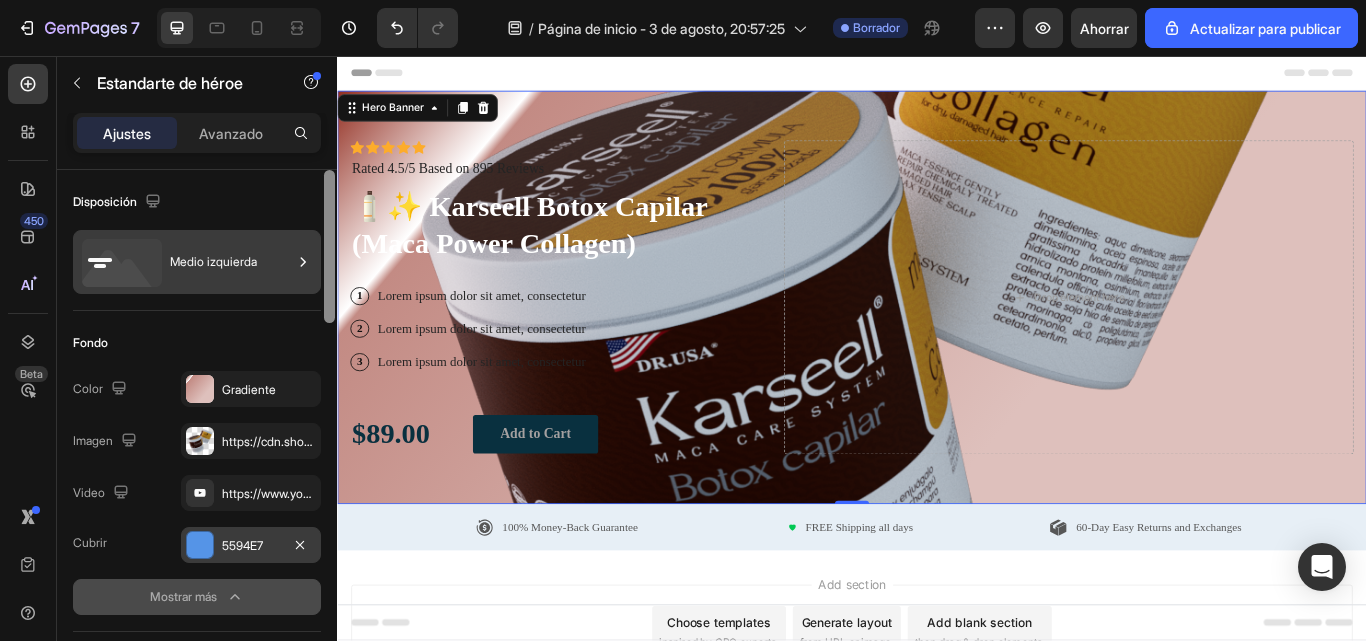 drag, startPoint x: 331, startPoint y: 359, endPoint x: 304, endPoint y: 262, distance: 100.68764 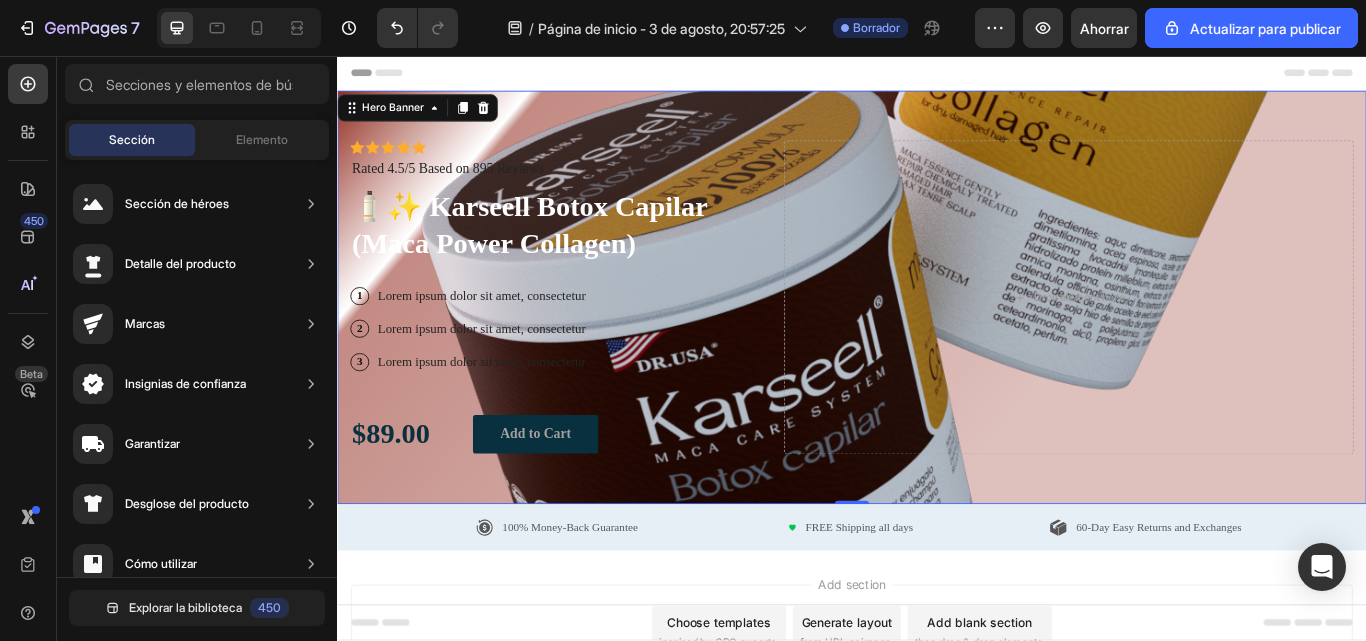 click on "Add section Choose templates inspired by CRO experts Generate layout from URL or image Add blank section then drag & drop elements" at bounding box center (937, 756) 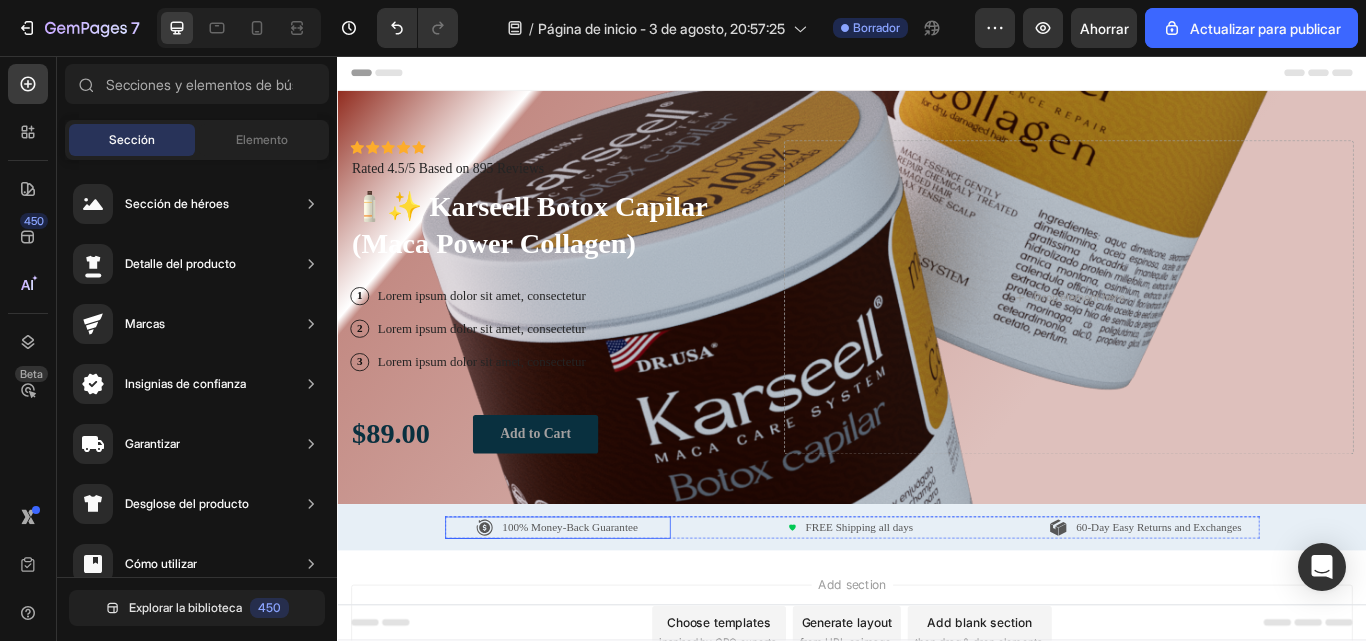 click on "100% Money-Back Guarantee" at bounding box center [593, 606] 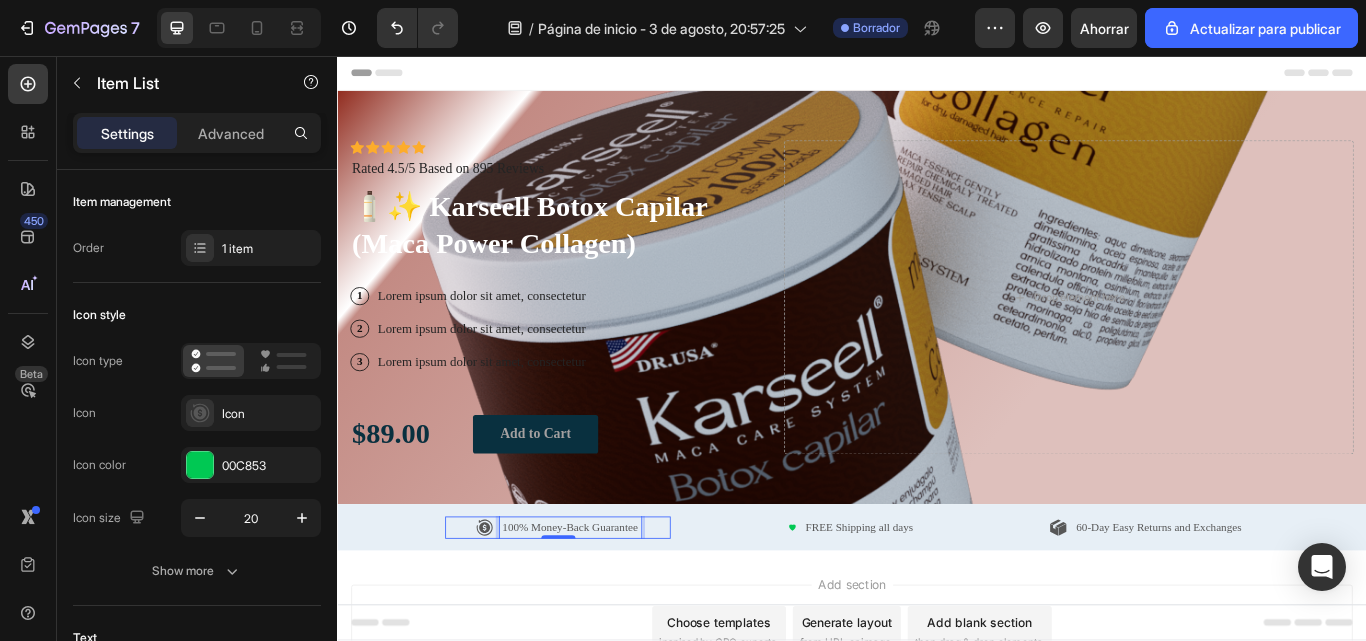 click on "100% Money-Back Guarantee" at bounding box center [608, 606] 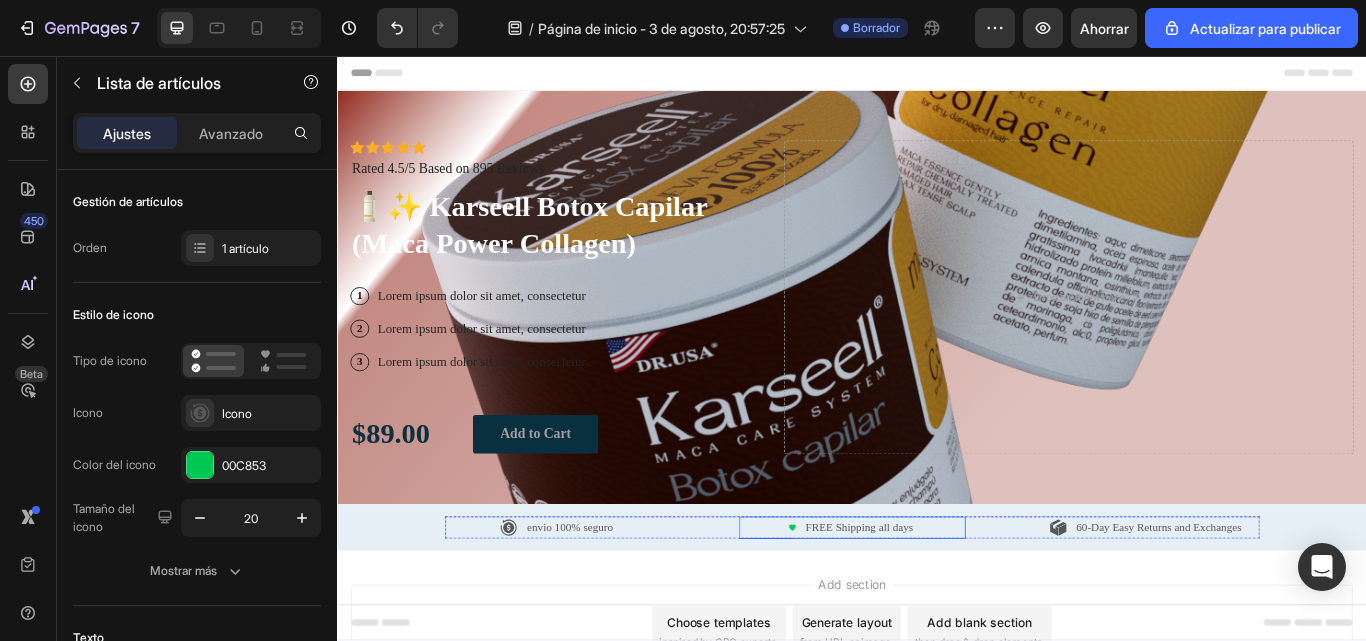 click on "FREE Shipping all days" at bounding box center [936, 606] 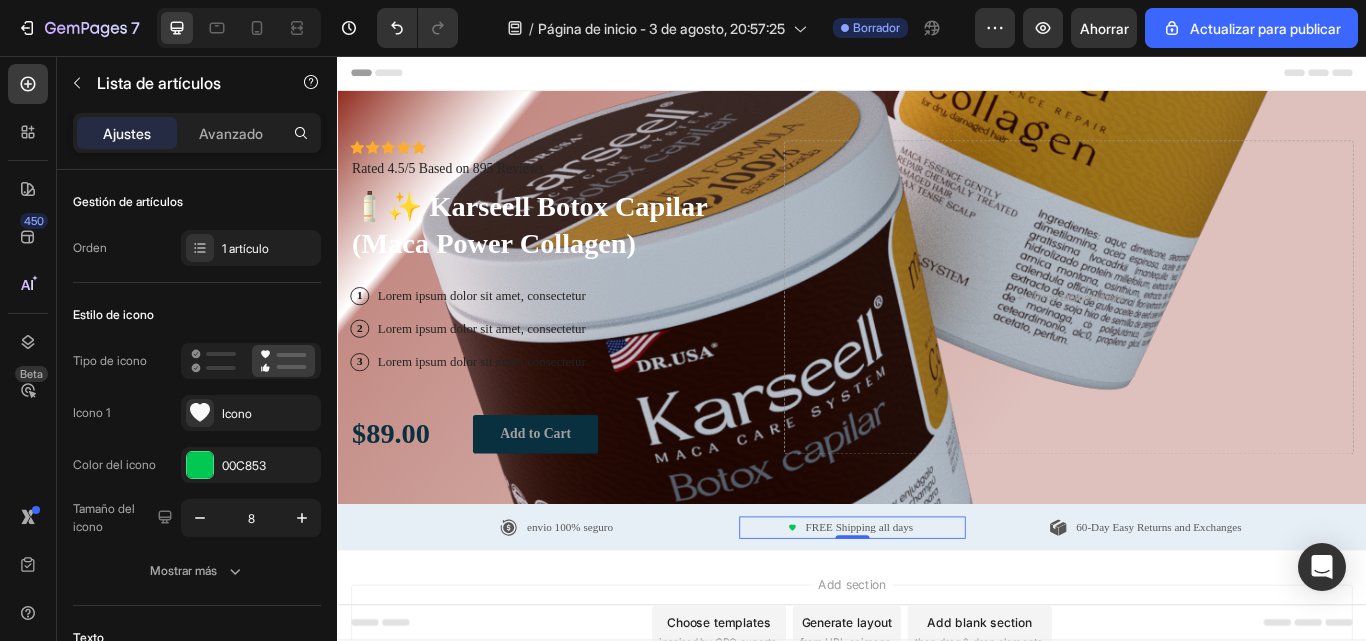 click on "FREE Shipping all days" at bounding box center (944, 606) 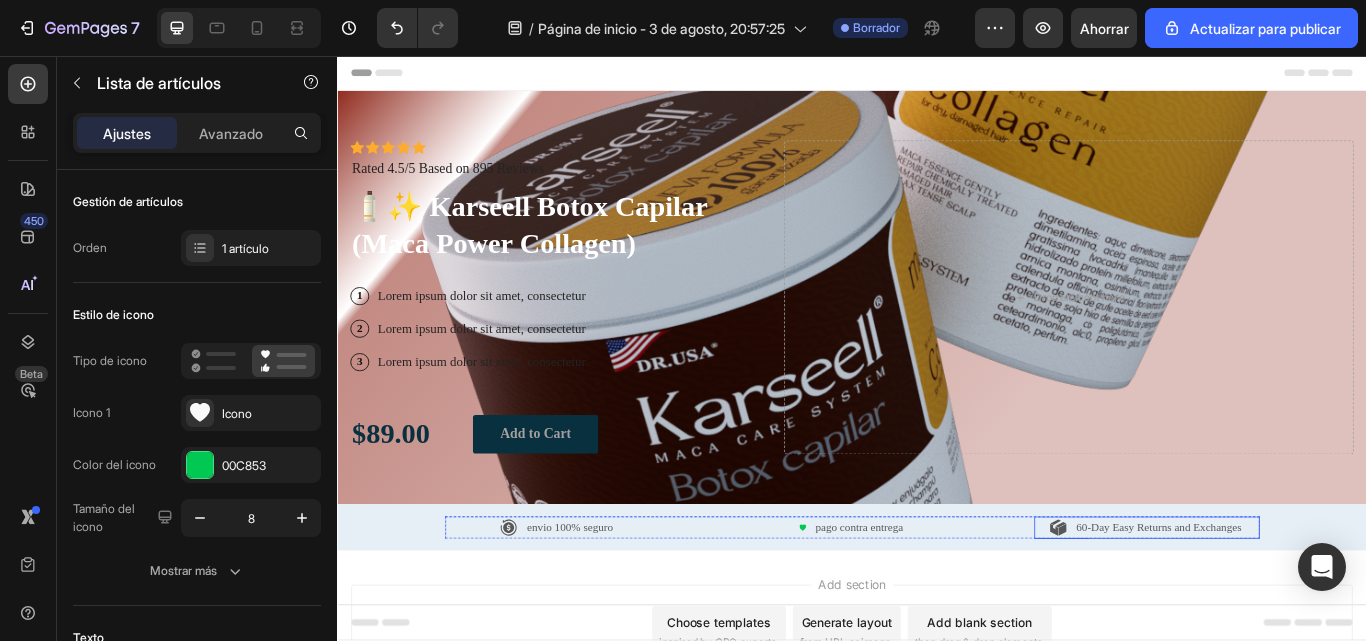click on "60-Day Easy Returns and Exchanges" at bounding box center [1294, 606] 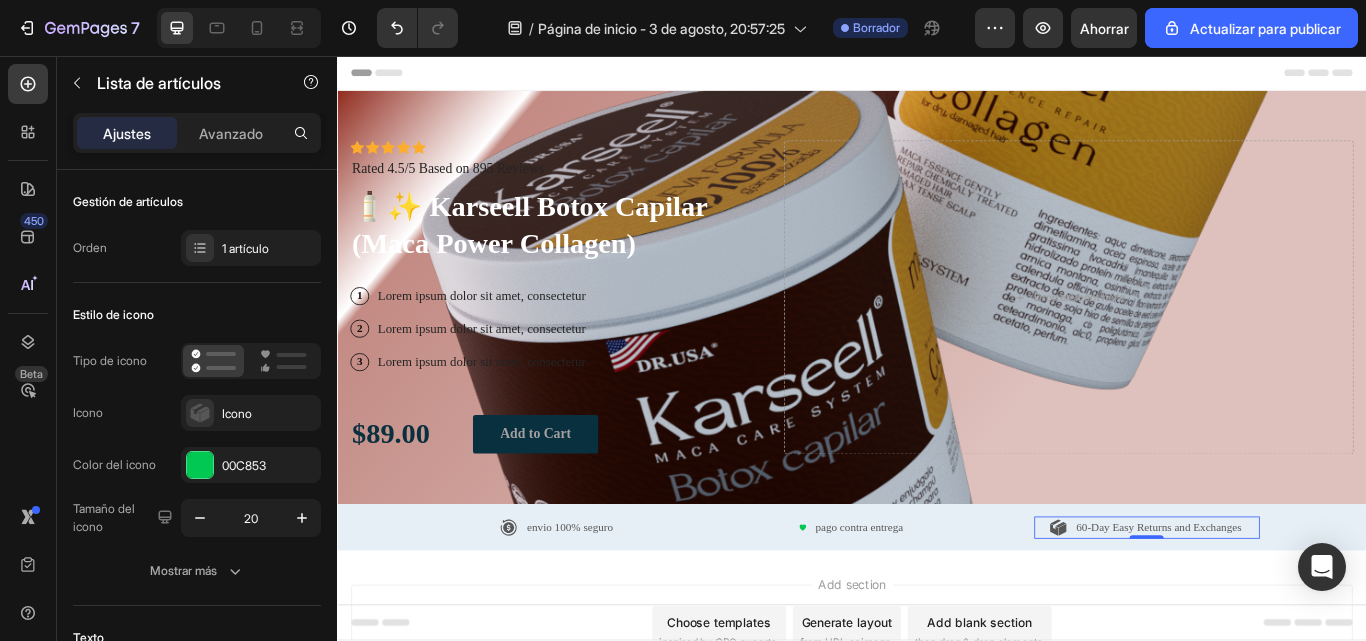 click on "60-Day Easy Returns and Exchanges" at bounding box center [1280, 606] 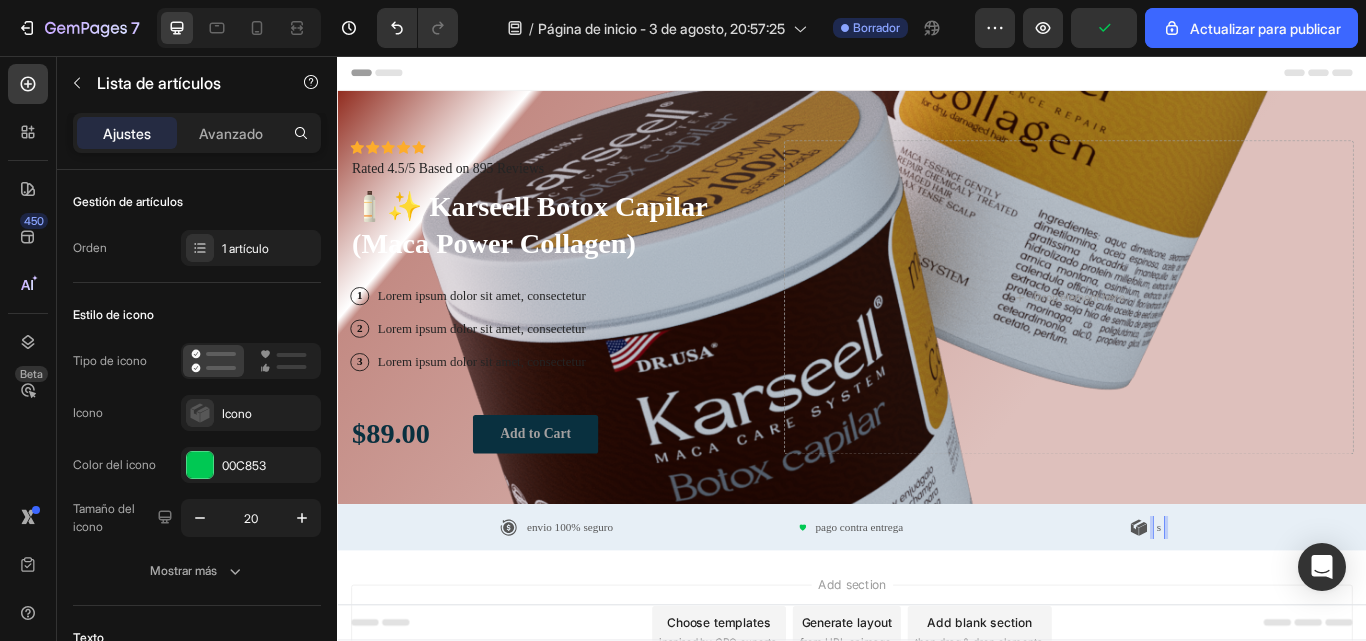click on "s" at bounding box center [1294, 606] 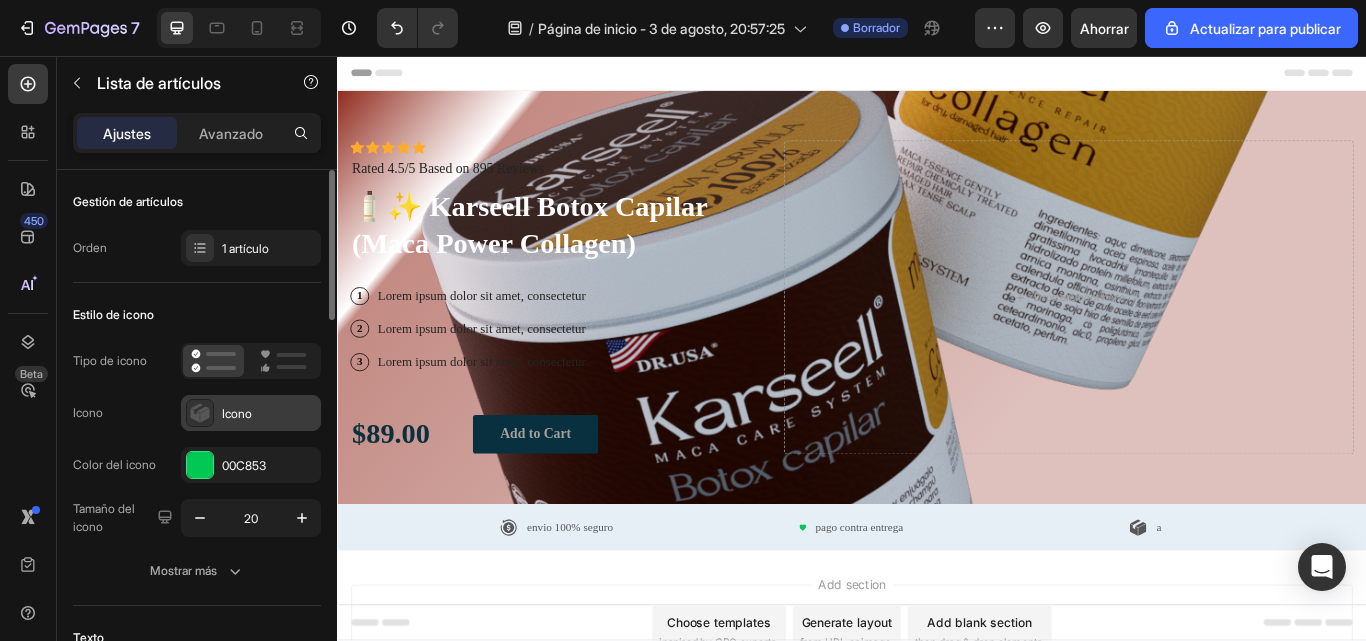 click 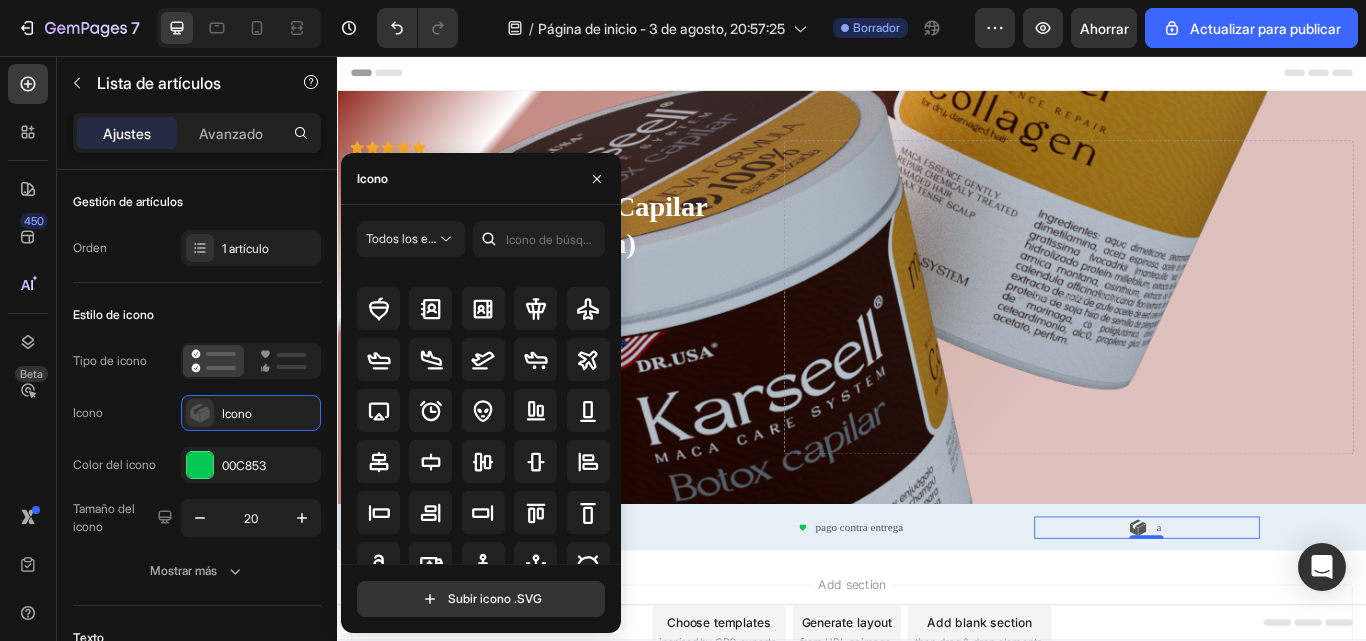 scroll, scrollTop: 0, scrollLeft: 0, axis: both 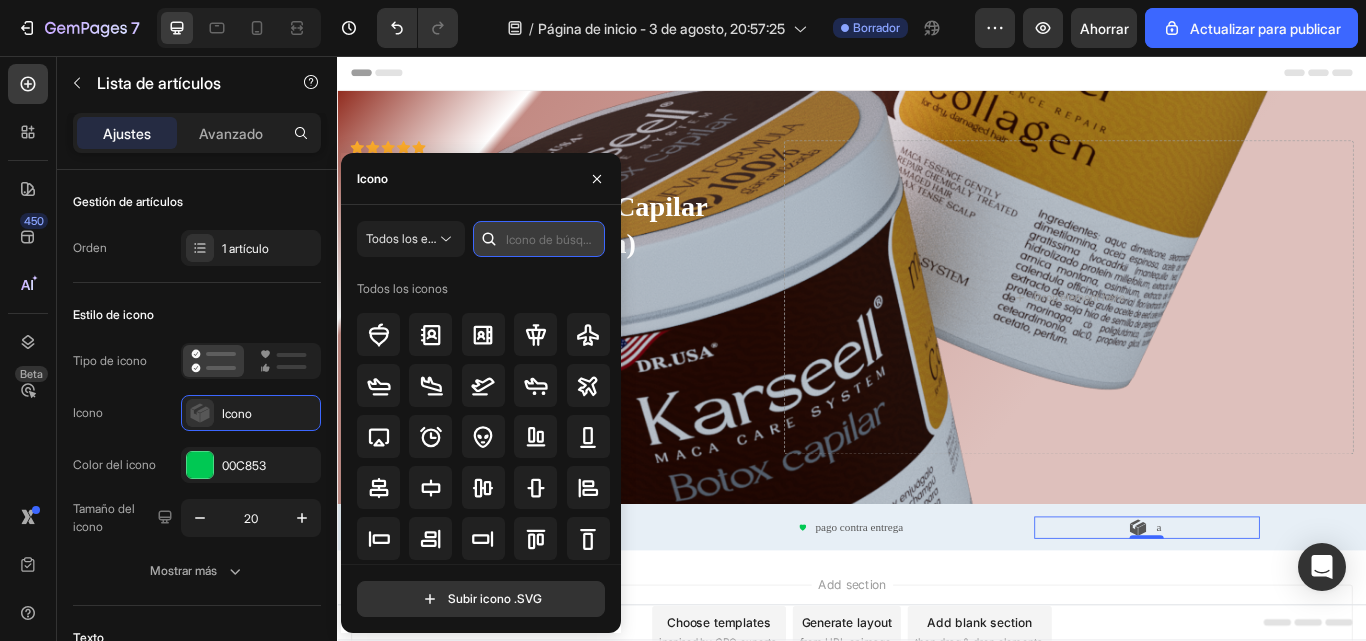 click at bounding box center [539, 239] 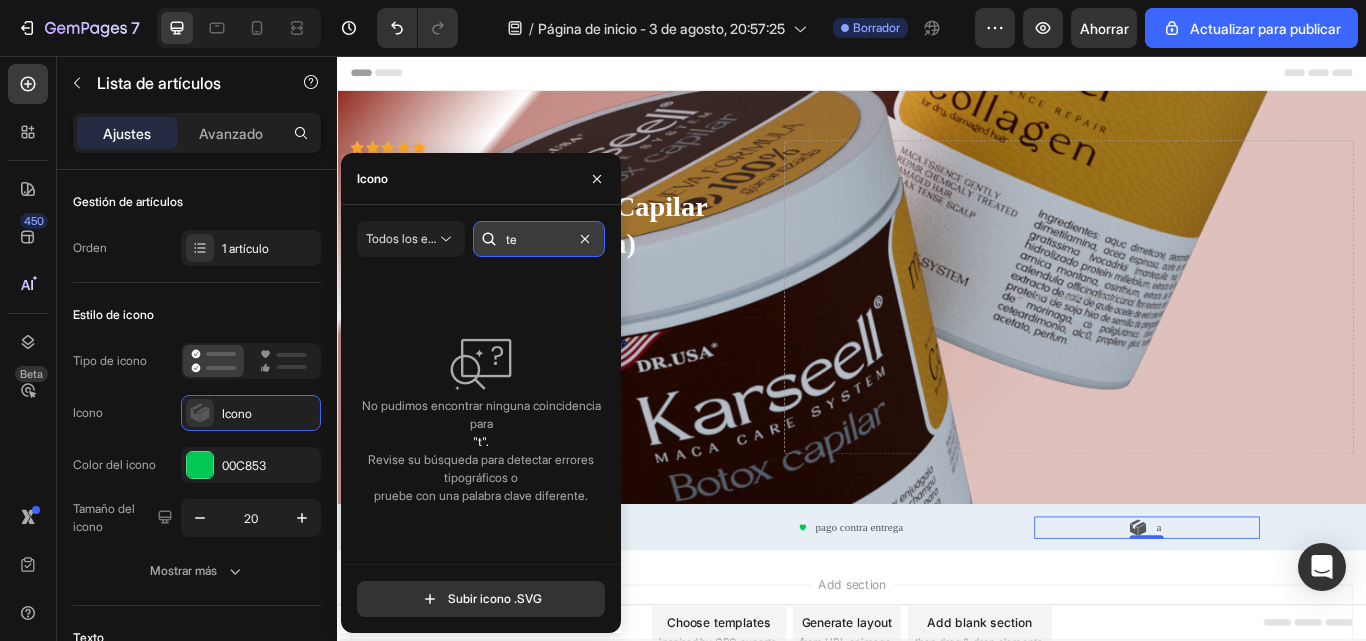 type on "t" 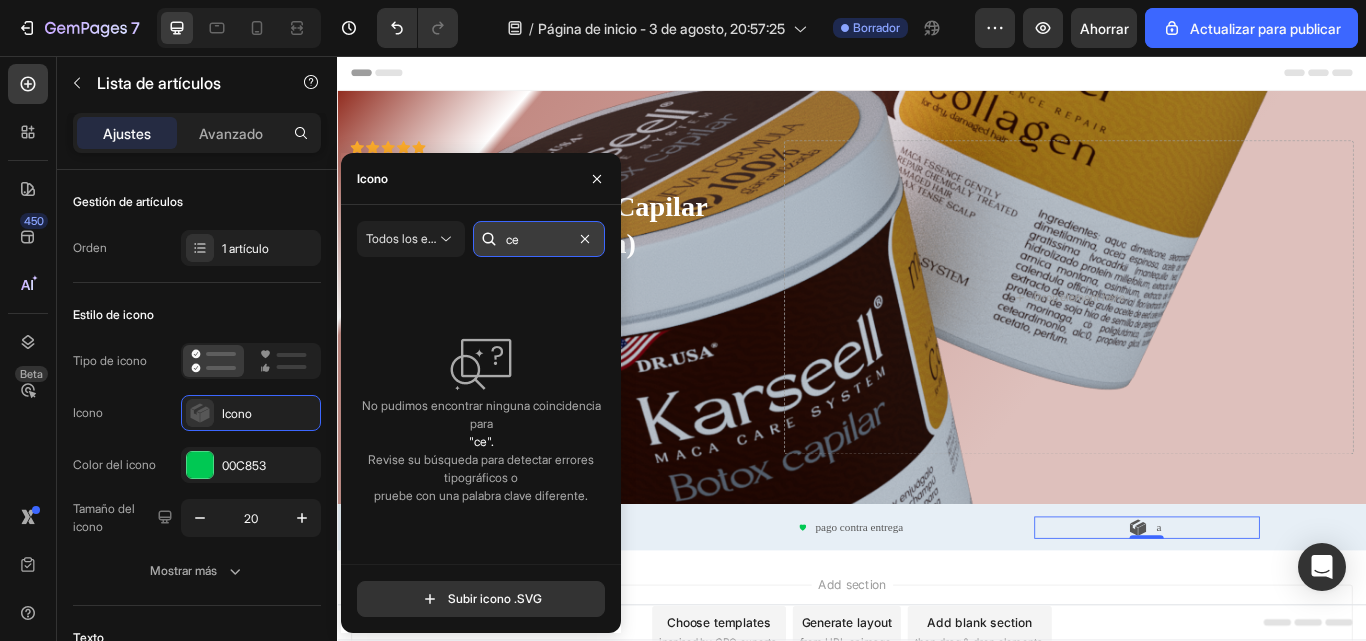 type on "c" 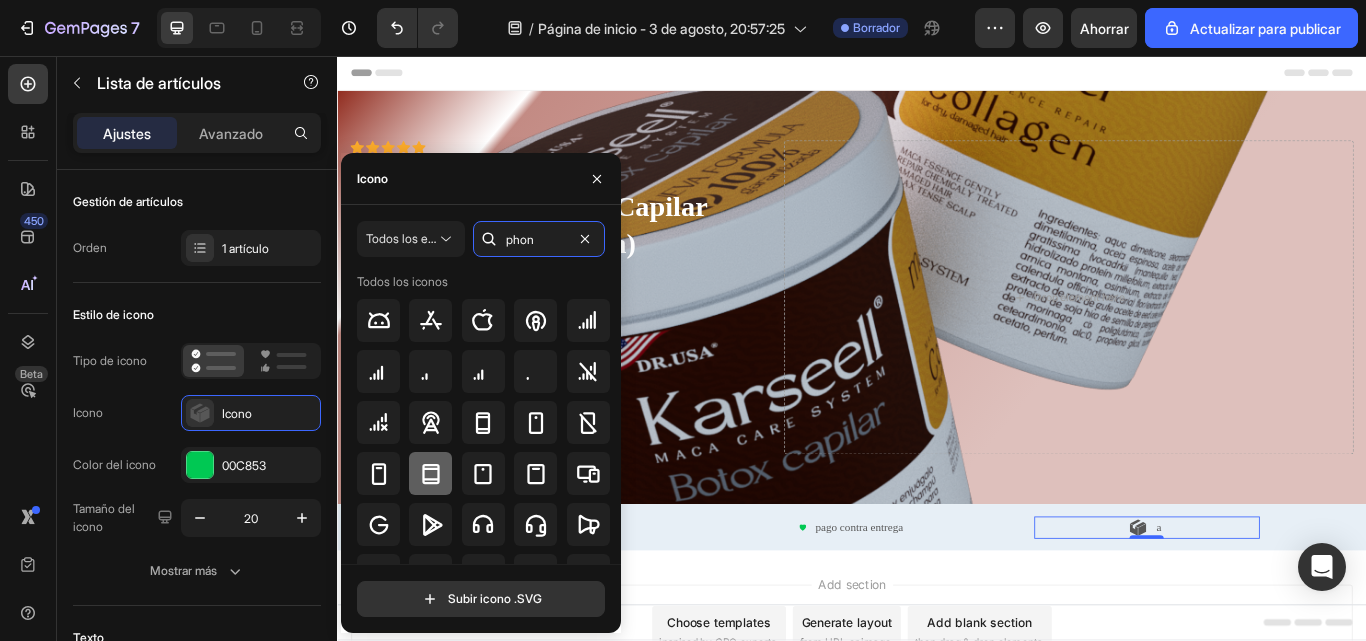 type on "phon" 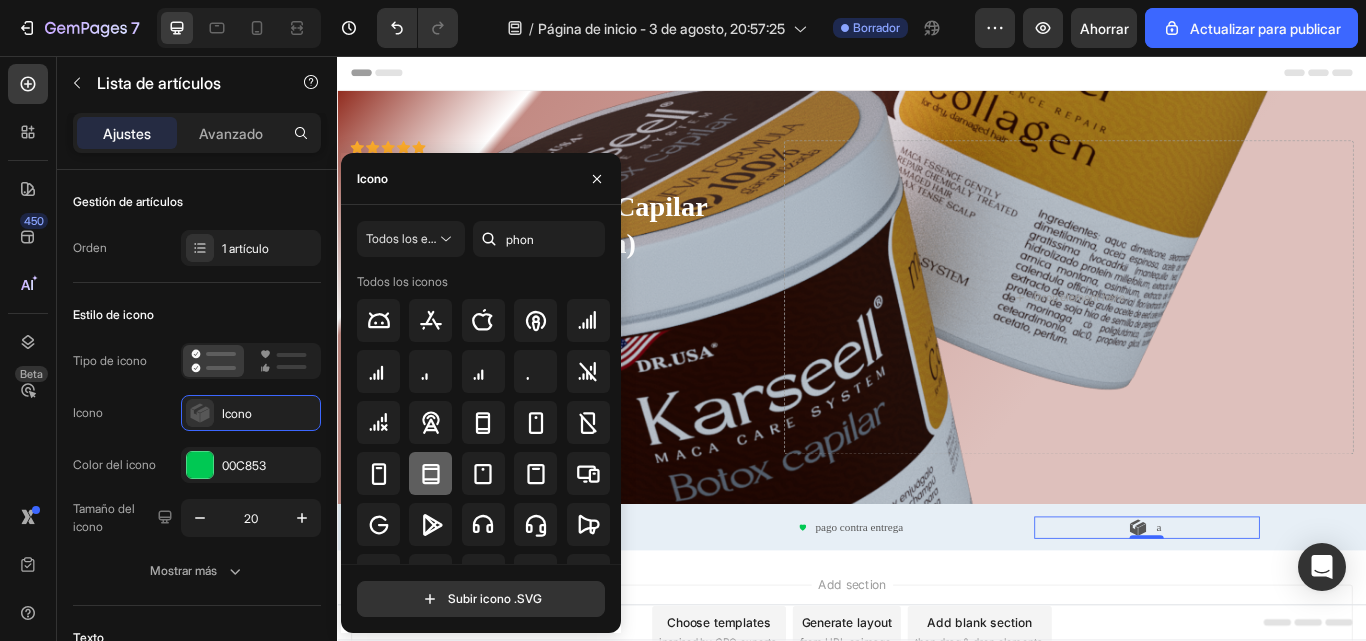 click 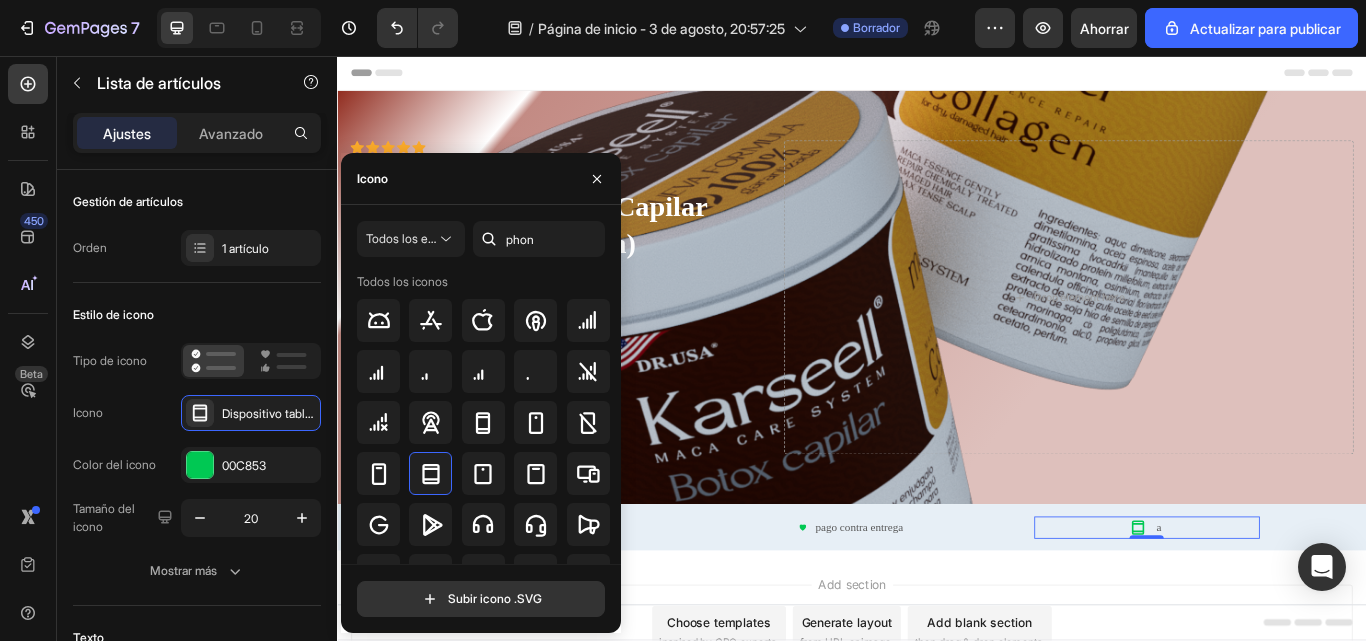 click on "a" at bounding box center [1280, 606] 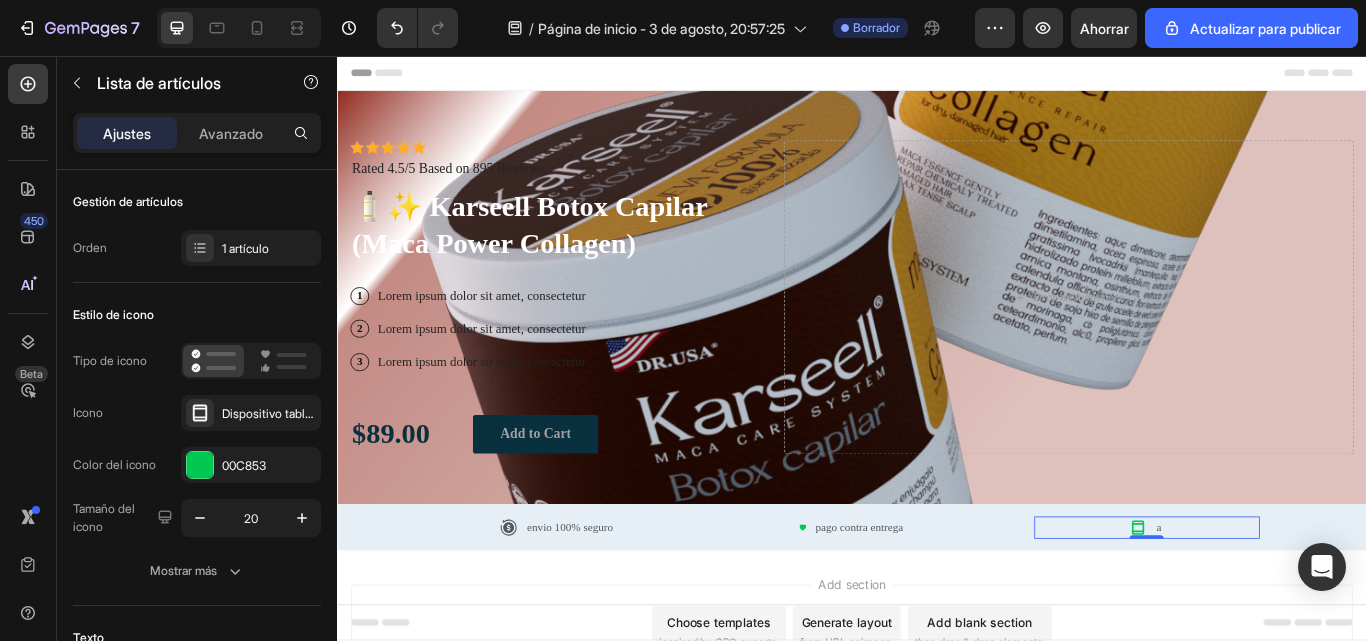 click on "a" at bounding box center (1280, 606) 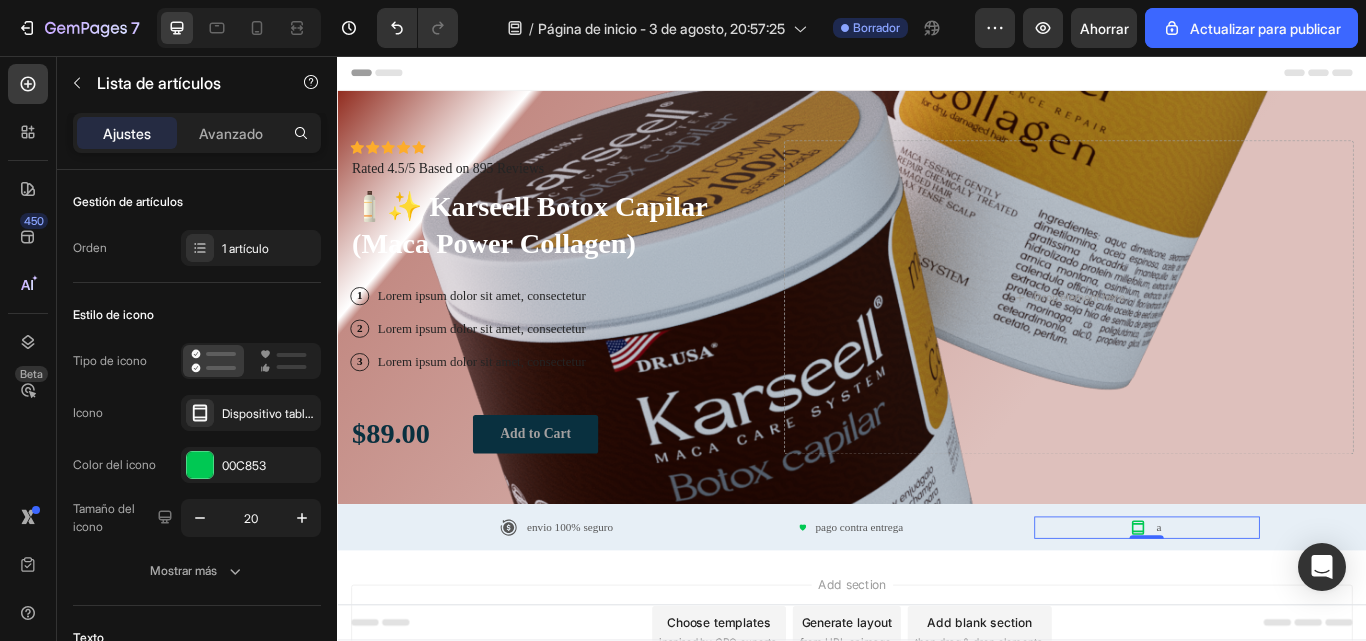 click on "a" at bounding box center (1294, 606) 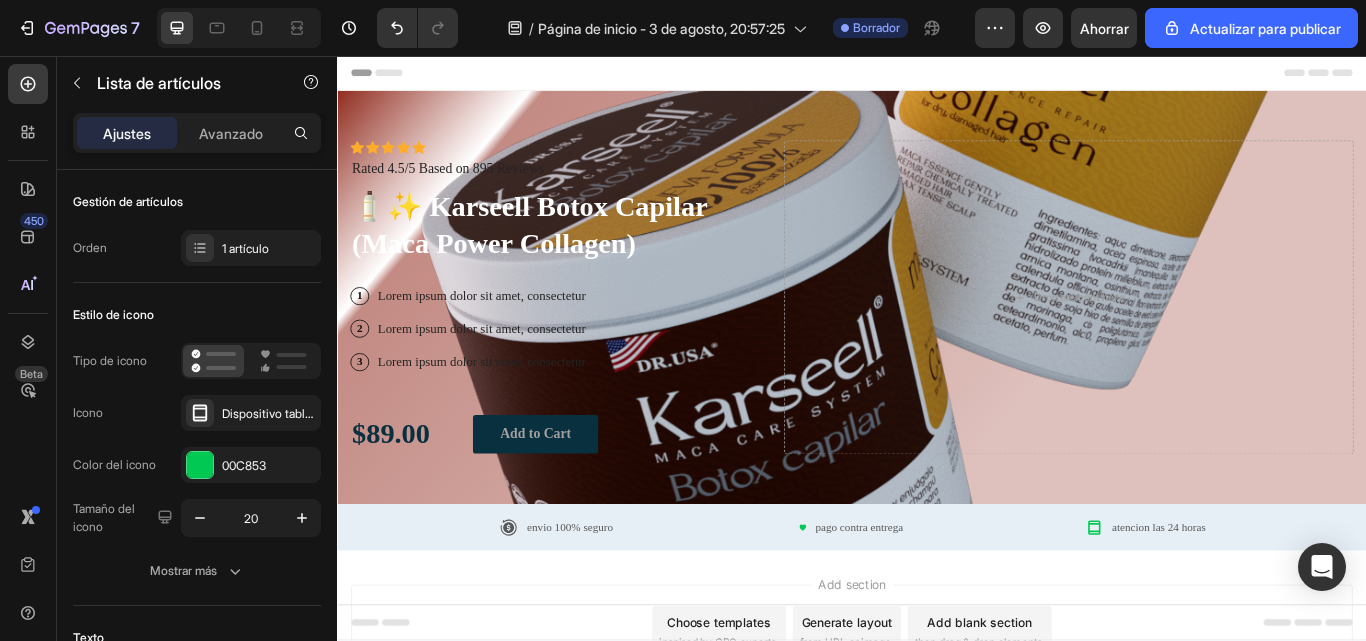 click on "atencion las 24 horas" at bounding box center (1294, 606) 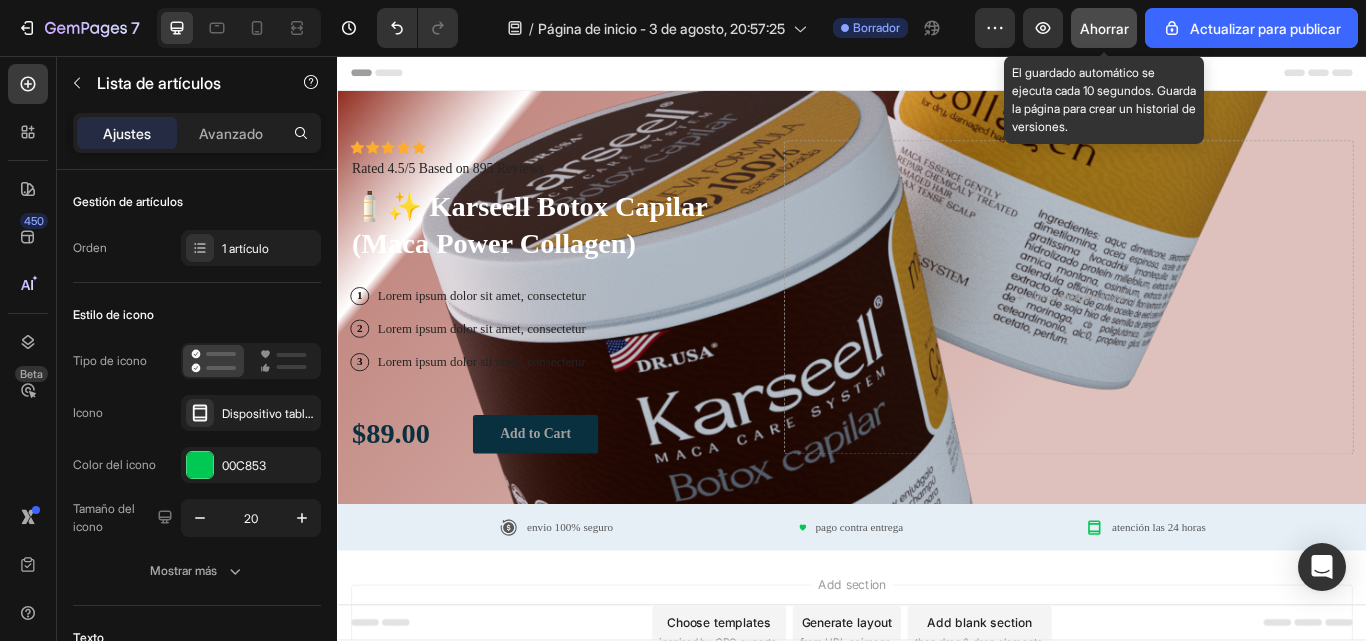 click on "Ahorrar" at bounding box center [1104, 28] 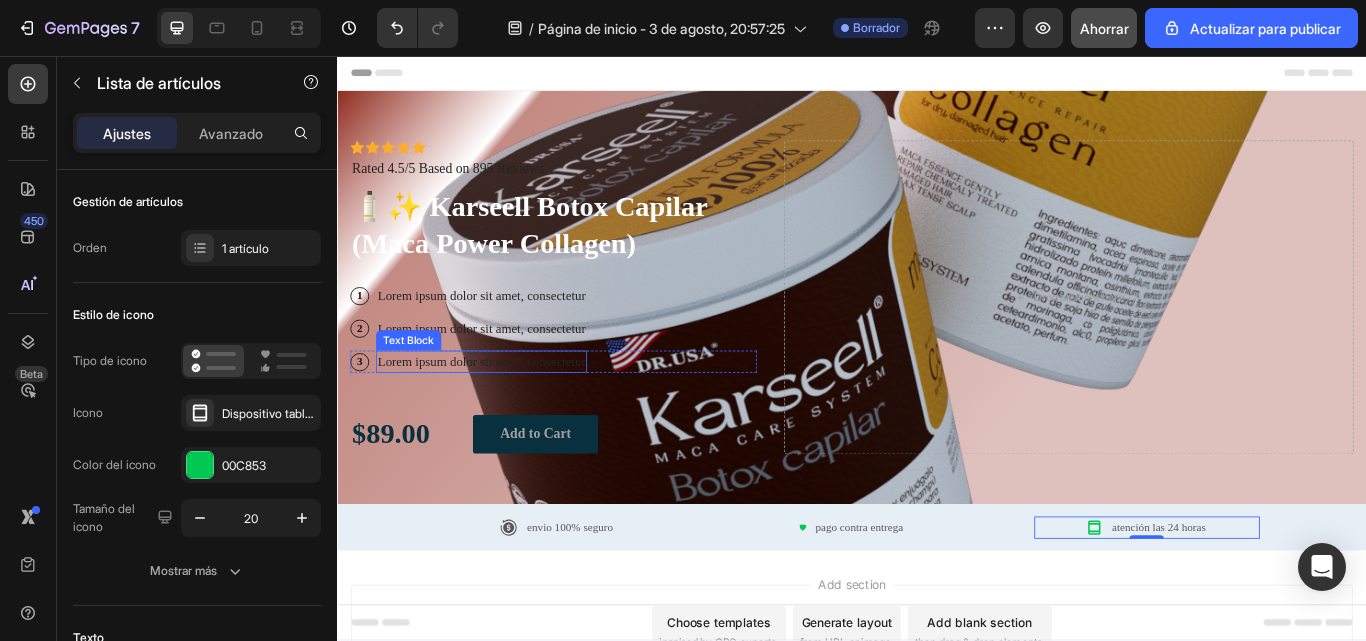 click on "Lorem ipsum dolor sit amet, consectetur" at bounding box center (505, 413) 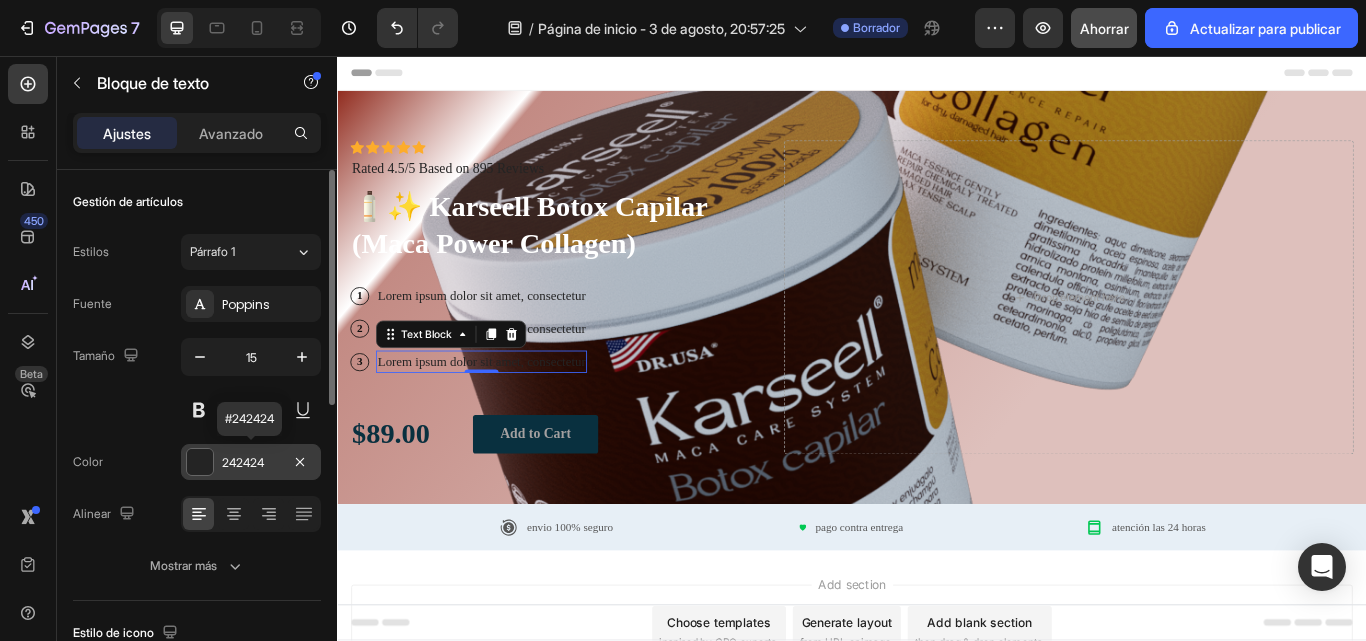 click at bounding box center [200, 462] 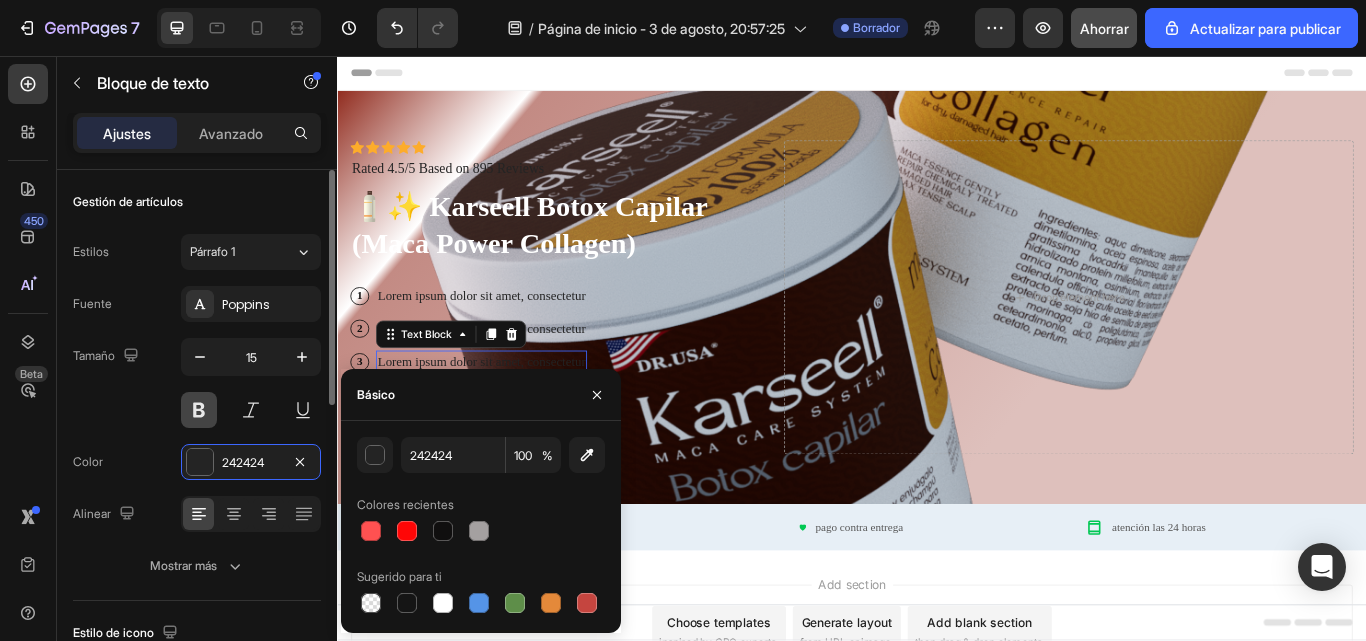 click at bounding box center [199, 410] 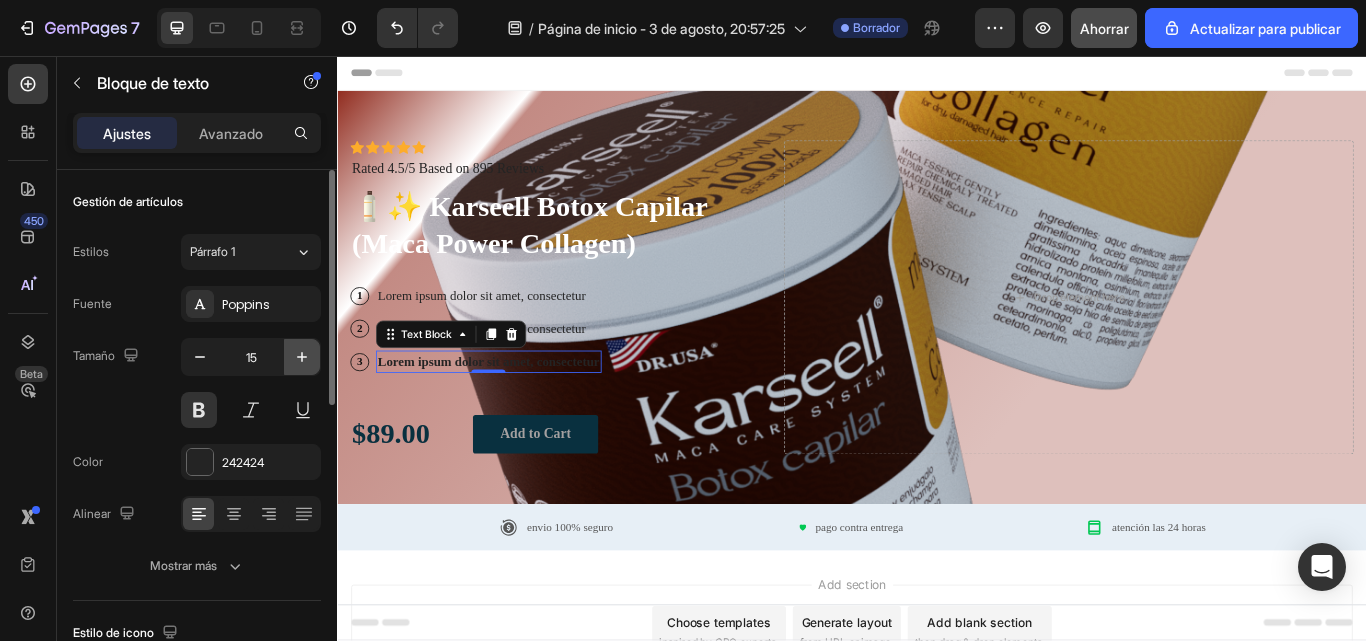 click 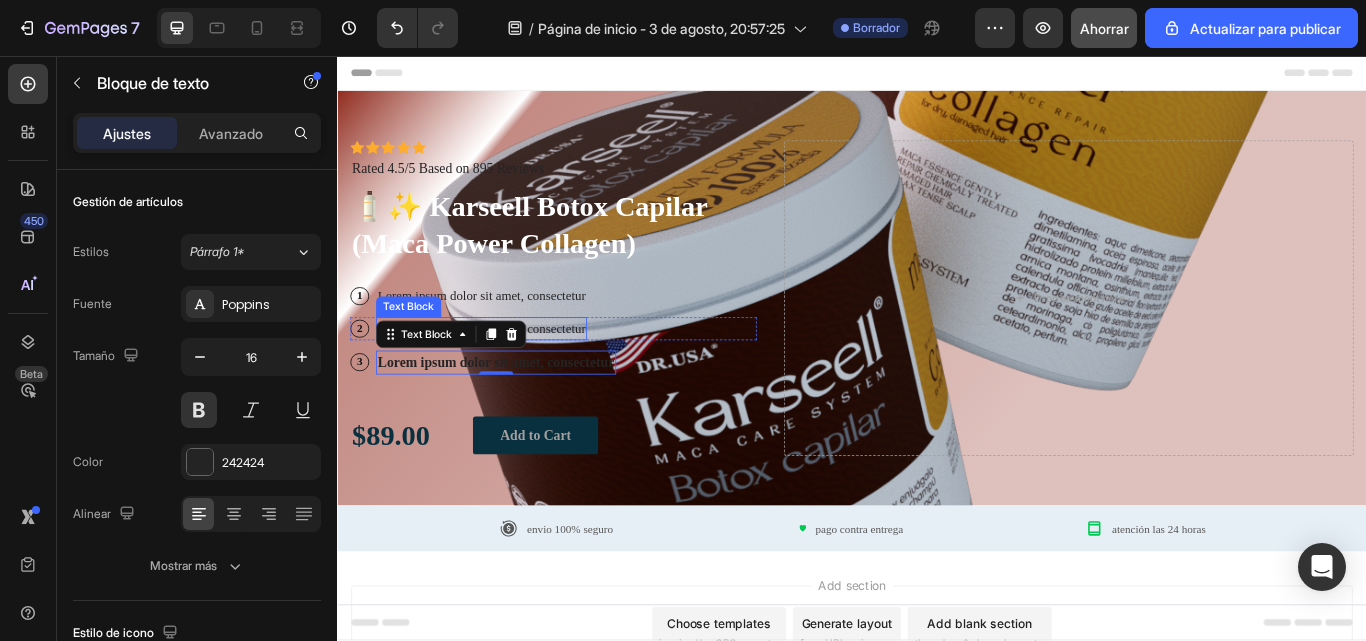 click on "Lorem ipsum dolor sit amet, consectetur" at bounding box center [505, 374] 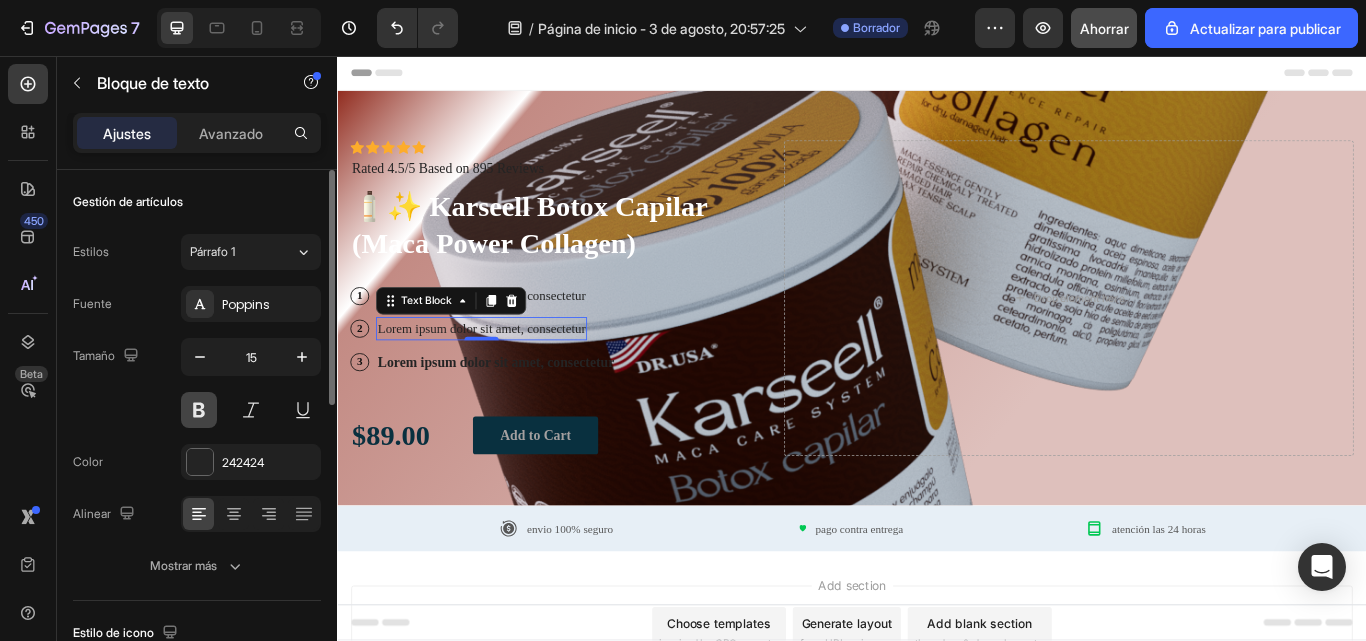 click at bounding box center [199, 410] 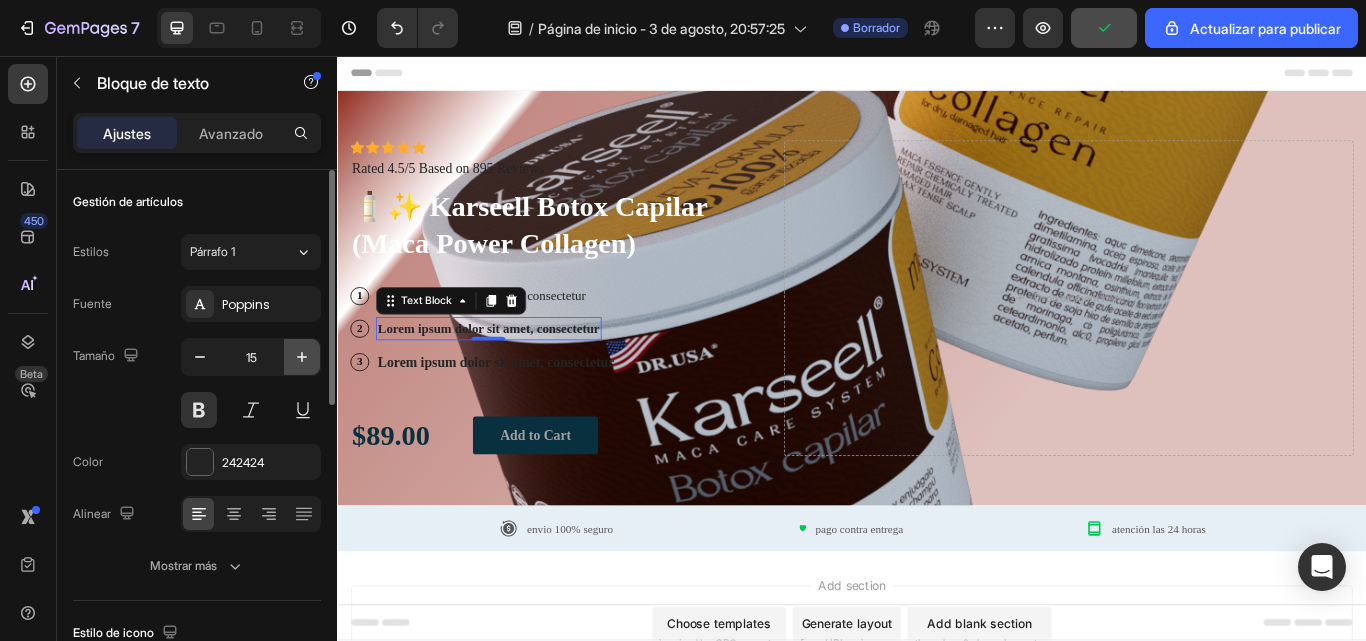 click 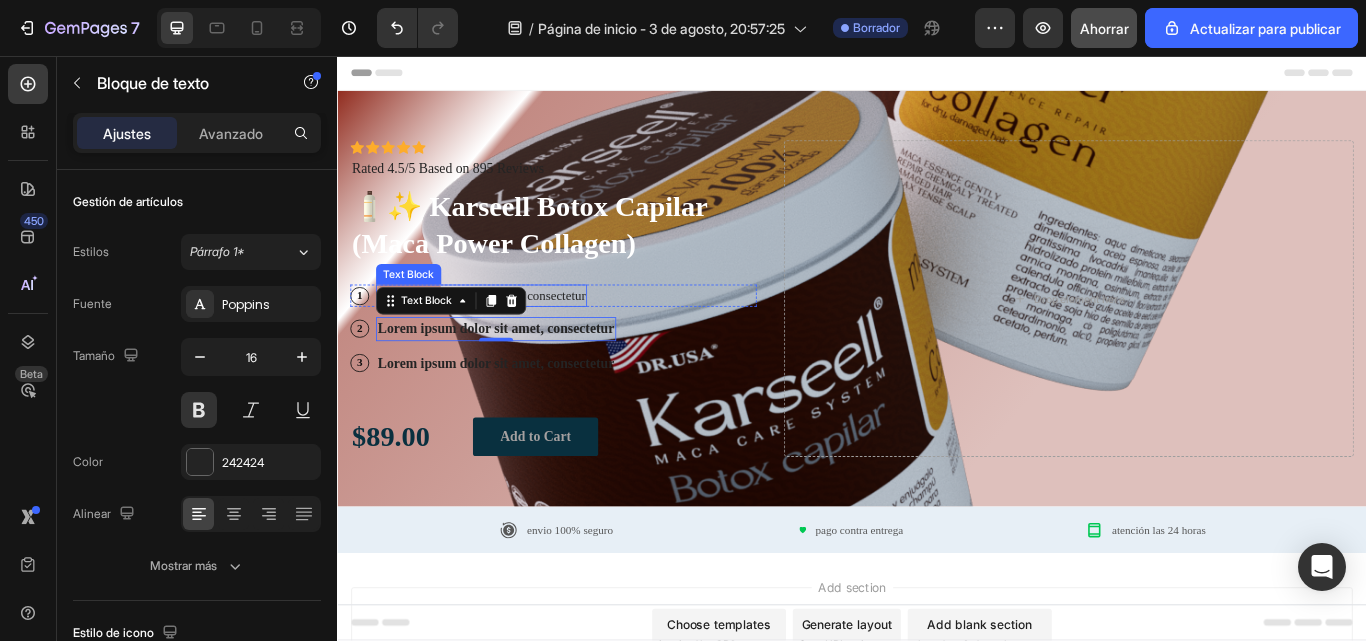 click on "Lorem ipsum dolor sit amet, consectetur" at bounding box center (505, 336) 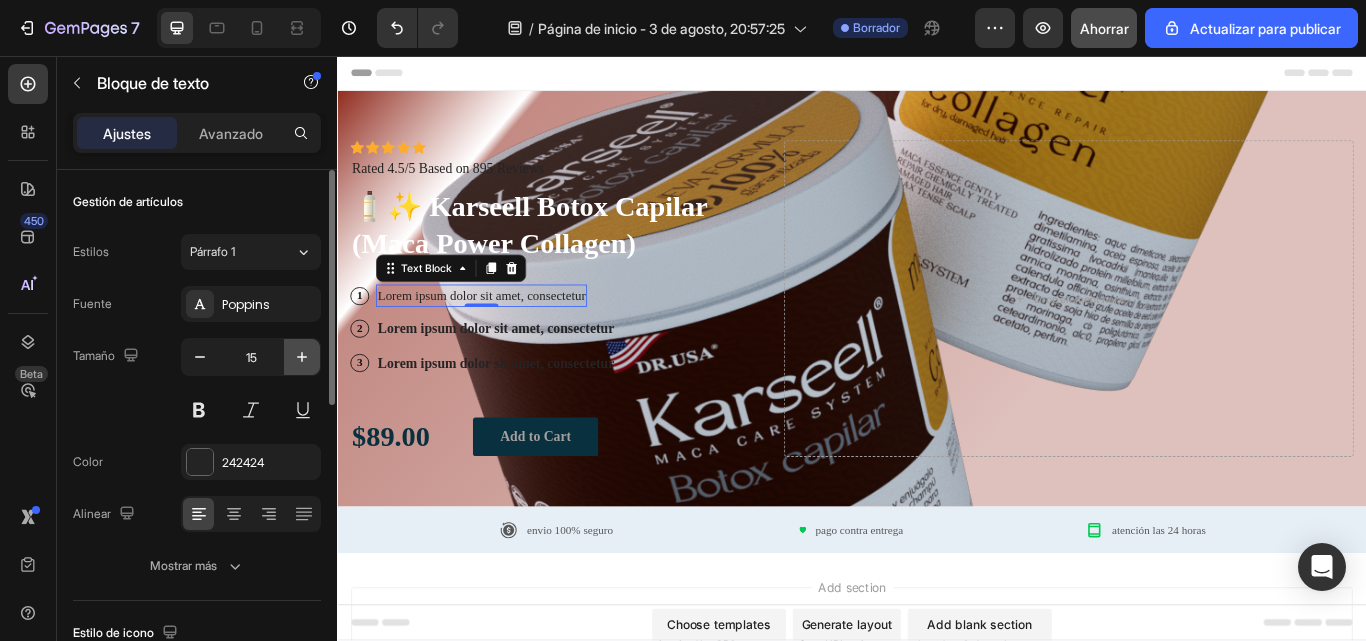 click 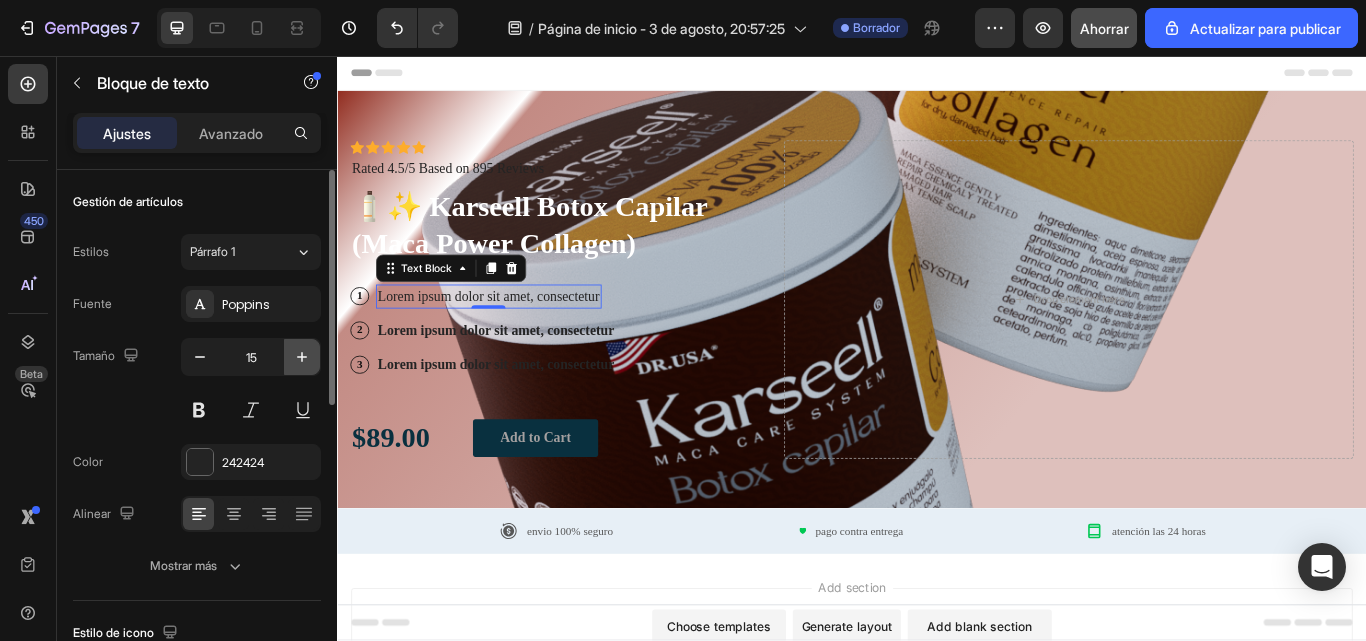 type on "16" 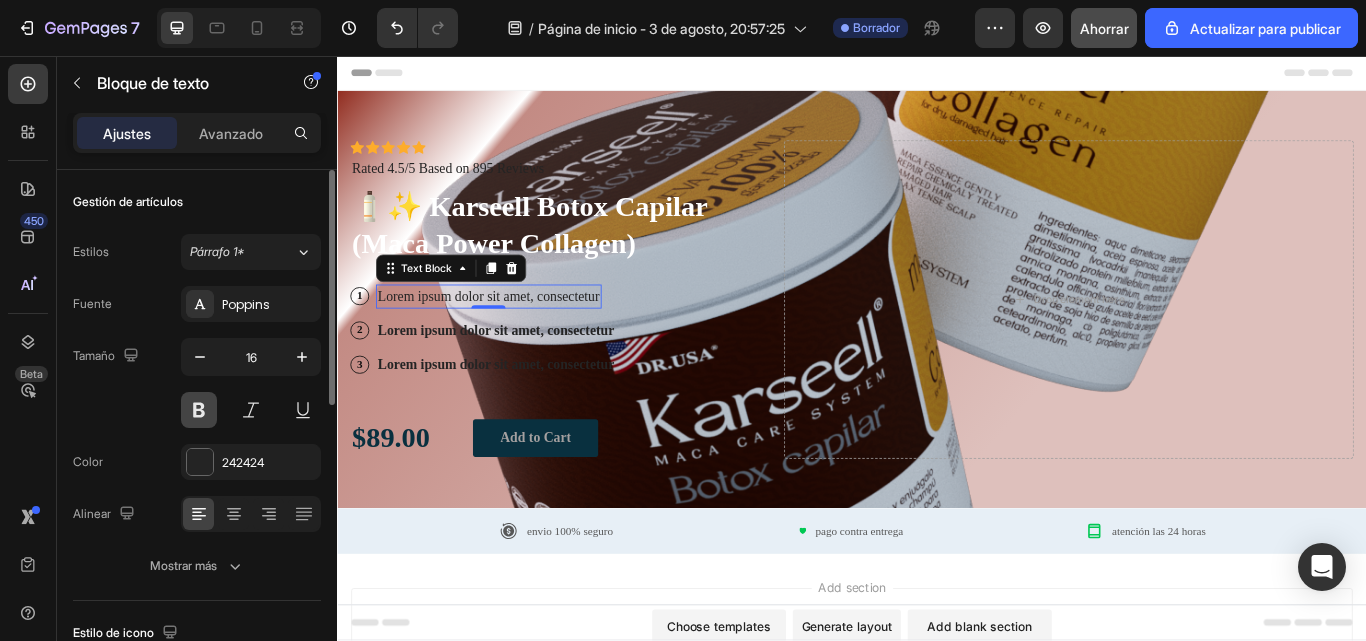 click at bounding box center [199, 410] 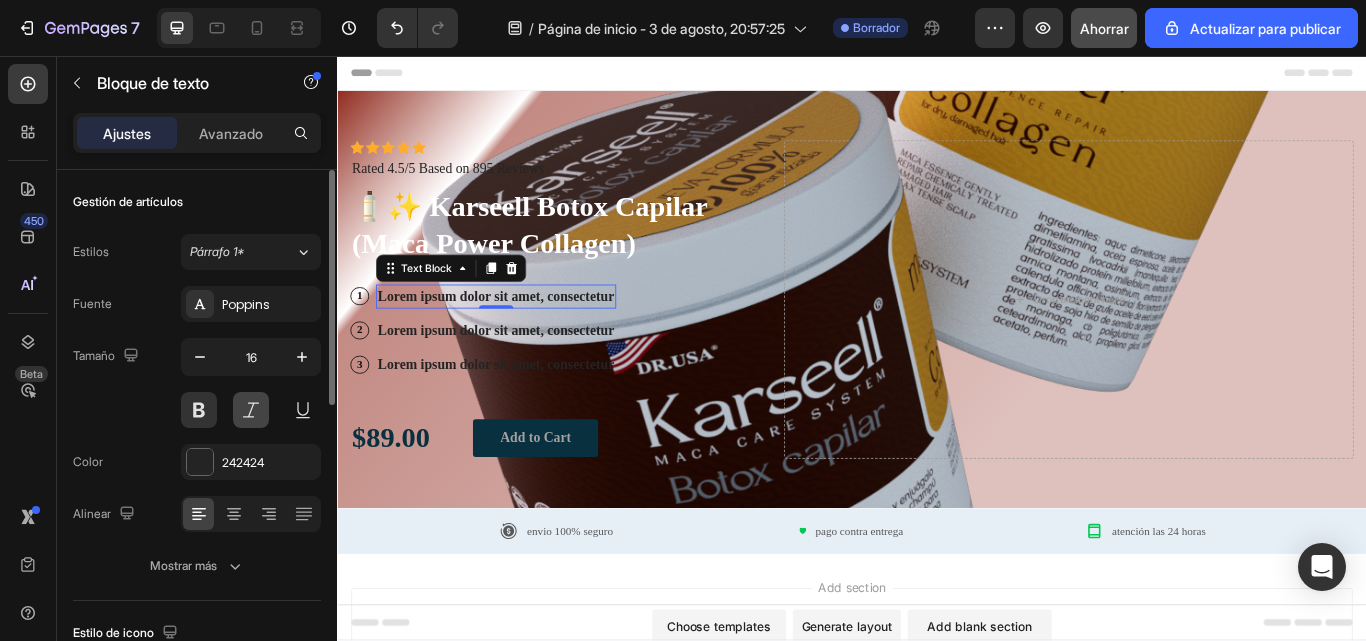 click at bounding box center [251, 410] 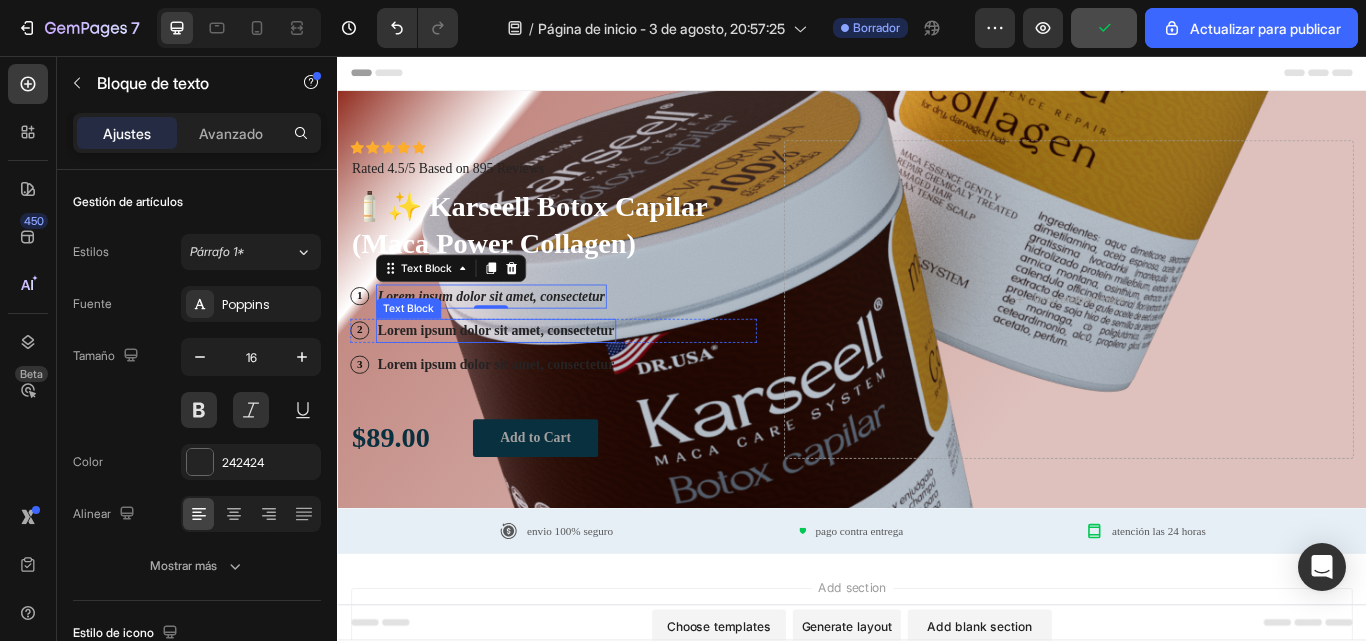 click on "Lorem ipsum dolor sit amet, consectetur" at bounding box center [522, 377] 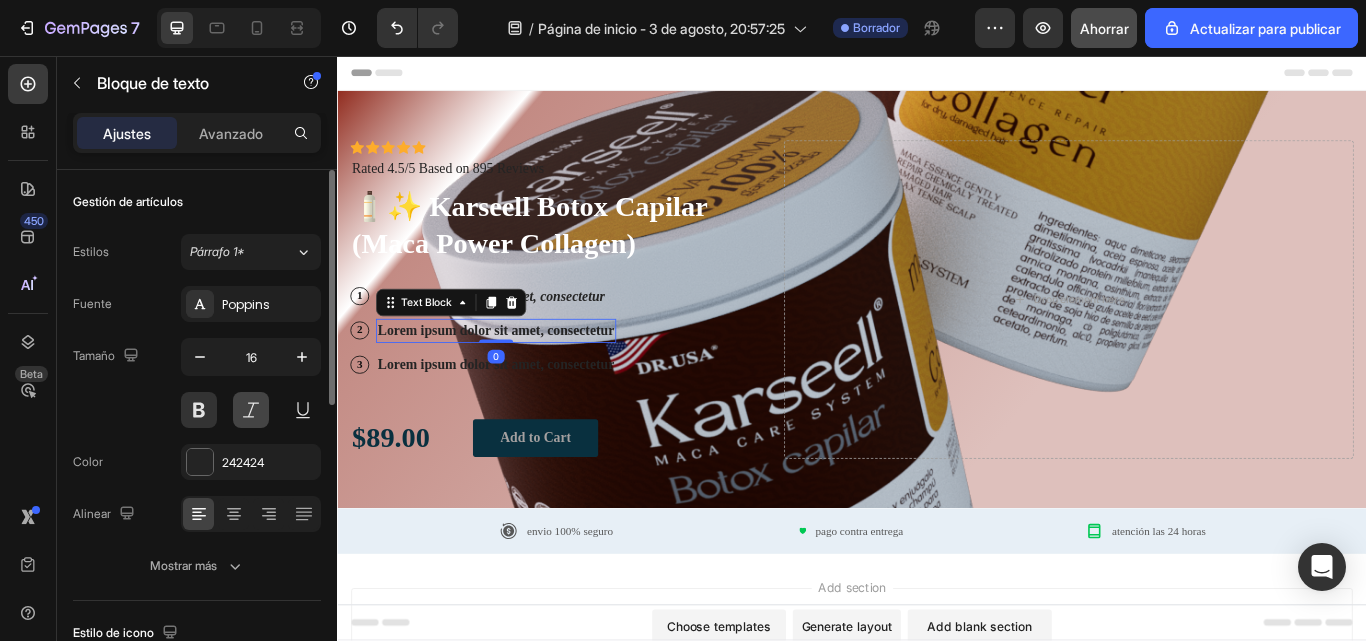 click at bounding box center (251, 410) 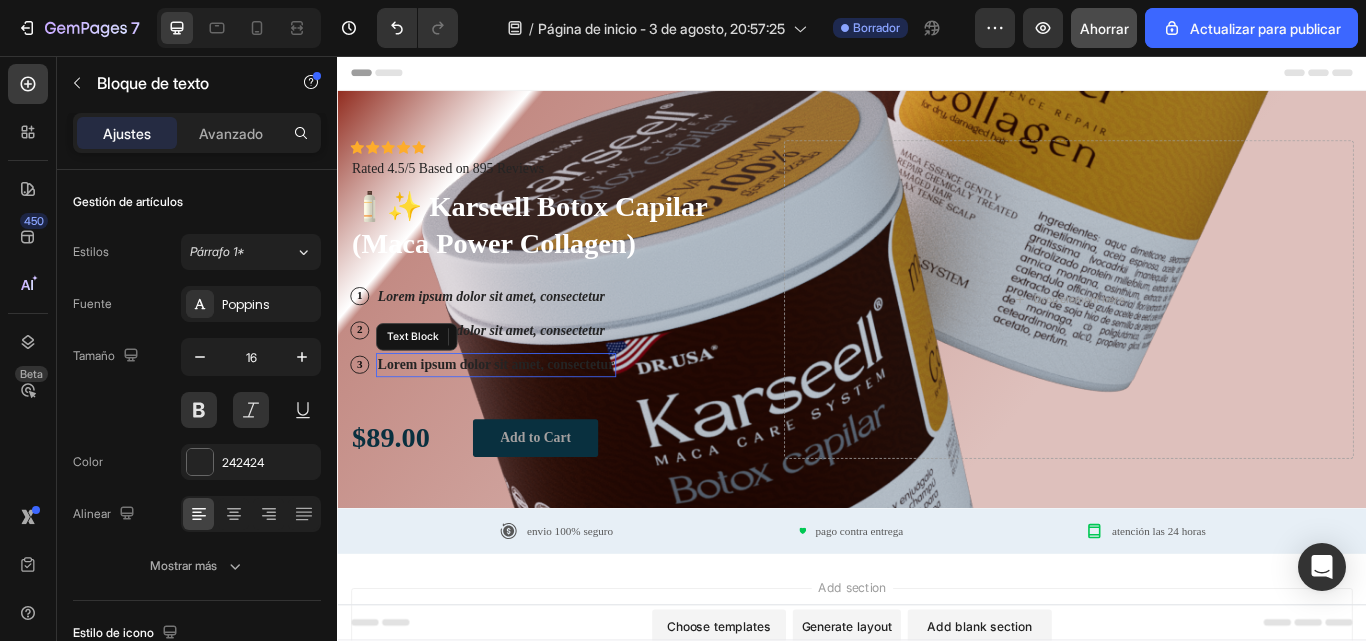 click on "Lorem ipsum dolor sit amet, consectetur" at bounding box center (522, 417) 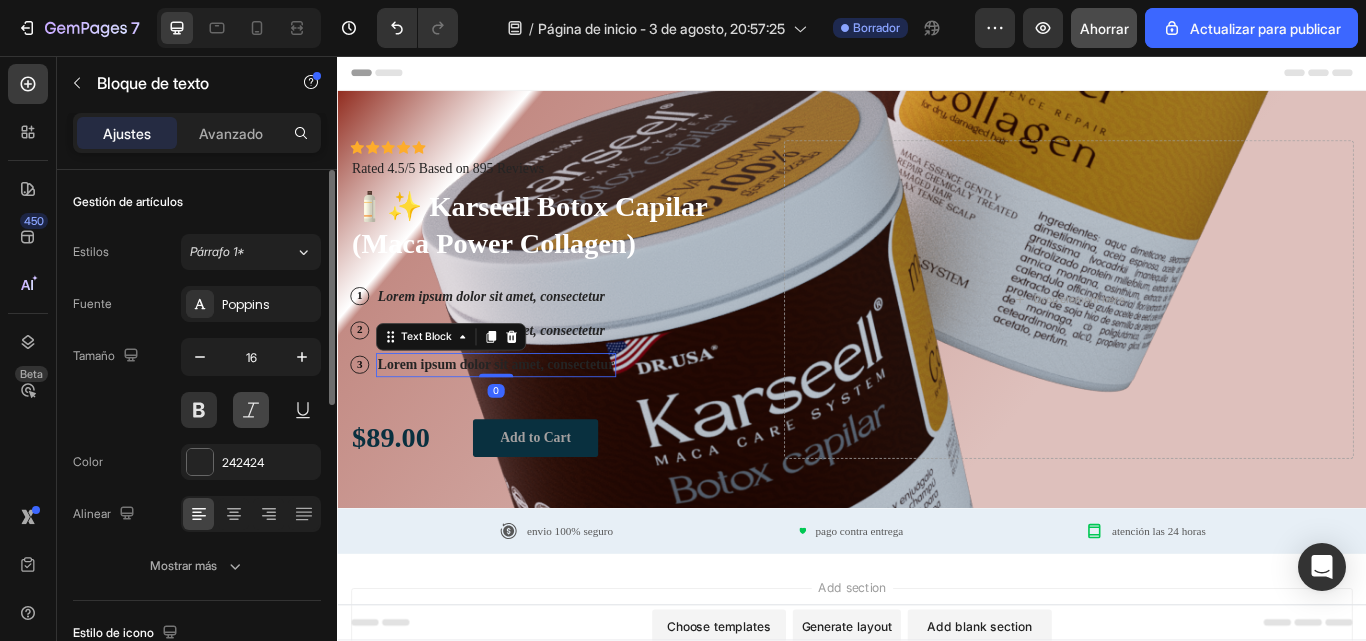 click at bounding box center (251, 410) 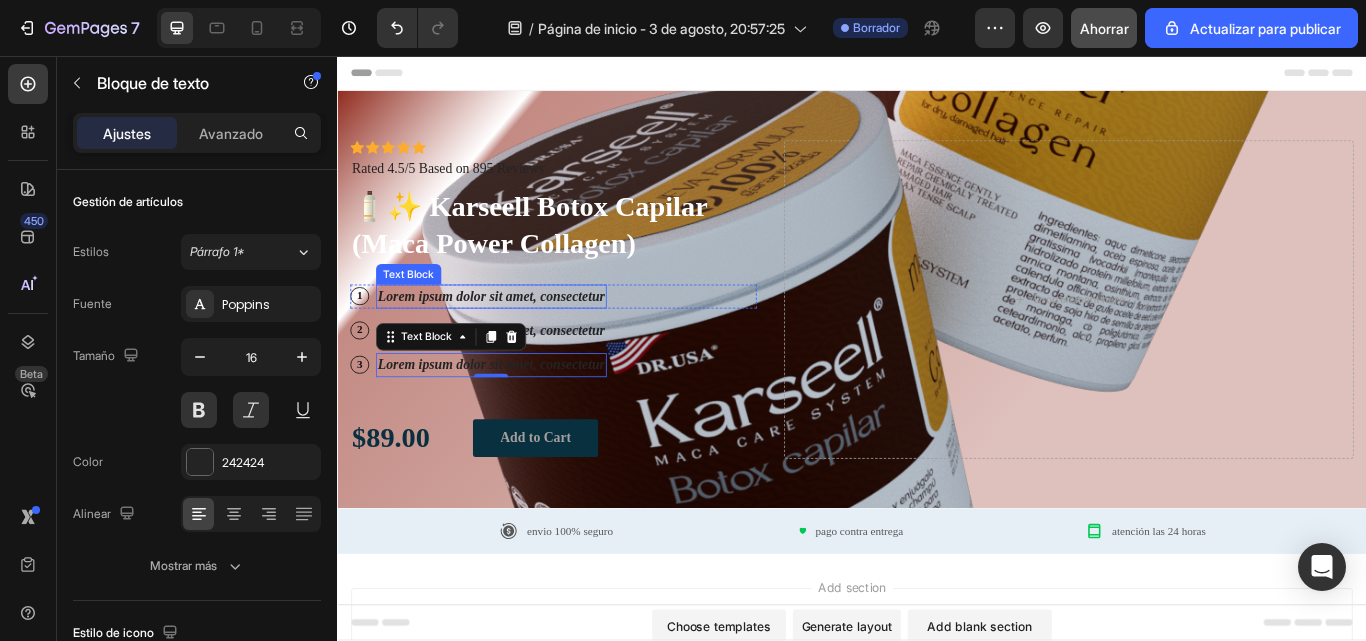 click on "Lorem ipsum dolor sit amet, consectetur" at bounding box center (516, 337) 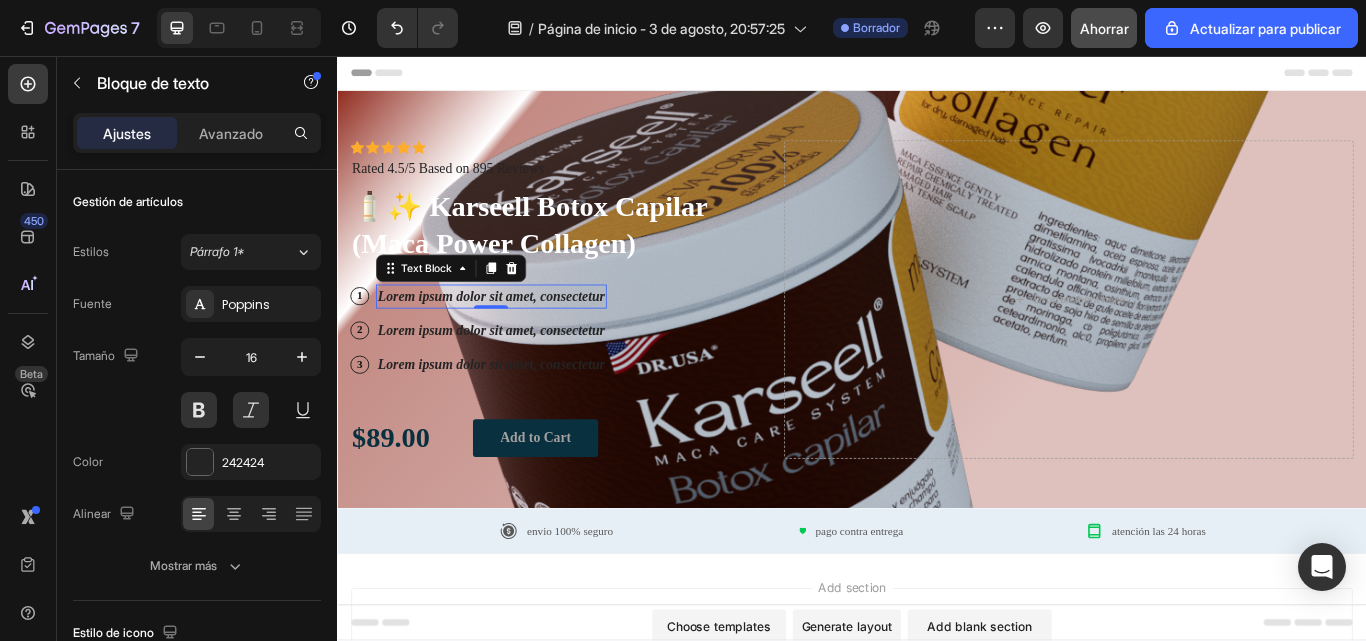 click on "Lorem ipsum dolor sit amet, consectetur" at bounding box center (516, 337) 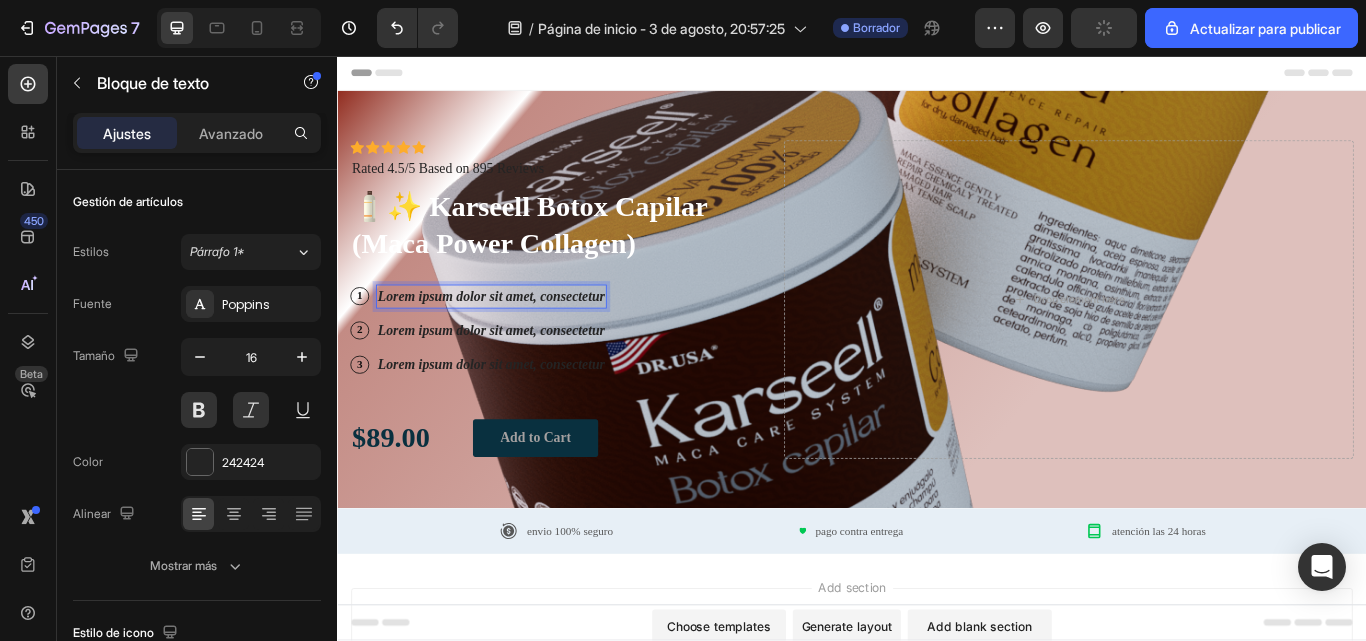 click on "Lorem ipsum dolor sit amet, consectetur" at bounding box center (516, 337) 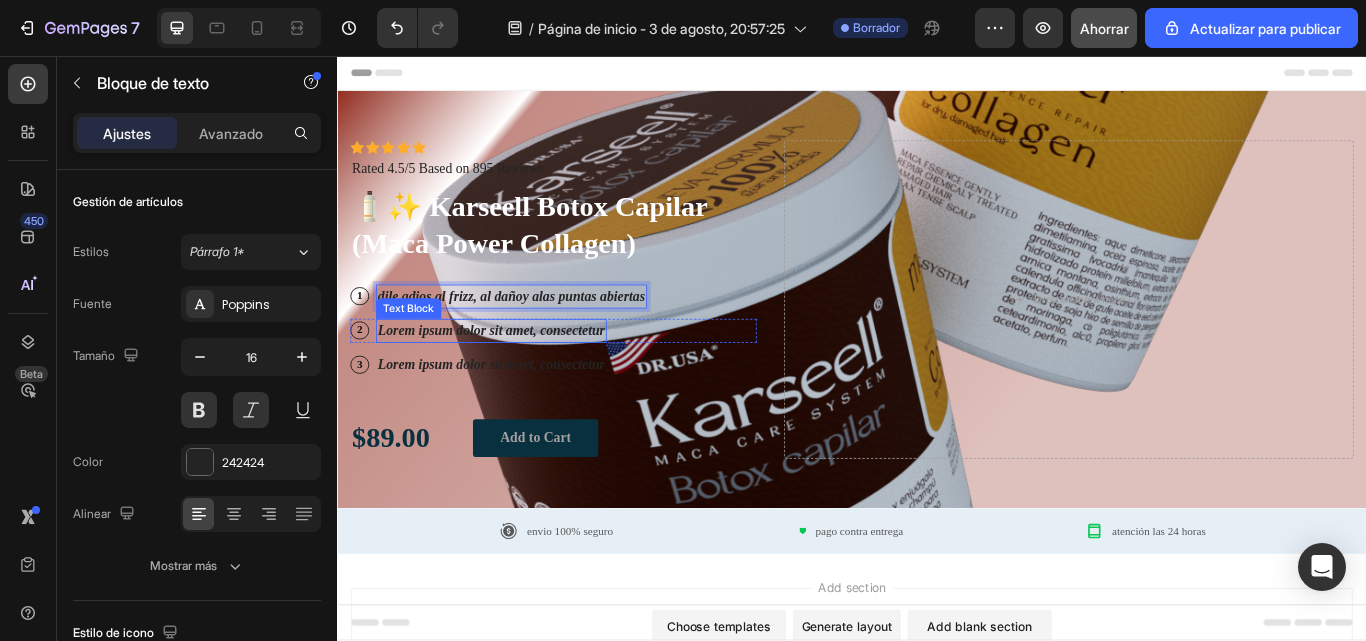 click on "Lorem ipsum dolor sit amet, consectetur" at bounding box center (516, 377) 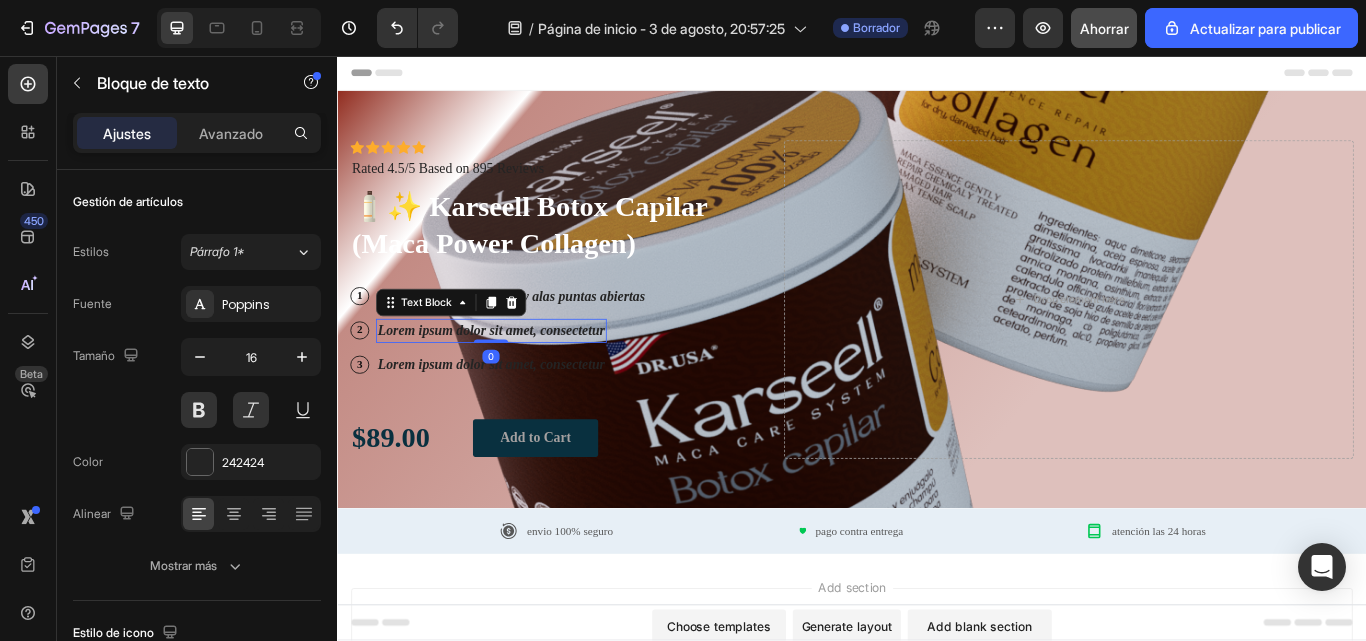 click on "Lorem ipsum dolor sit amet, consectetur" at bounding box center (516, 377) 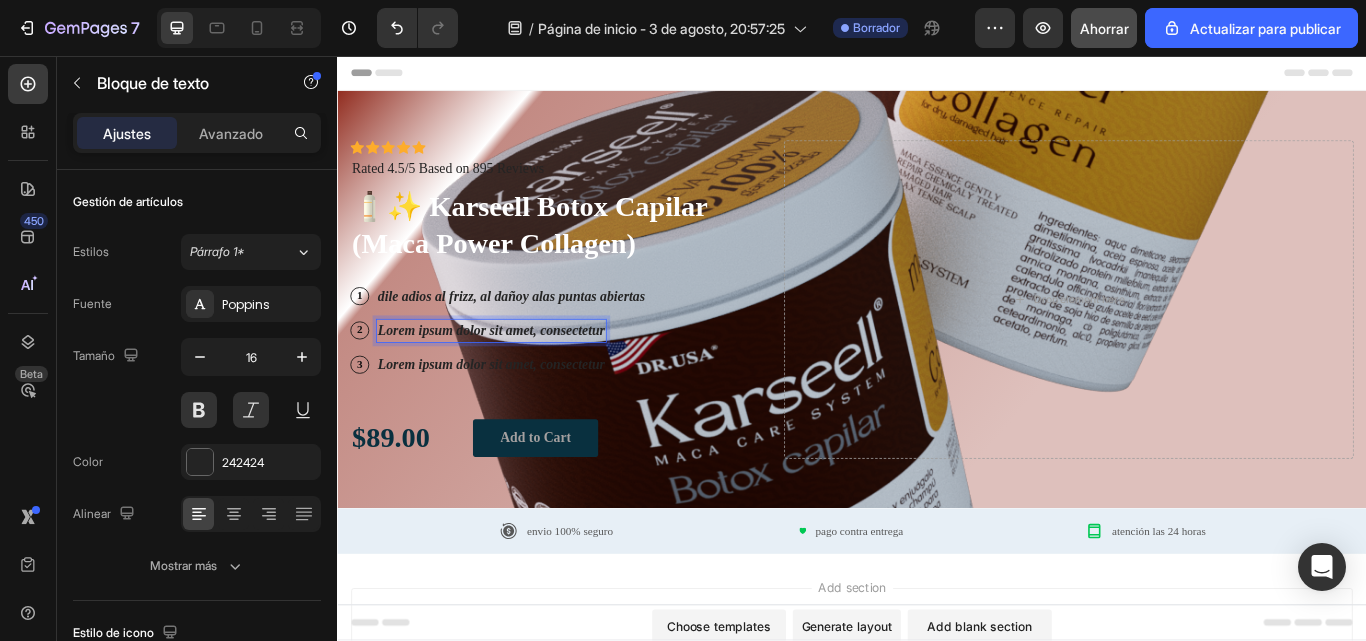 click on "Lorem ipsum dolor sit amet, consectetur" at bounding box center [516, 377] 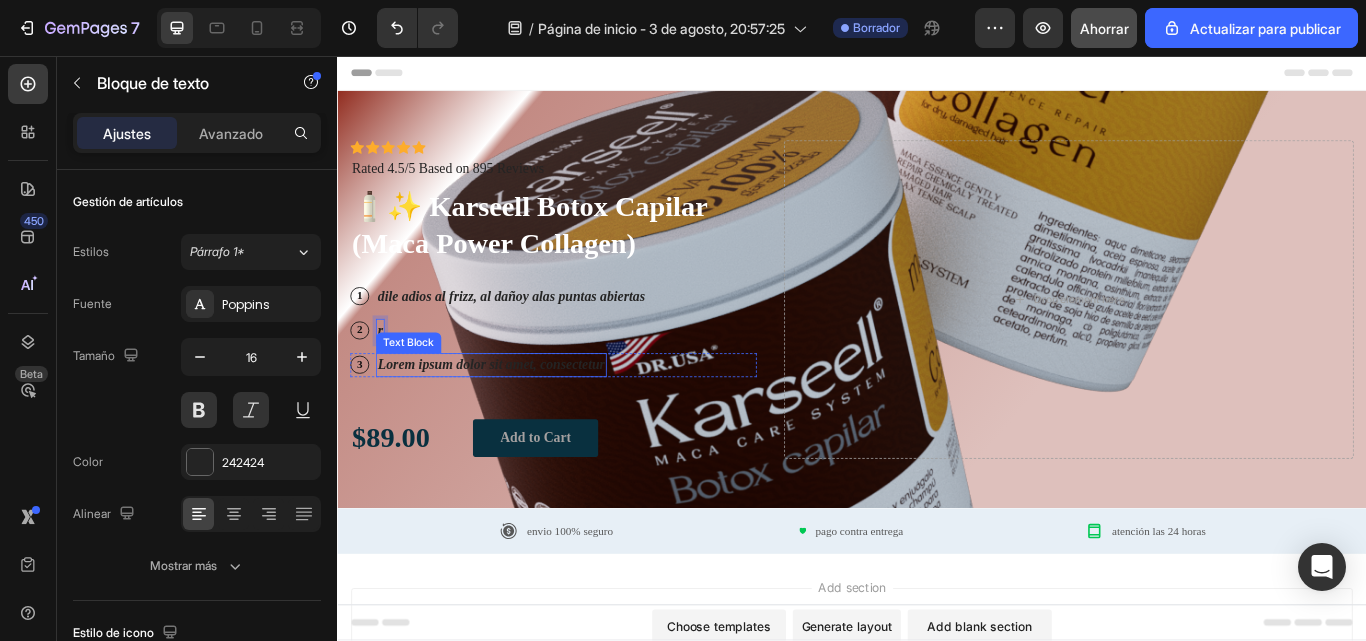 click on "Lorem ipsum dolor sit amet, consectetur" at bounding box center [516, 417] 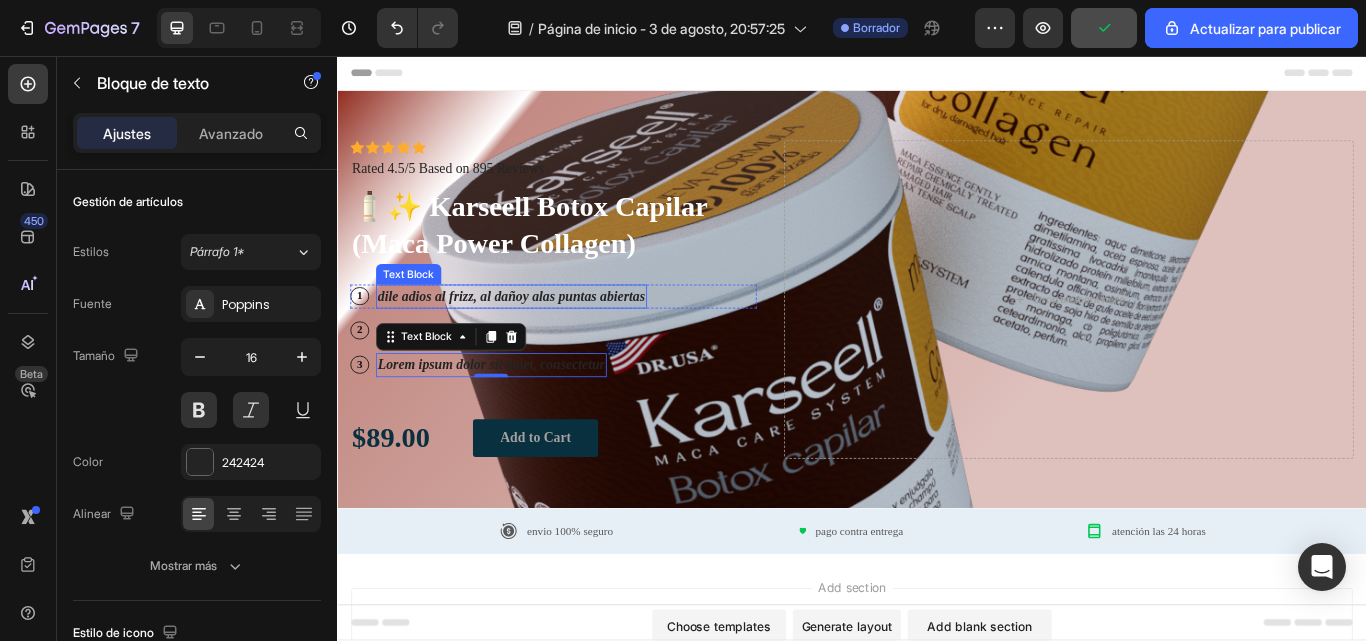 click on "dile adios al frizz, al dañoy alas puntas abiertas" at bounding box center (540, 337) 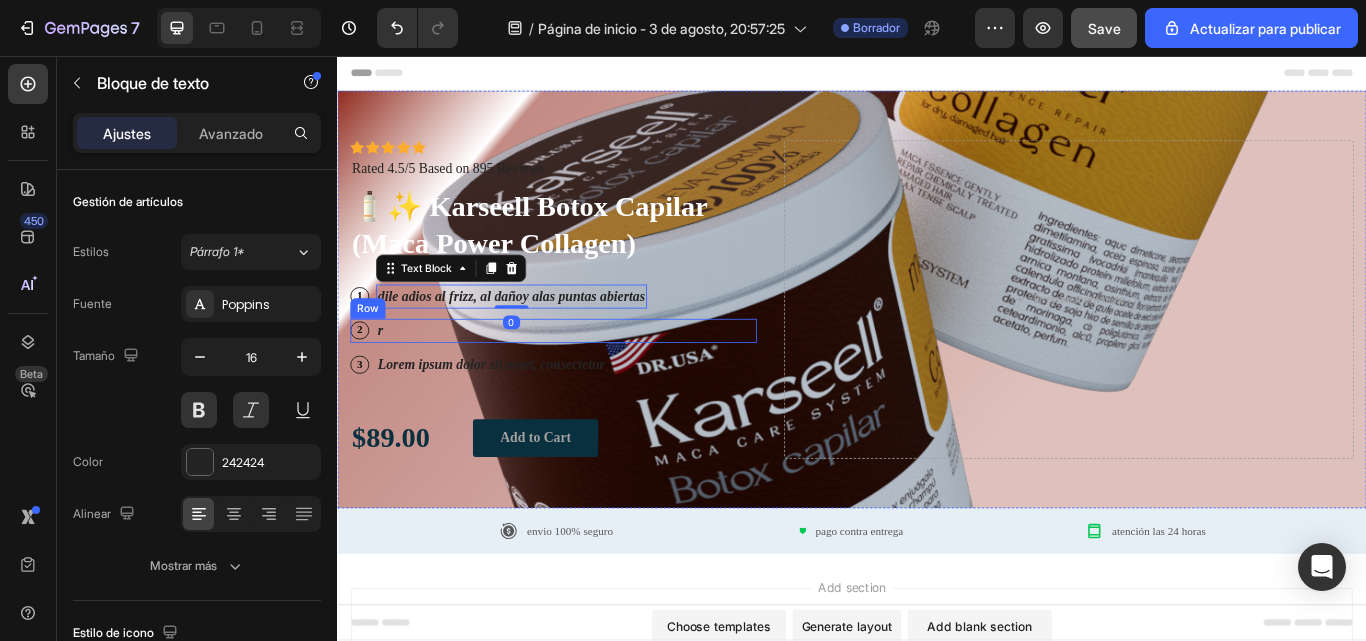 click on "2 Text Block Row r Text Block Row" at bounding box center [589, 377] 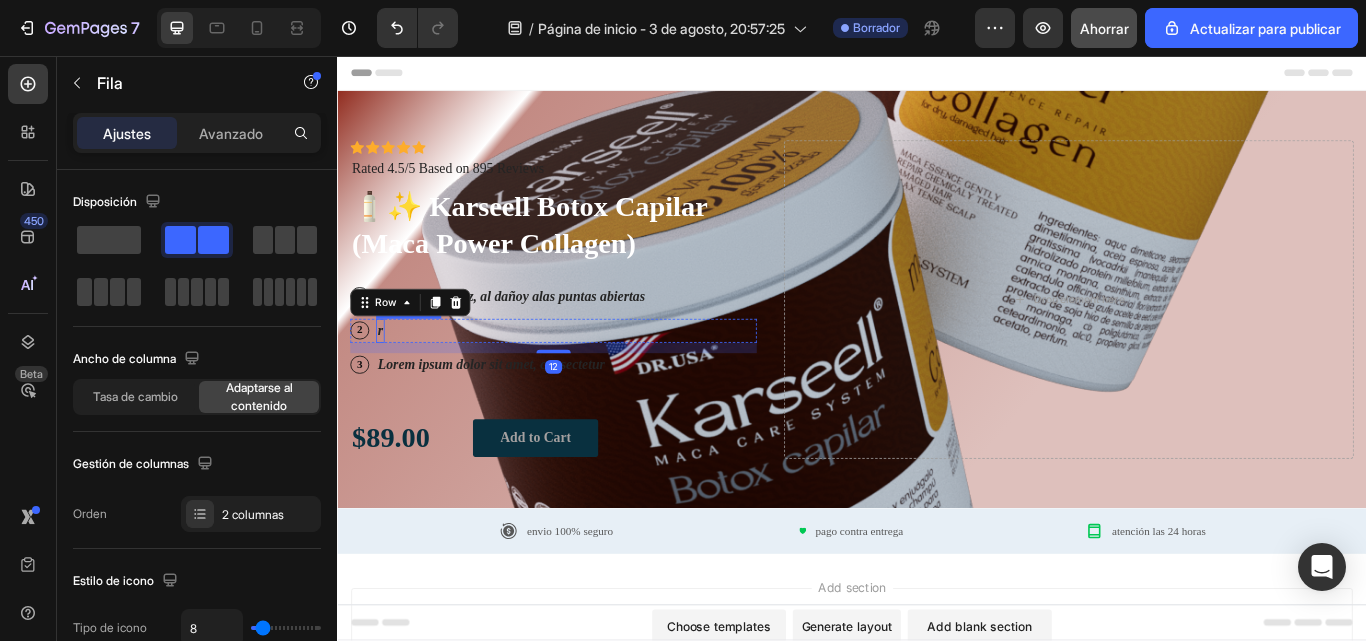 click on "r" at bounding box center (387, 377) 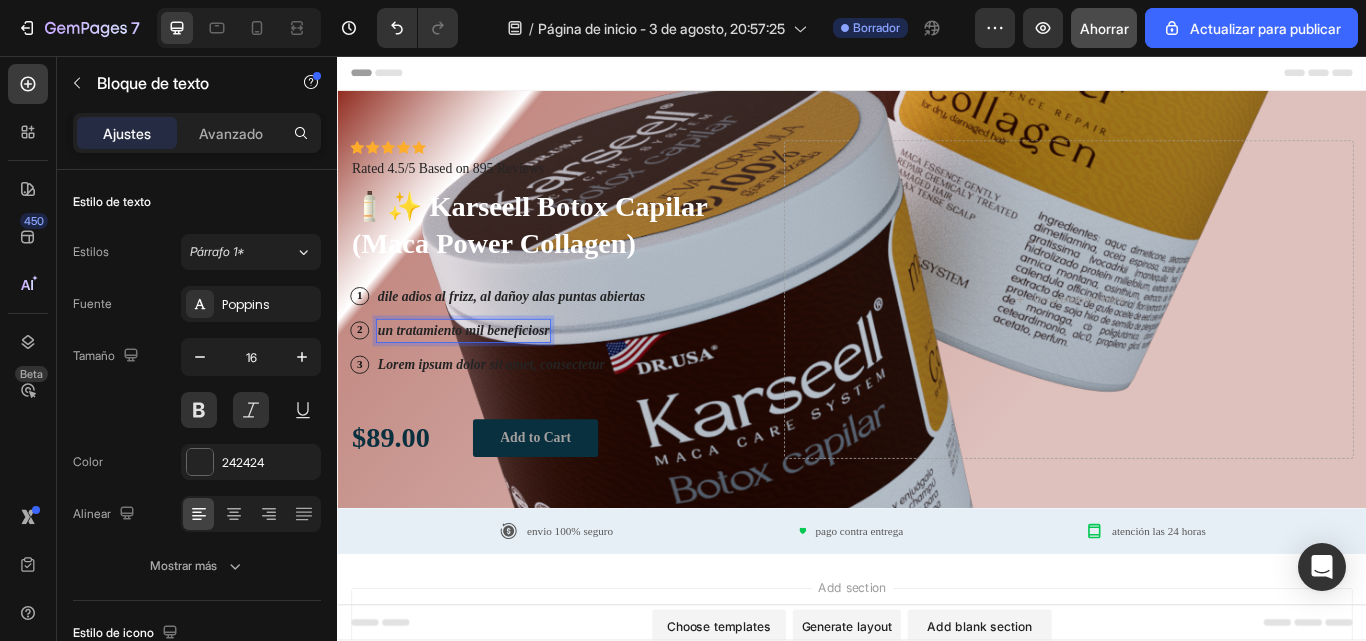 click on "un tratamiento mil beneficiosr" at bounding box center (484, 377) 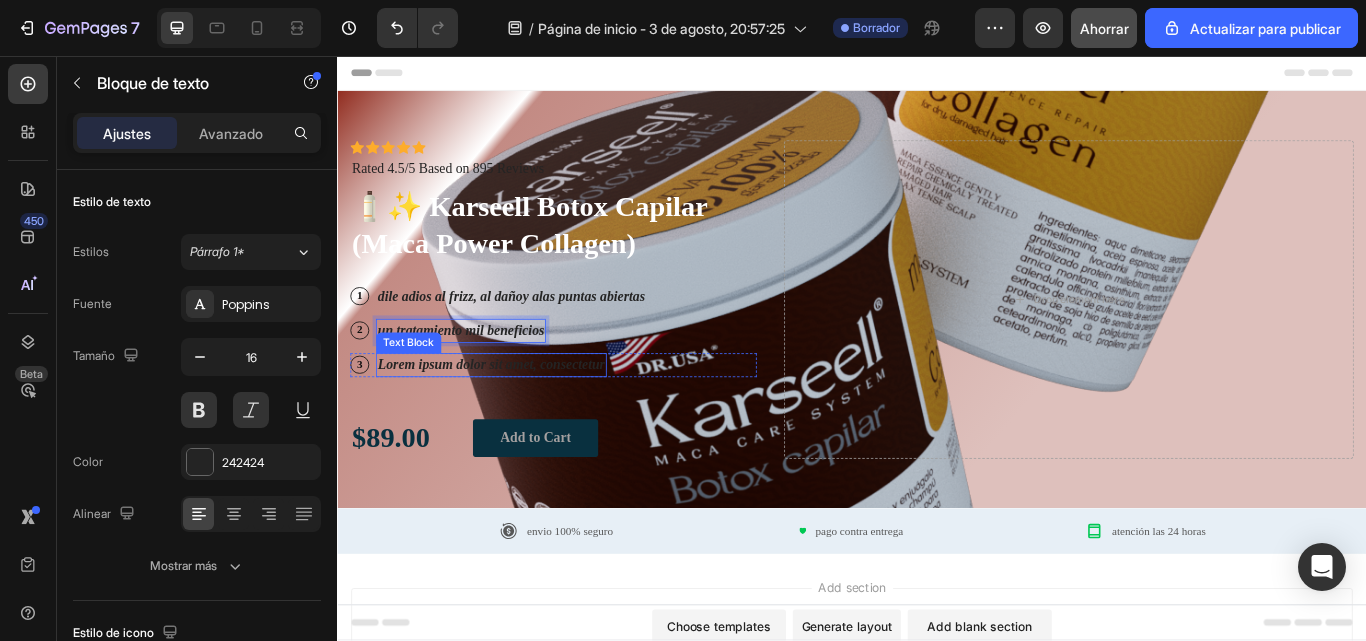 click on "Lorem ipsum dolor sit amet, consectetur" at bounding box center (516, 417) 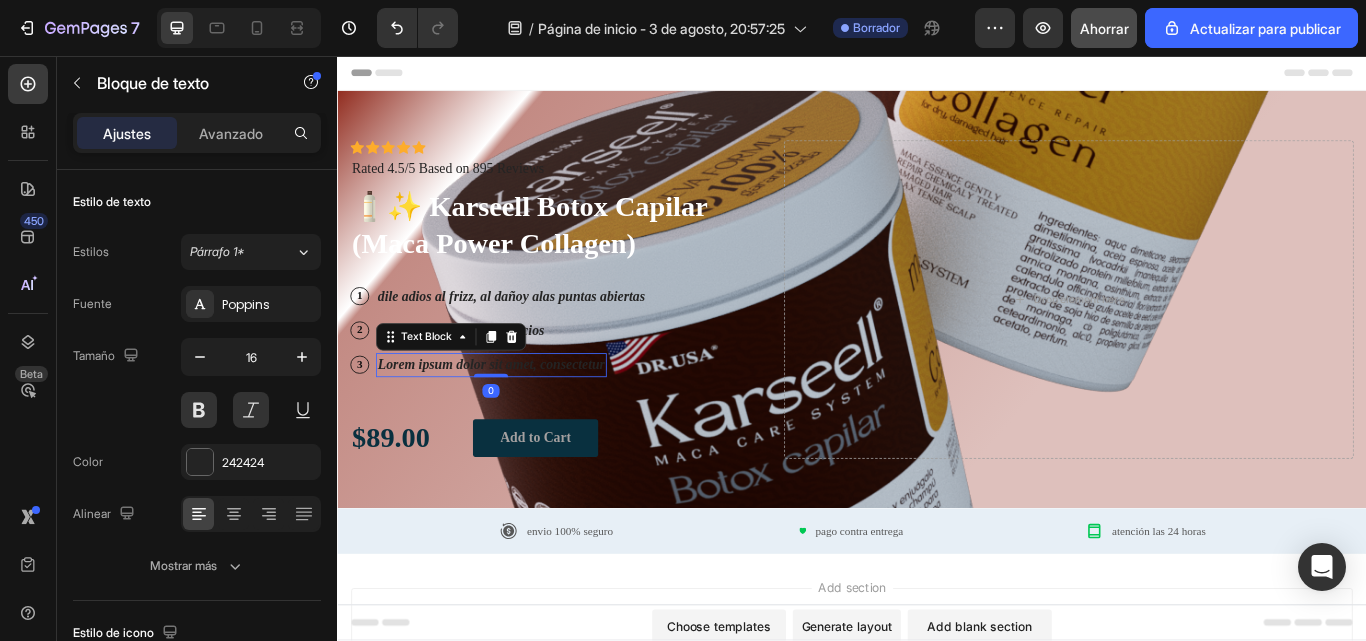 click on "Lorem ipsum dolor sit amet, consectetur" at bounding box center [516, 417] 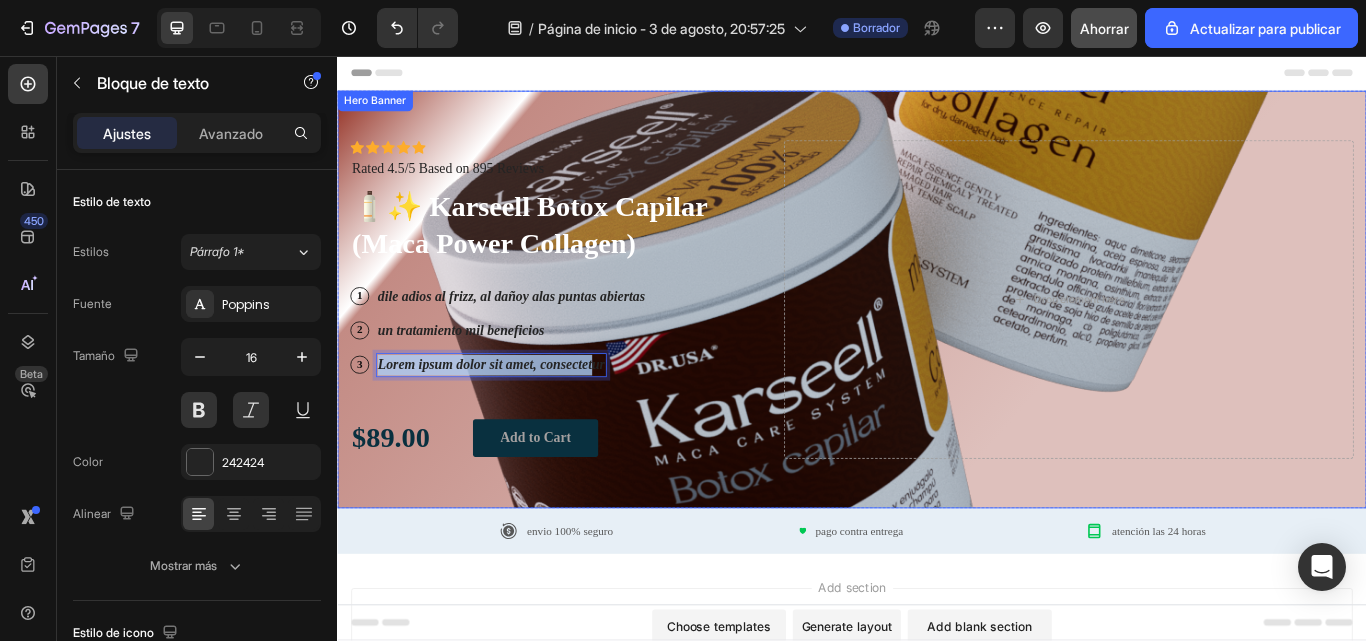 drag, startPoint x: 700, startPoint y: 412, endPoint x: 367, endPoint y: 401, distance: 333.18164 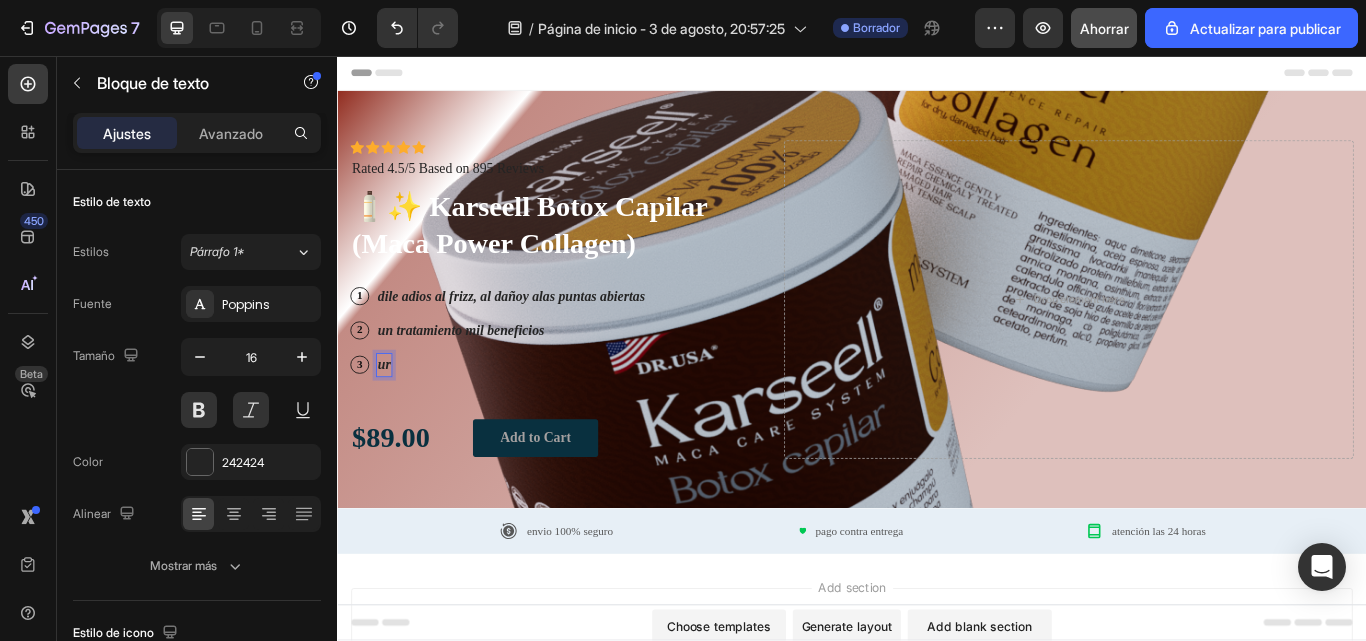 click on "ur" at bounding box center (391, 417) 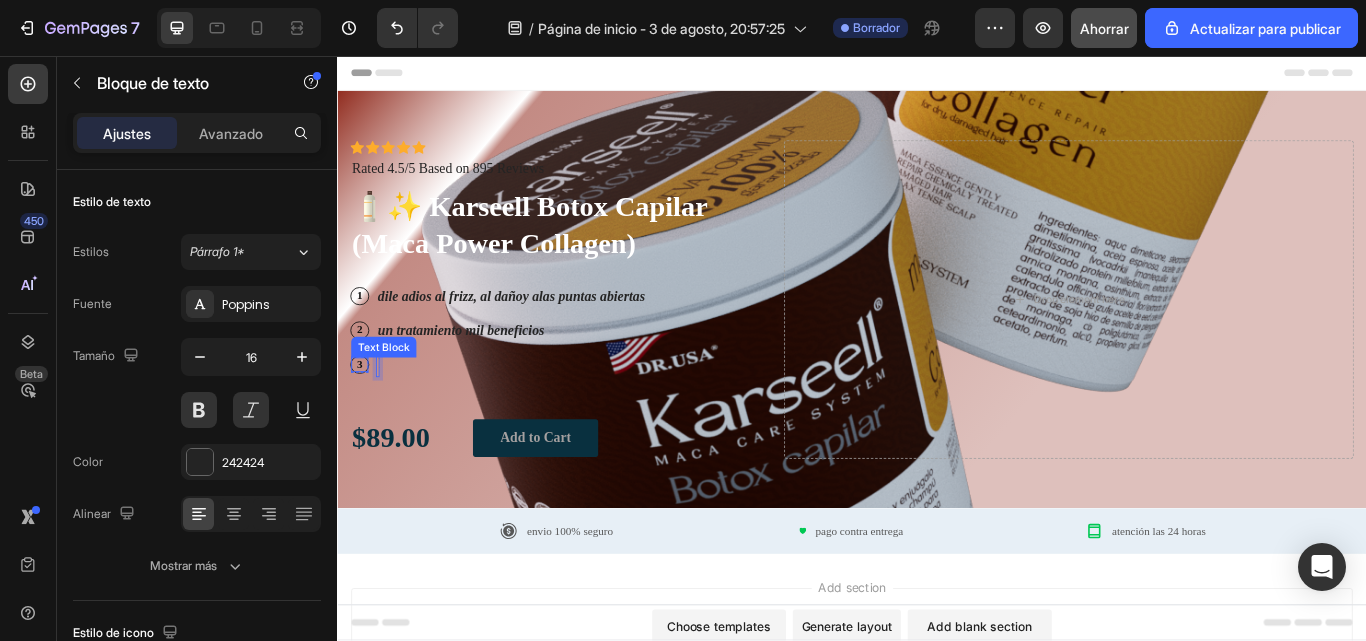 click on "3" at bounding box center [363, 416] 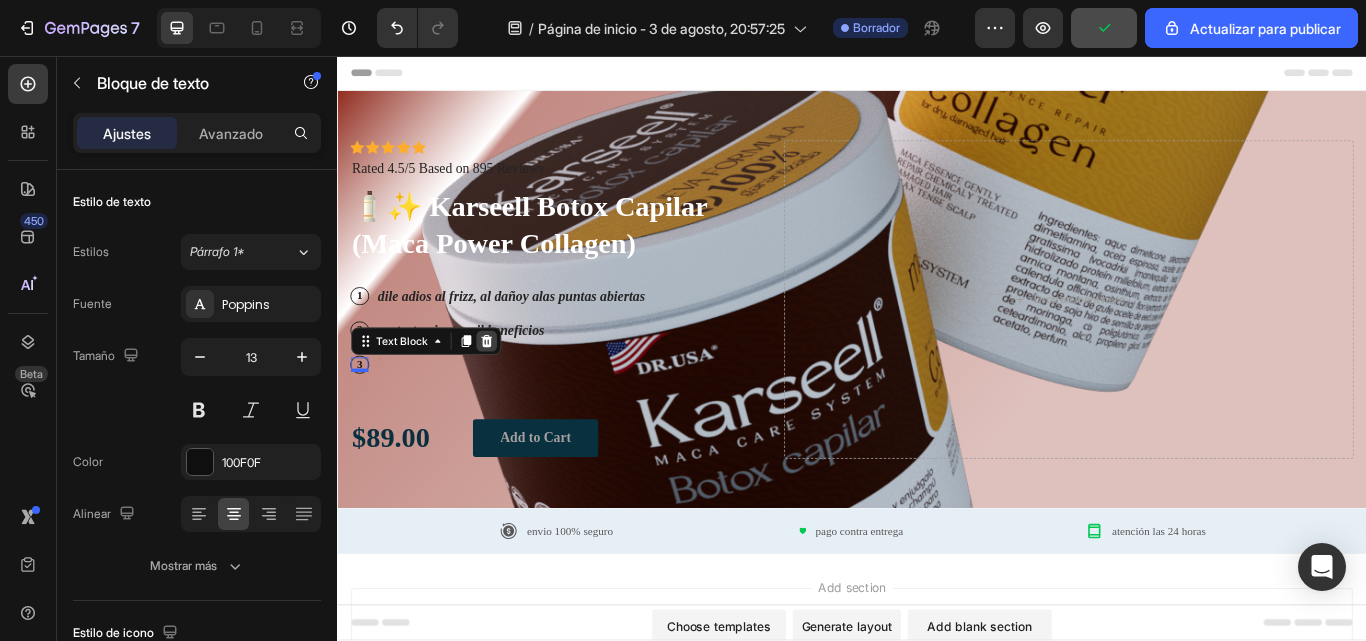 click 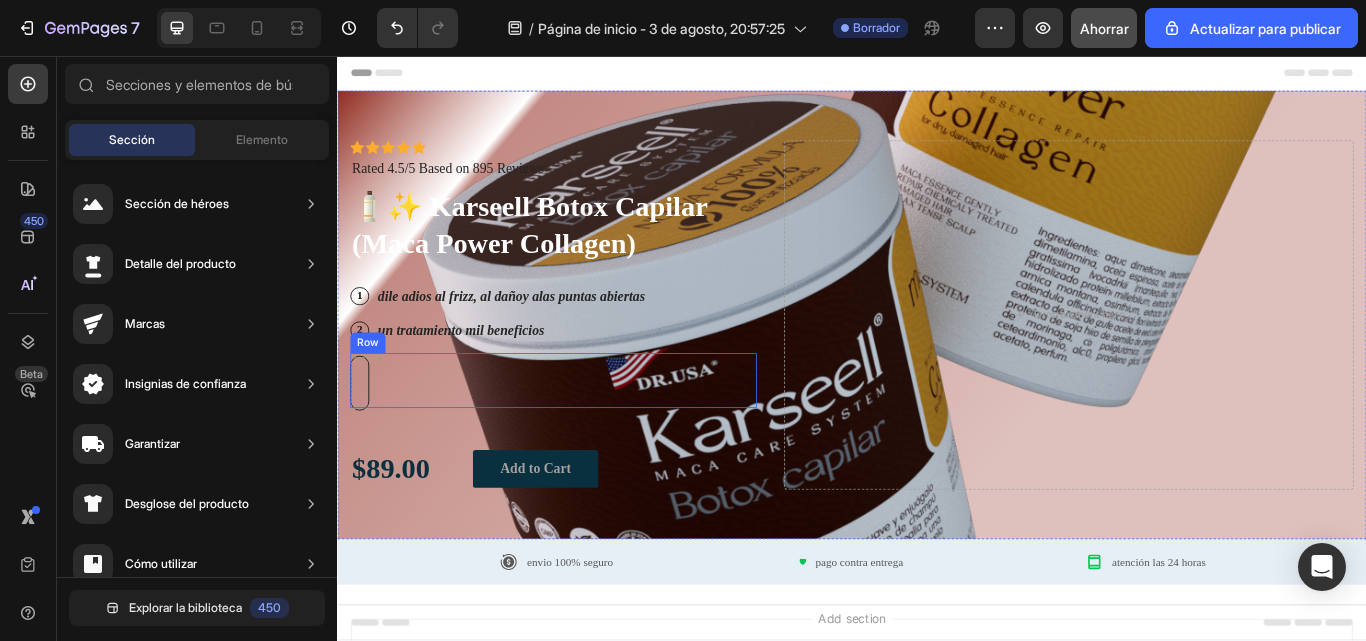click on "Row Text Block Row" at bounding box center [589, 435] 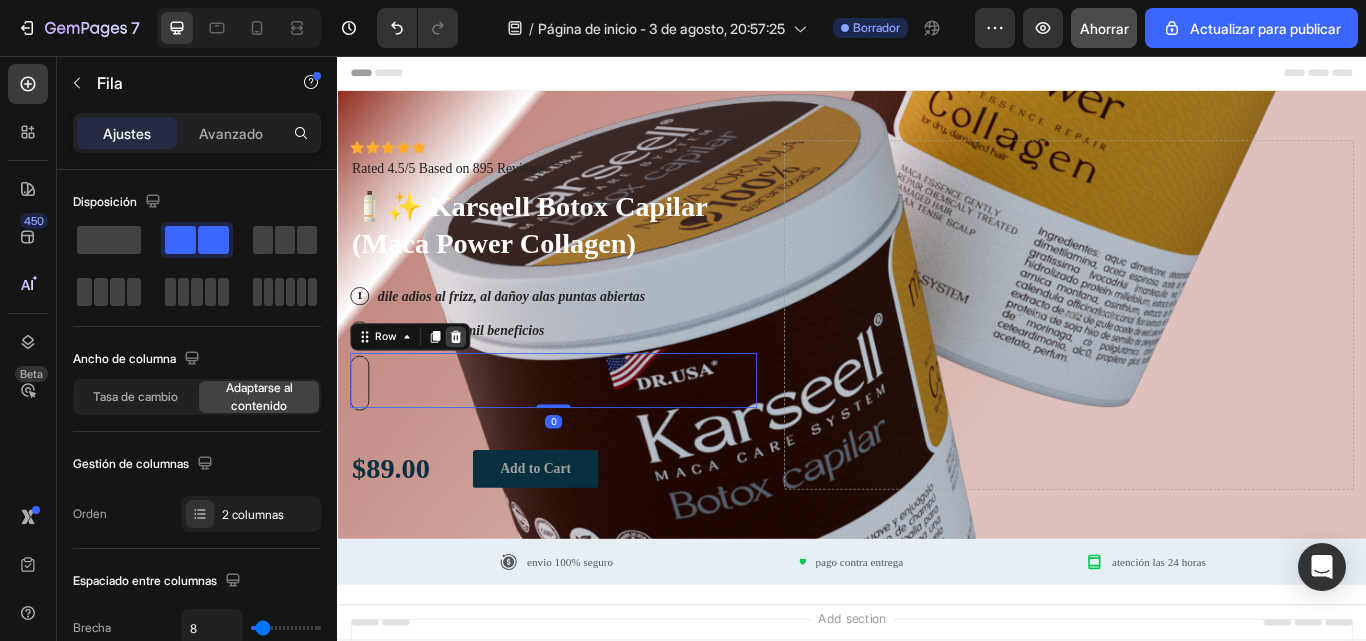 click 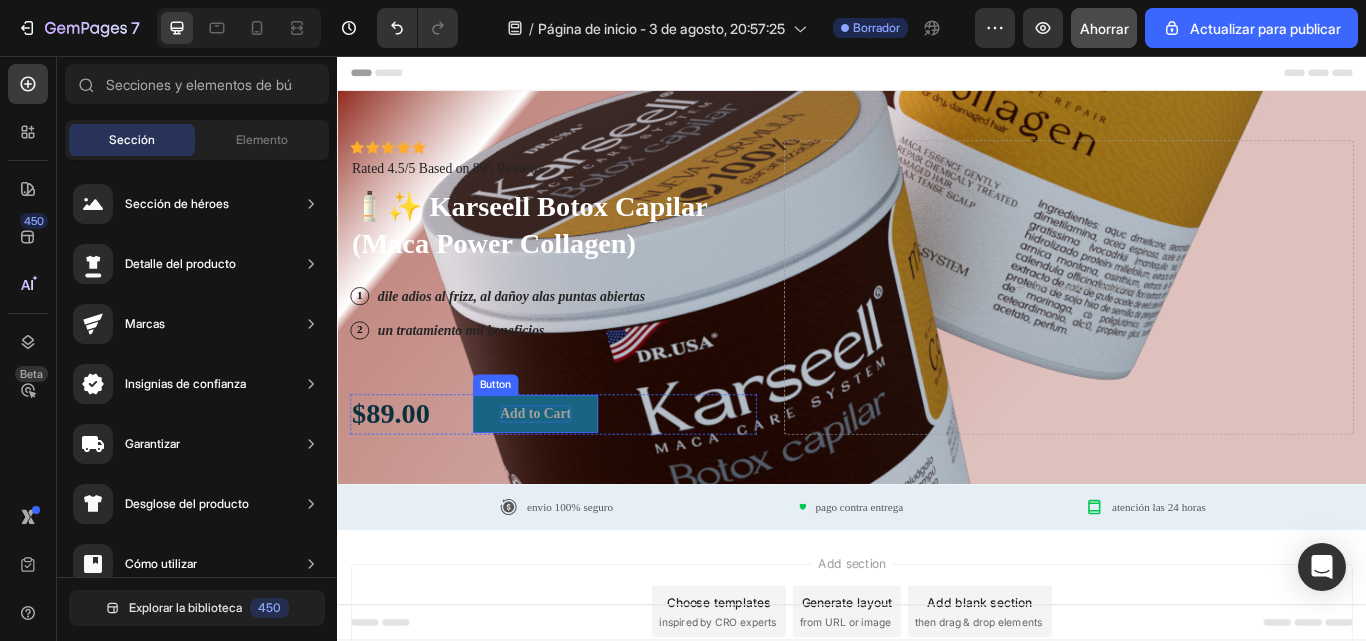 click on "Add to Cart" at bounding box center (568, 474) 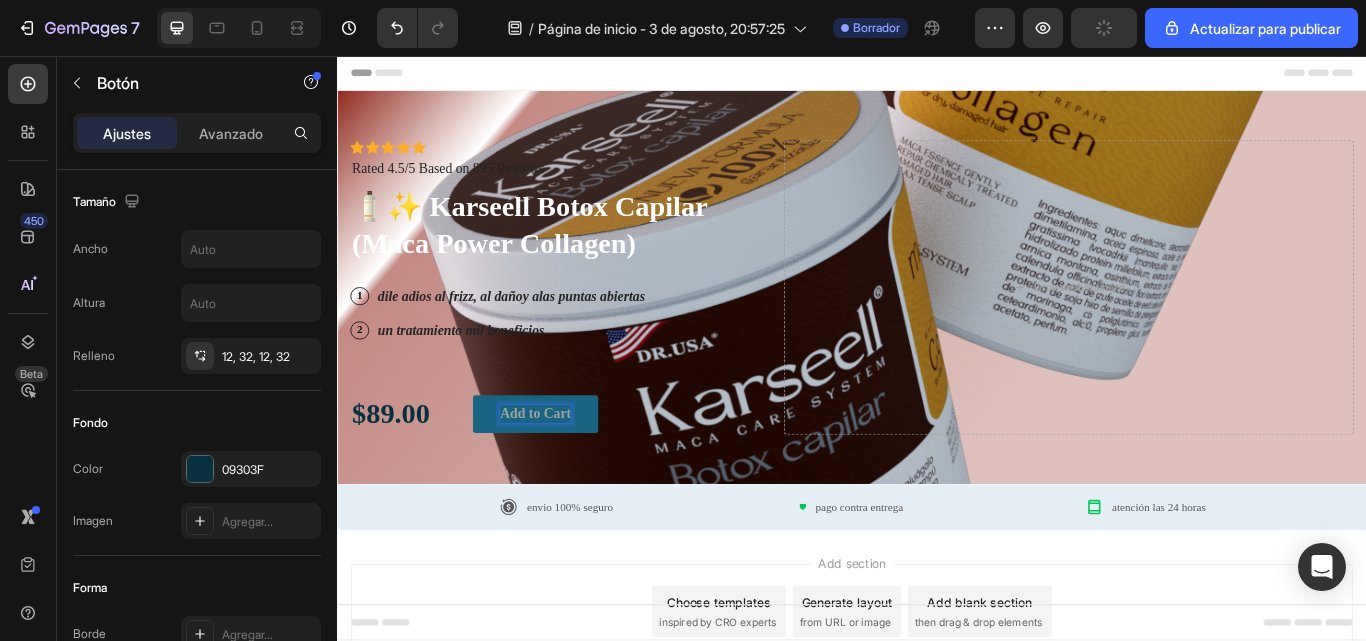 click on "Add to Cart" at bounding box center (568, 474) 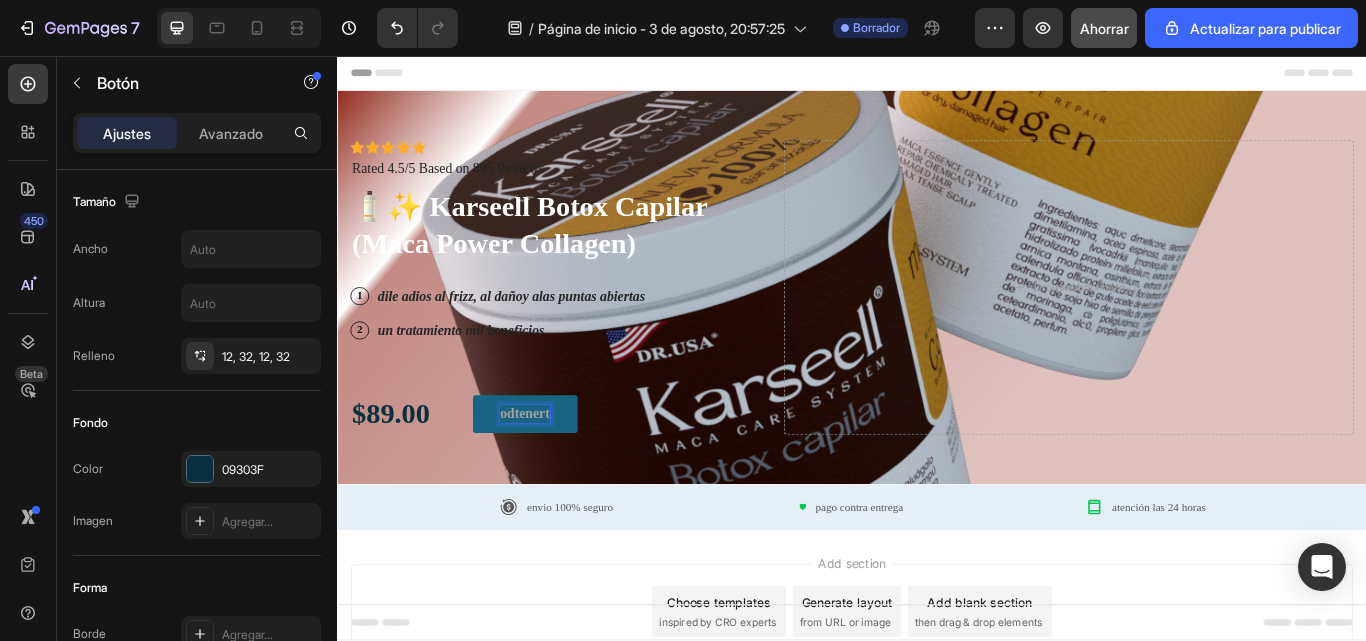 click on "odtenert" at bounding box center [556, 474] 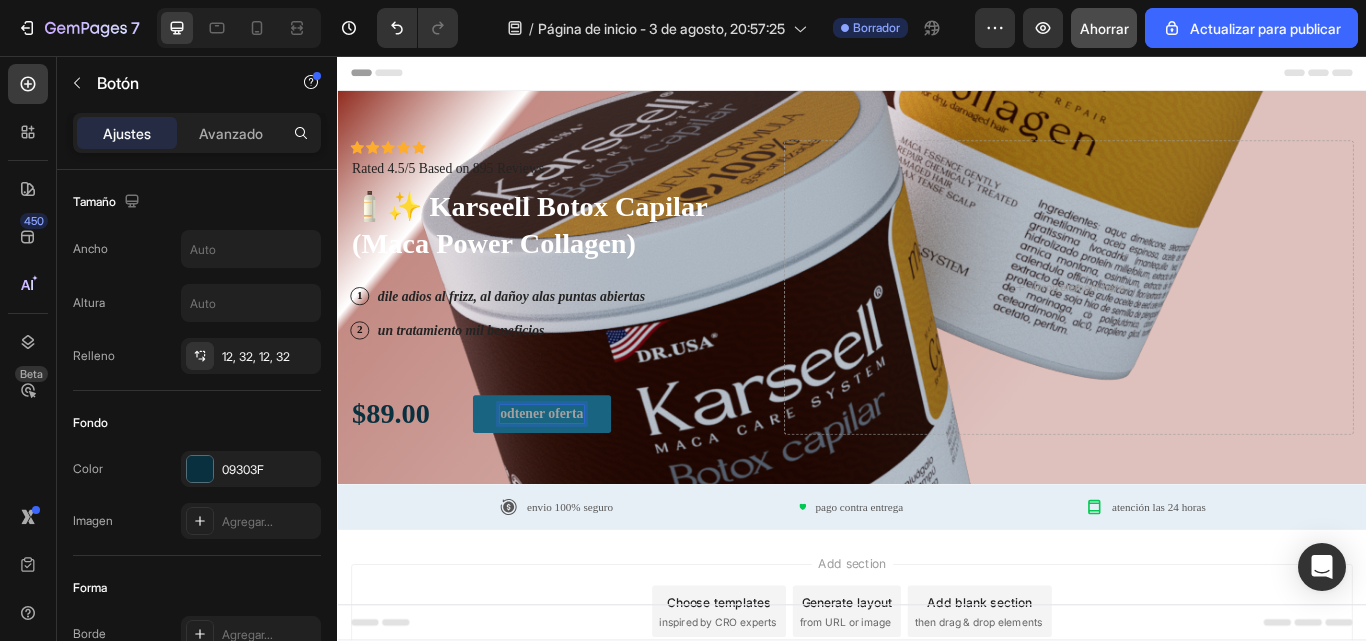 click on "odtener oferta" at bounding box center [575, 474] 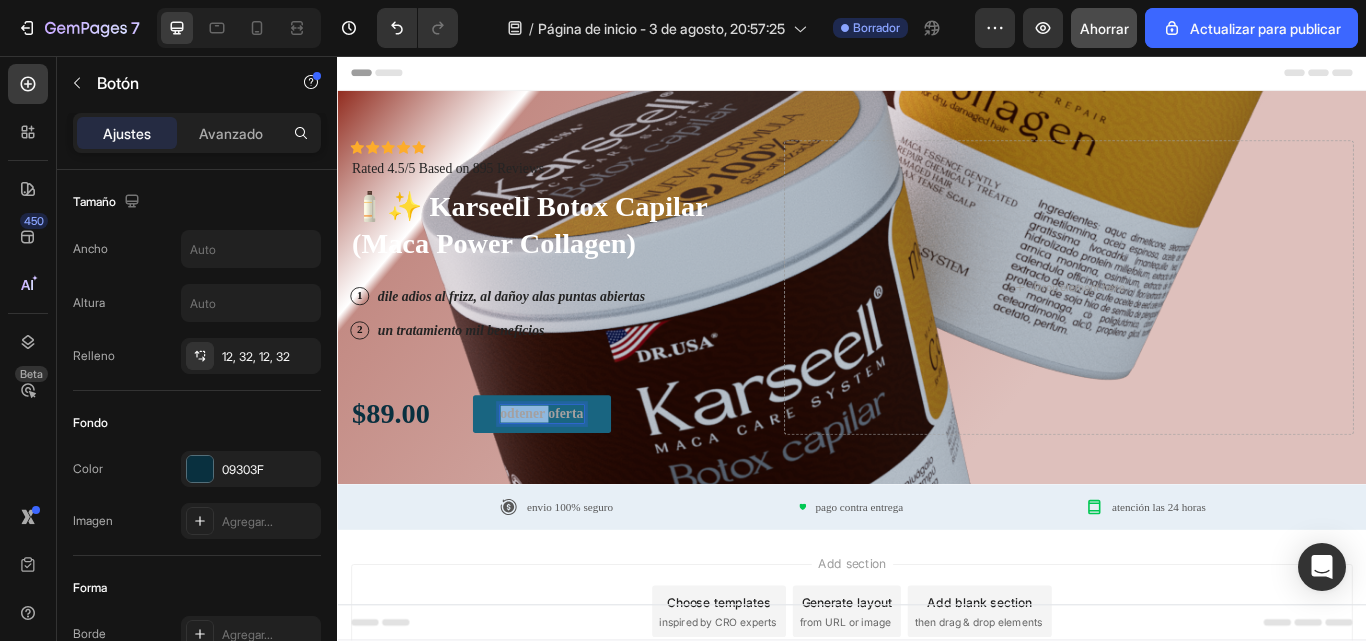 click on "odtener oferta" at bounding box center [575, 474] 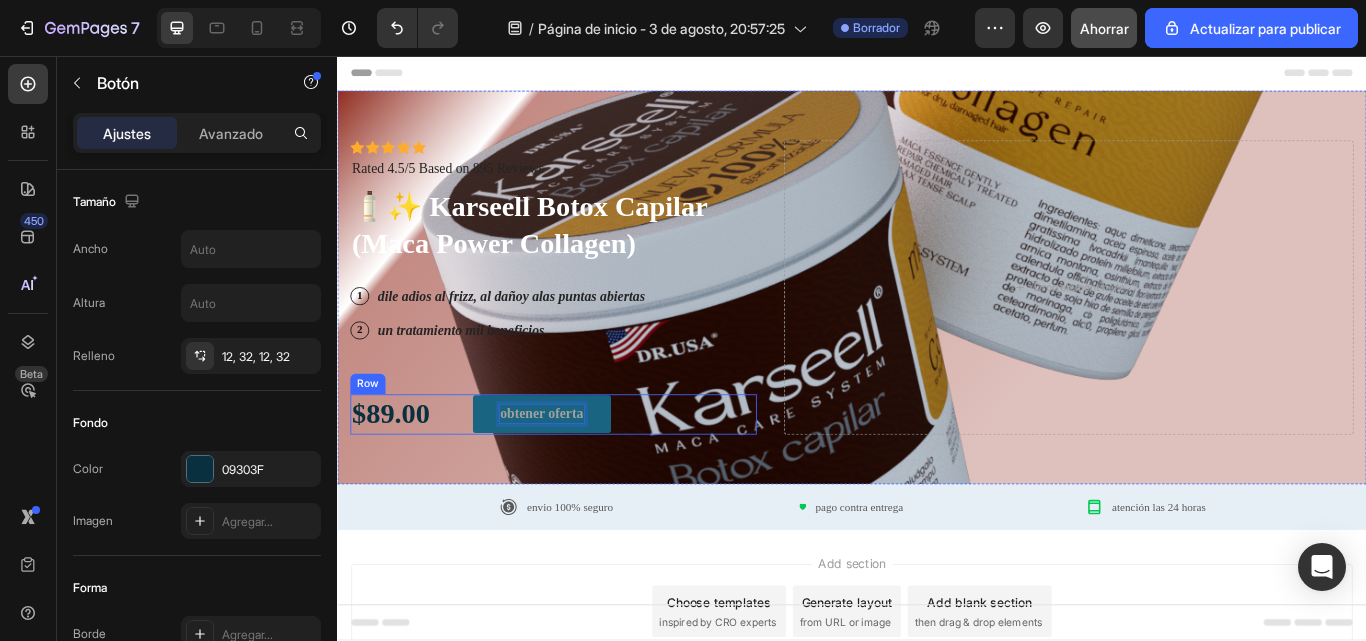click on "$89.00 Text Block obtener oferta Button   0 Row" at bounding box center [589, 474] 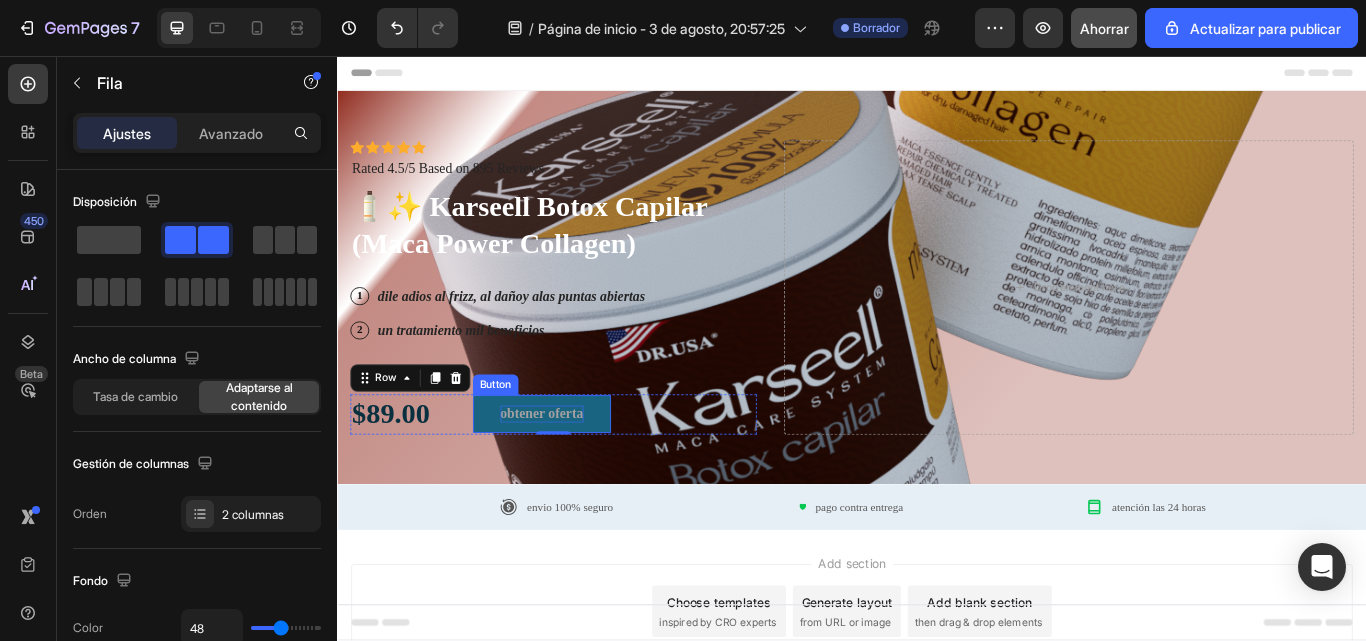 click on "obtener oferta" at bounding box center (575, 474) 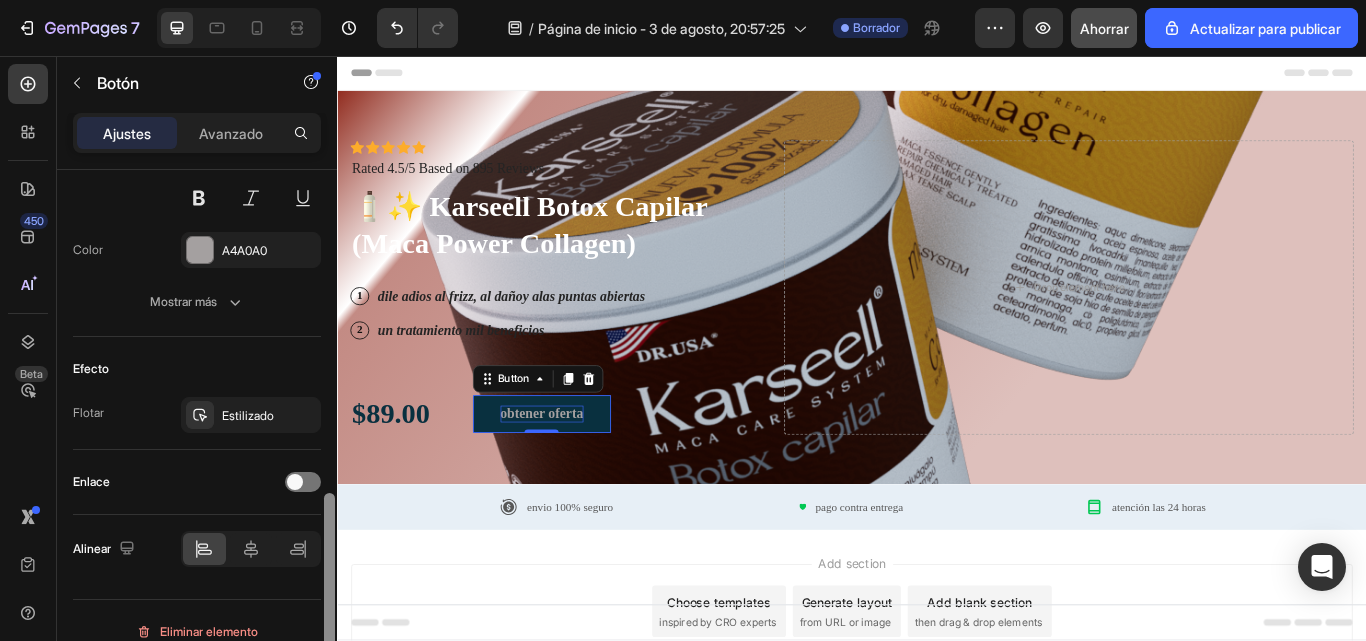 scroll, scrollTop: 882, scrollLeft: 0, axis: vertical 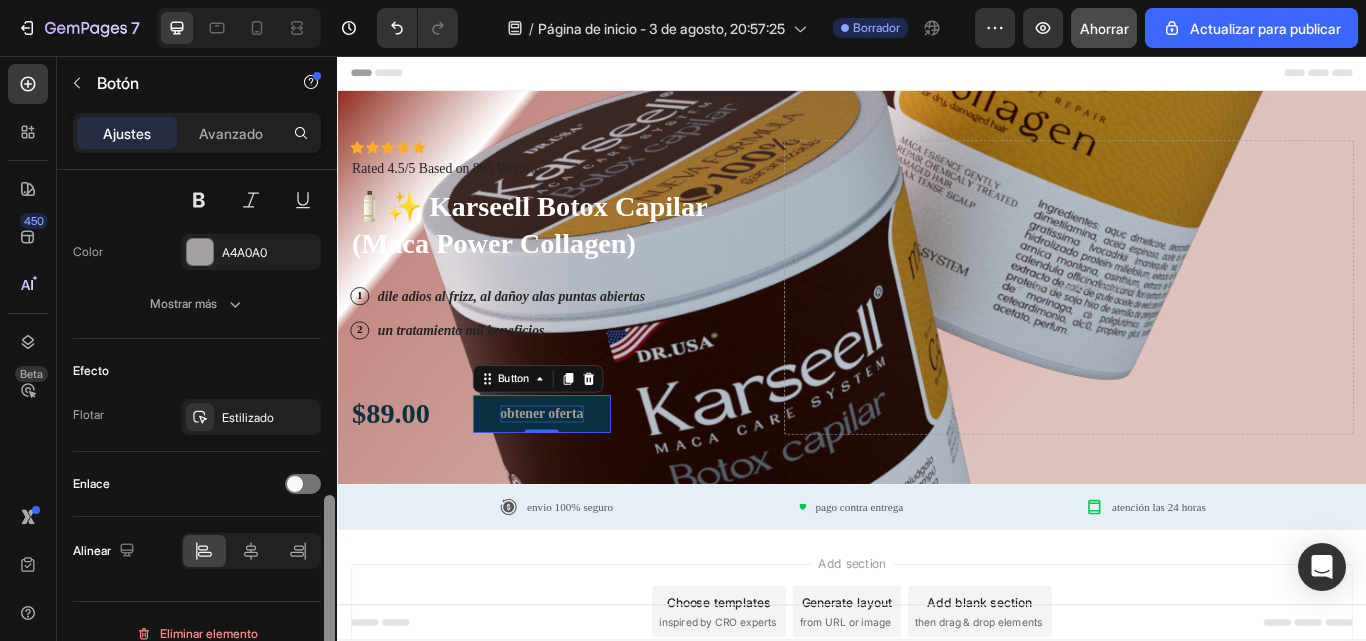 drag, startPoint x: 328, startPoint y: 353, endPoint x: 334, endPoint y: 678, distance: 325.0554 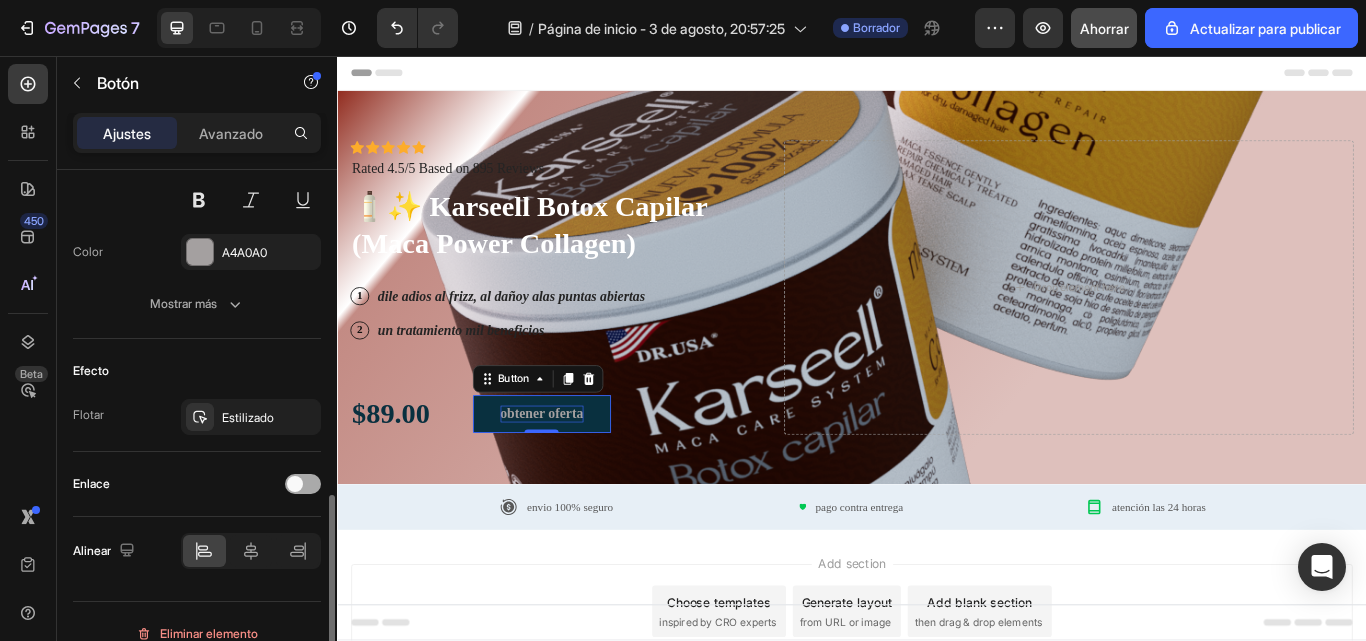 click at bounding box center (303, 484) 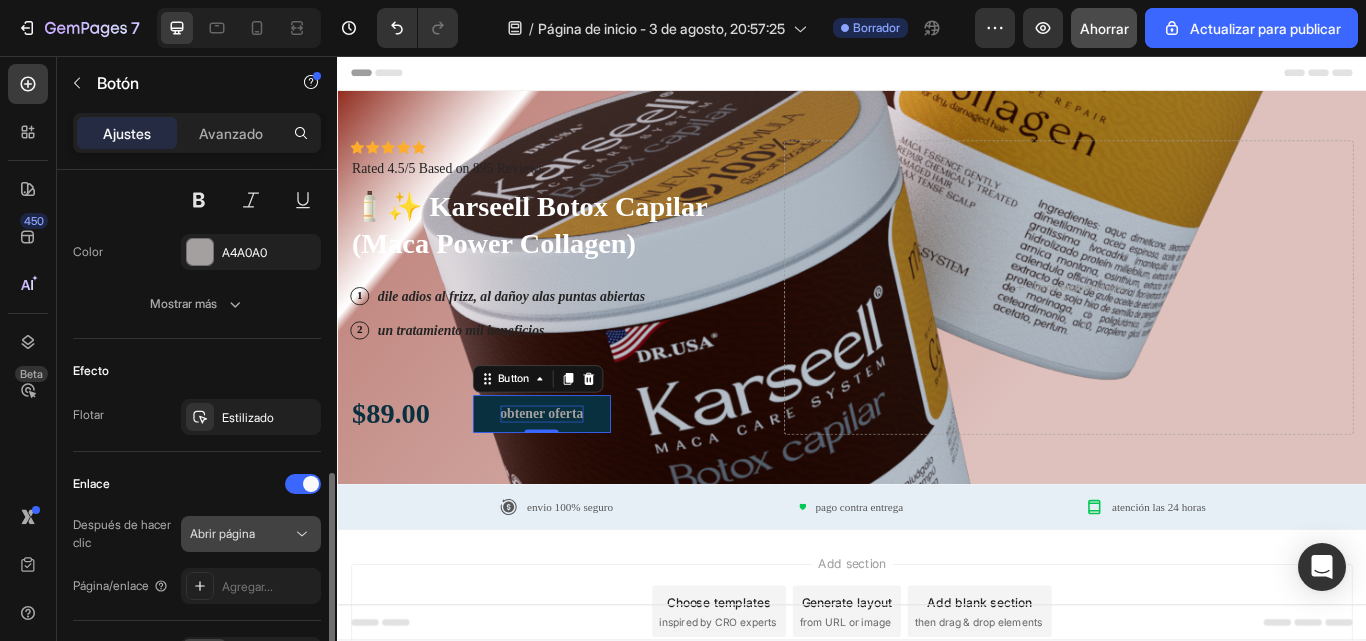 click 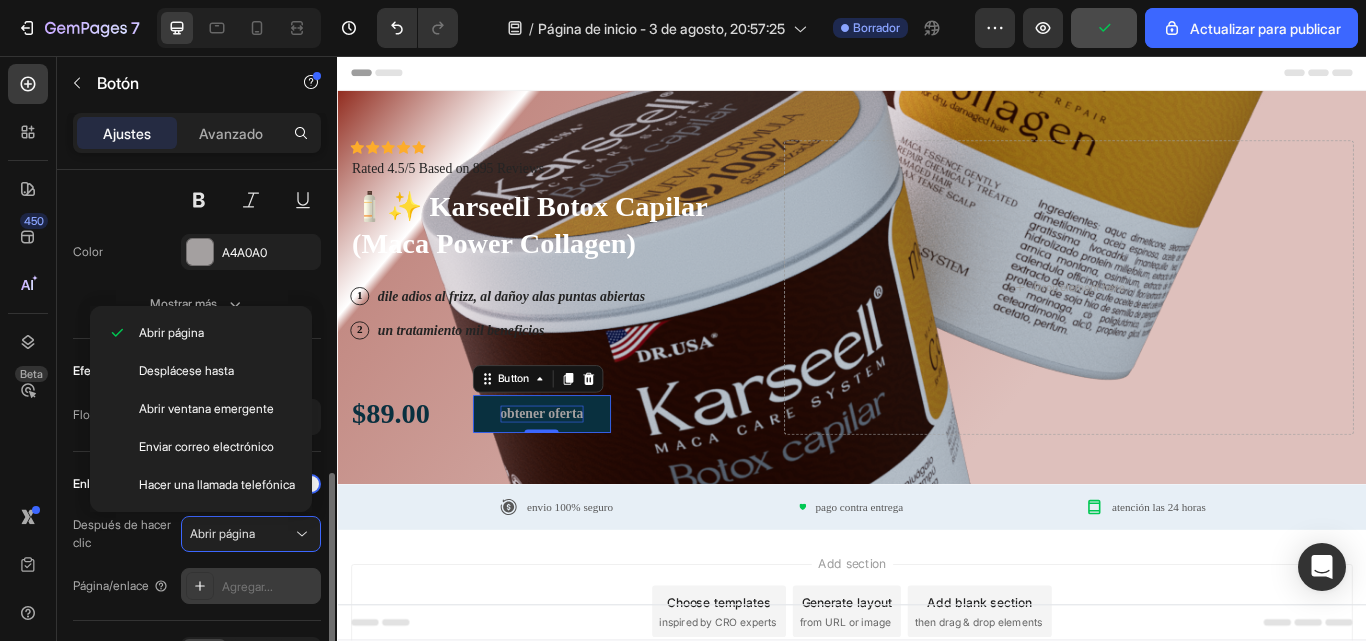 click on "Agregar..." at bounding box center [269, 587] 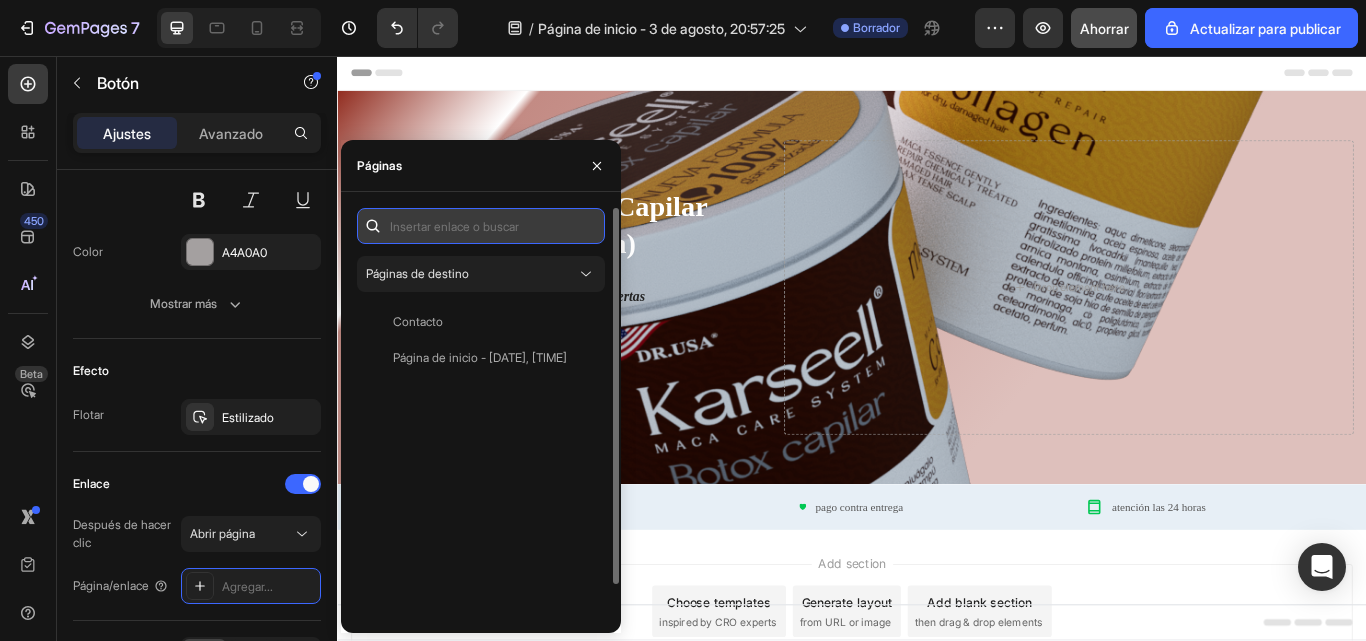 click at bounding box center (481, 226) 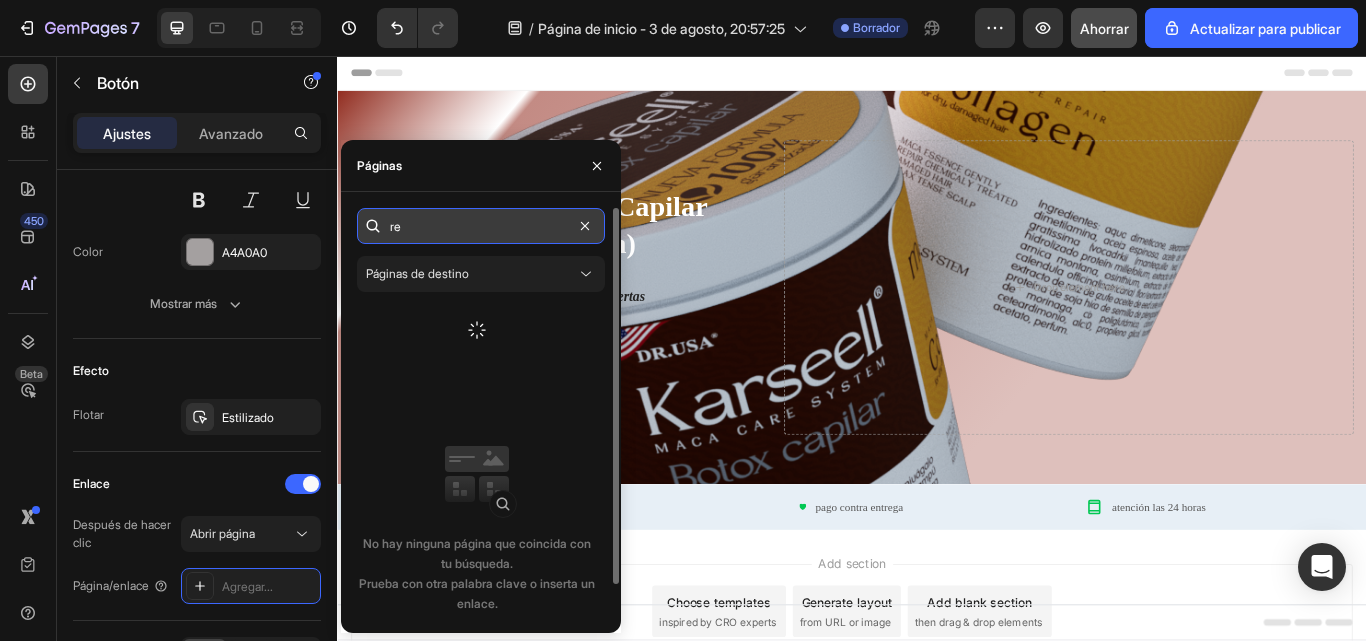 type on "r" 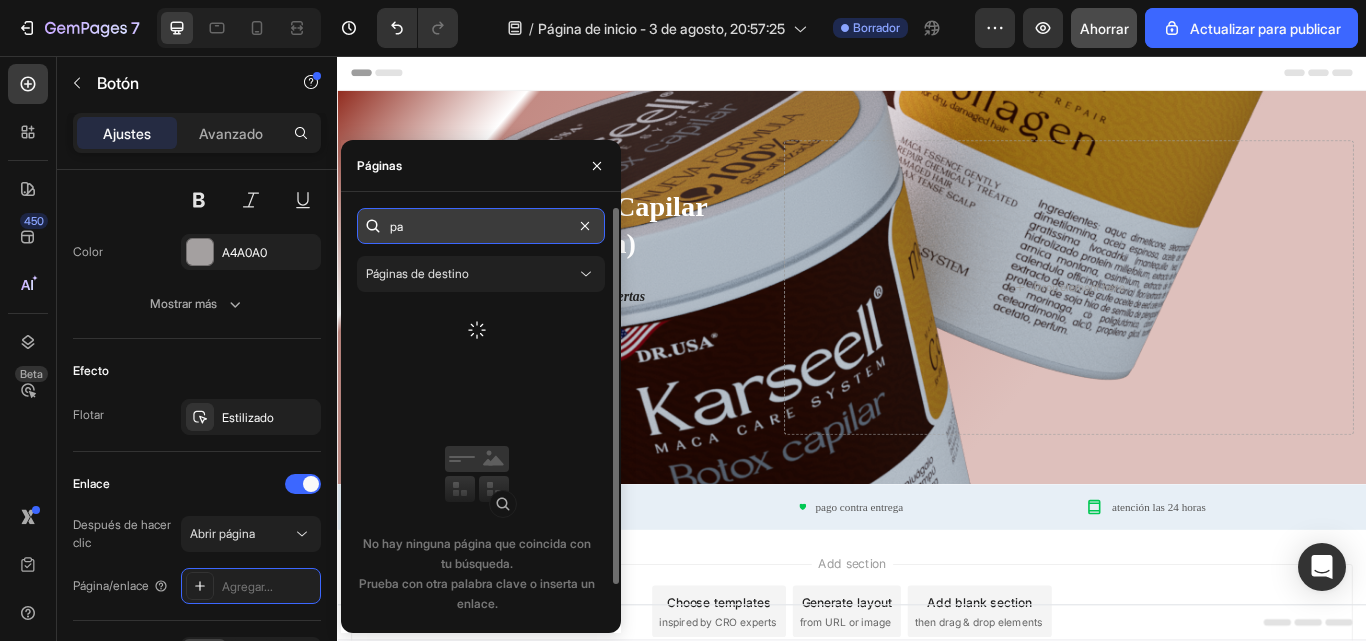 type on "p" 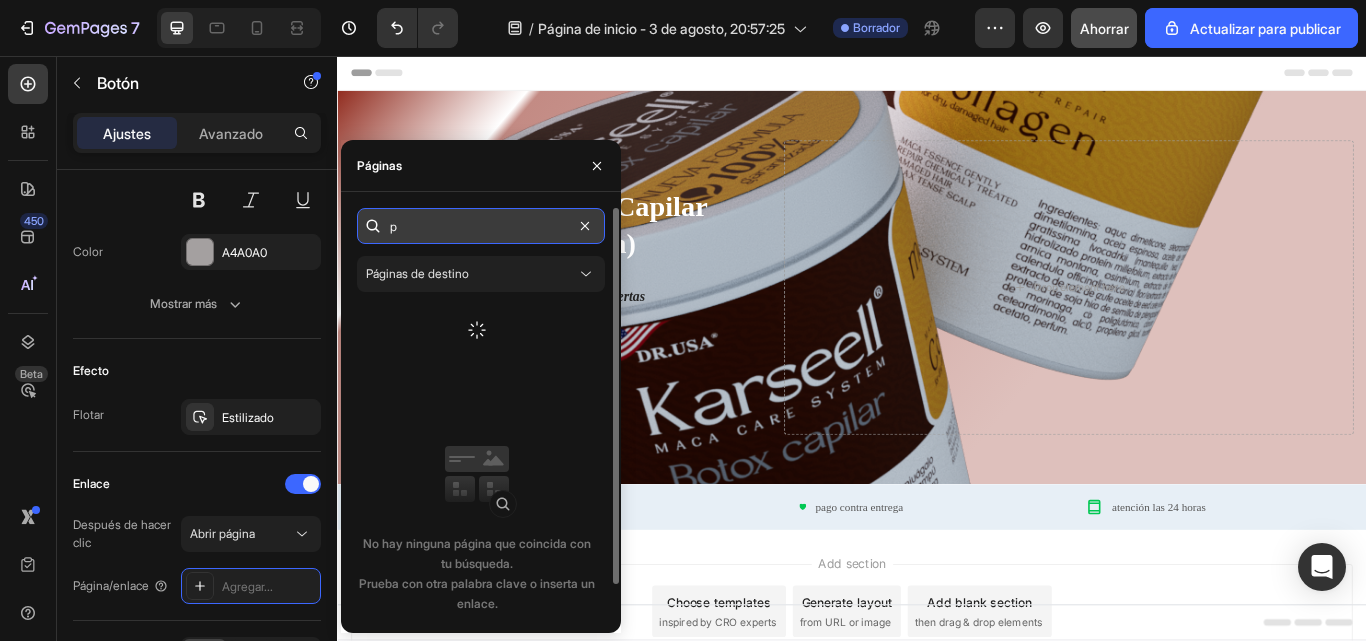 type 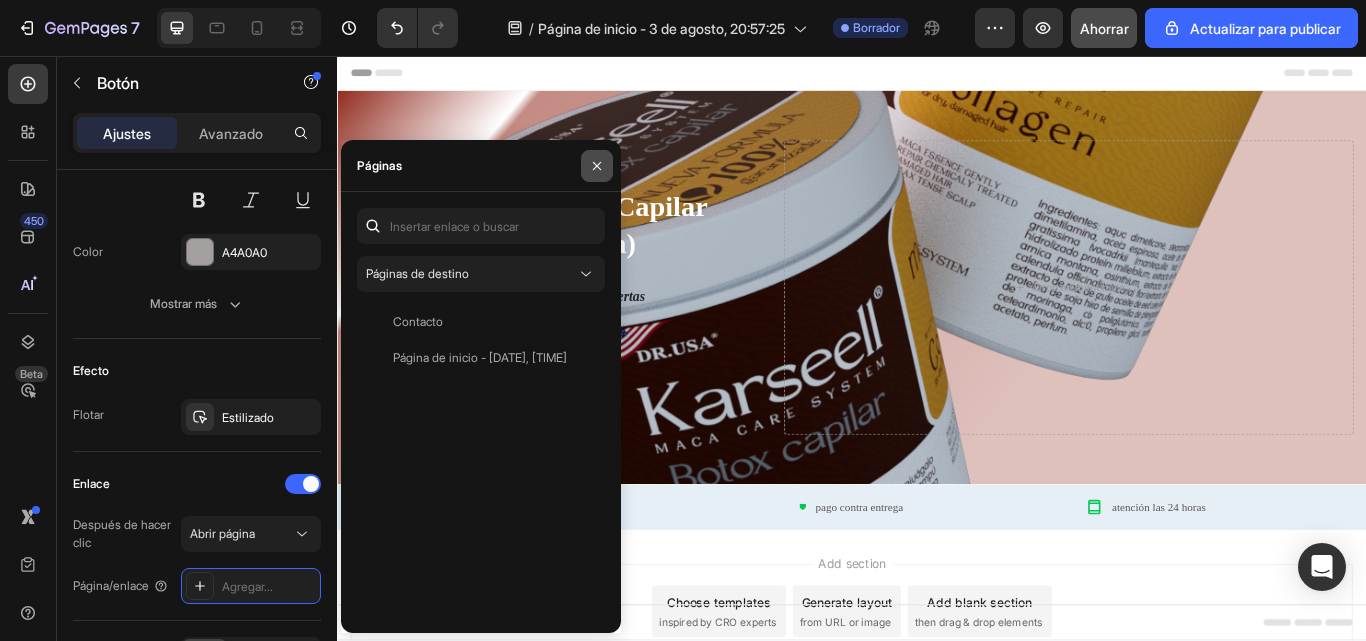 click 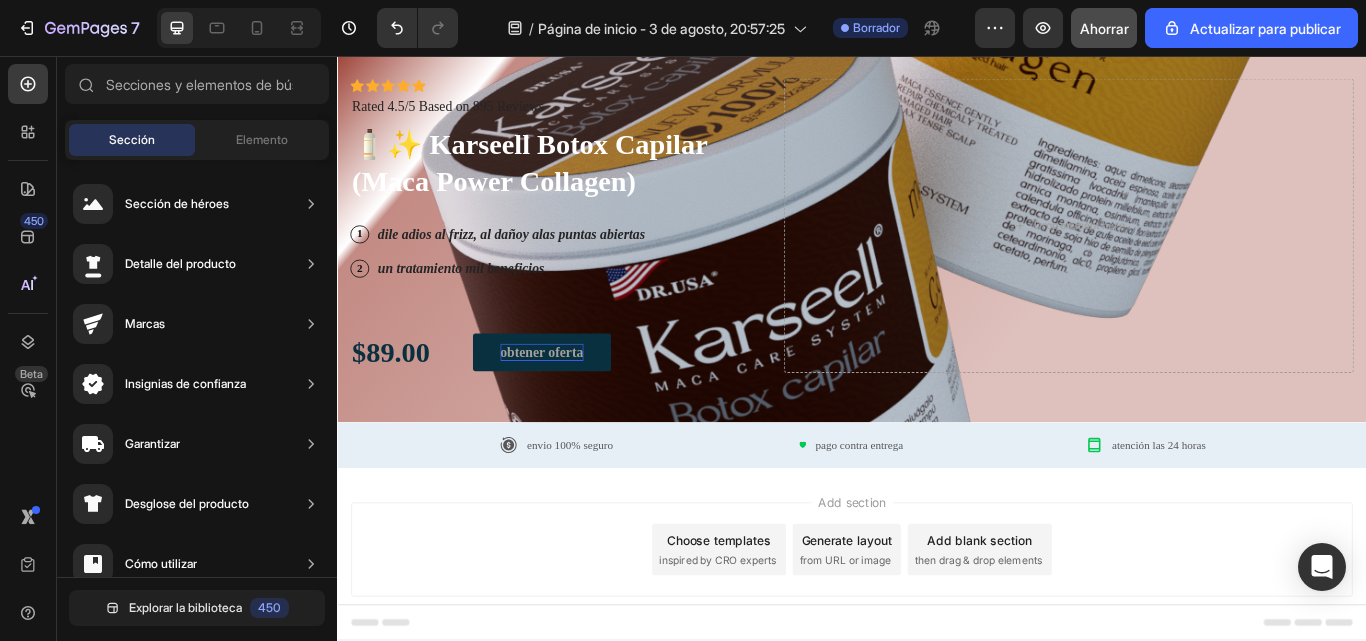 scroll, scrollTop: 117, scrollLeft: 0, axis: vertical 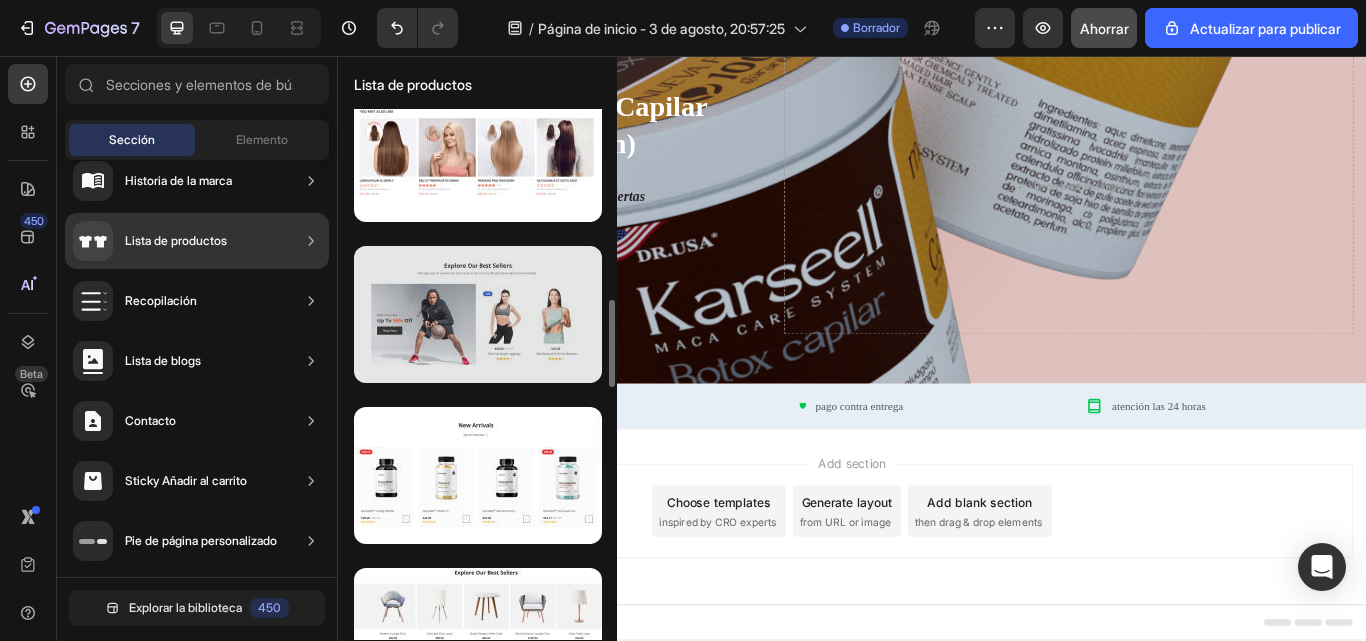 click at bounding box center (478, 314) 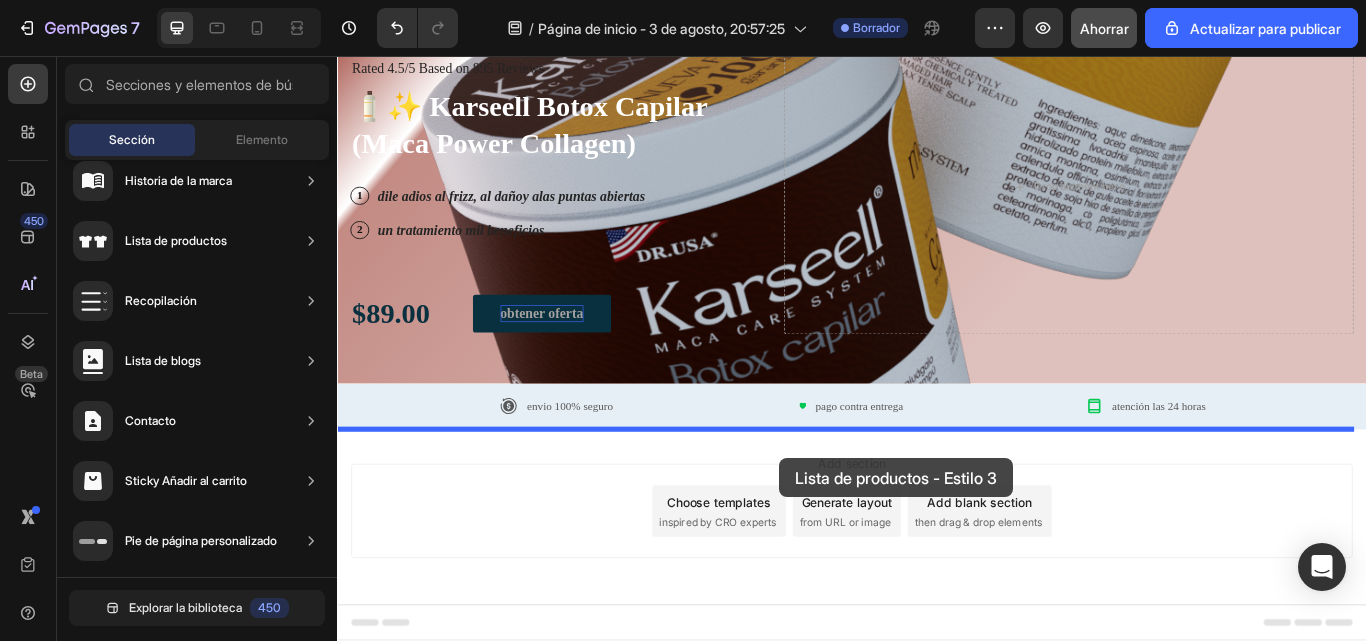 drag, startPoint x: 835, startPoint y: 371, endPoint x: 852, endPoint y: 525, distance: 154.93547 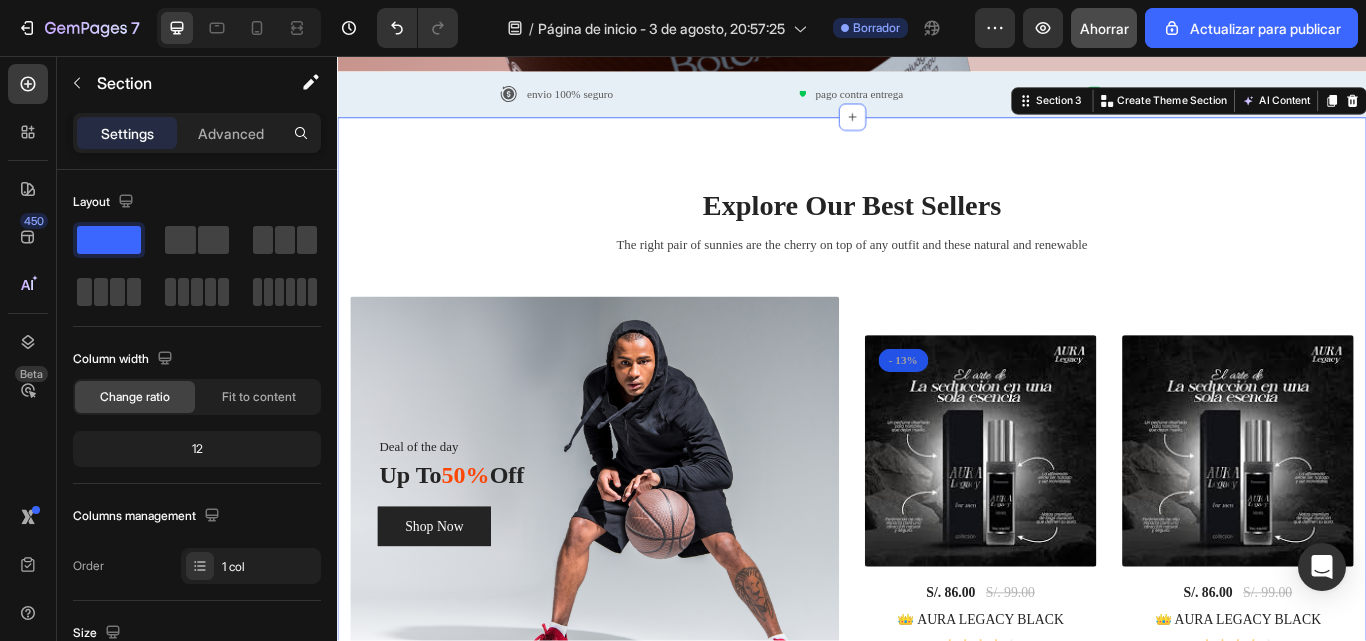 scroll, scrollTop: 483, scrollLeft: 0, axis: vertical 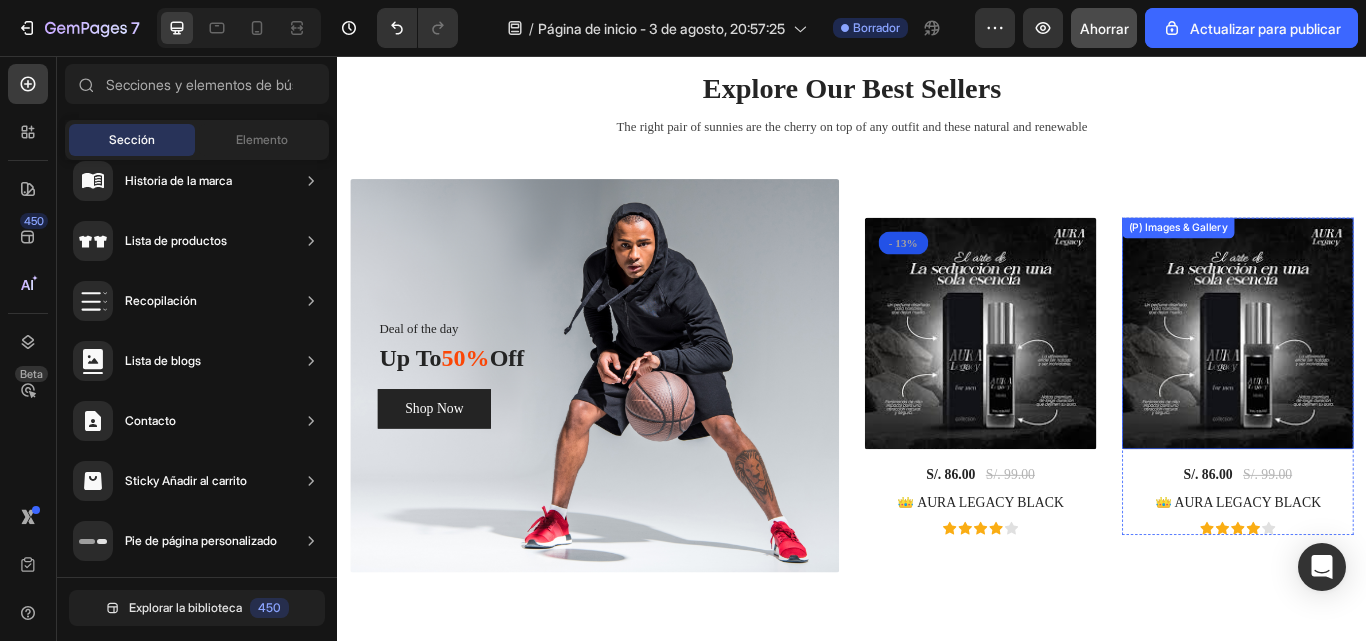 click at bounding box center (1387, 380) 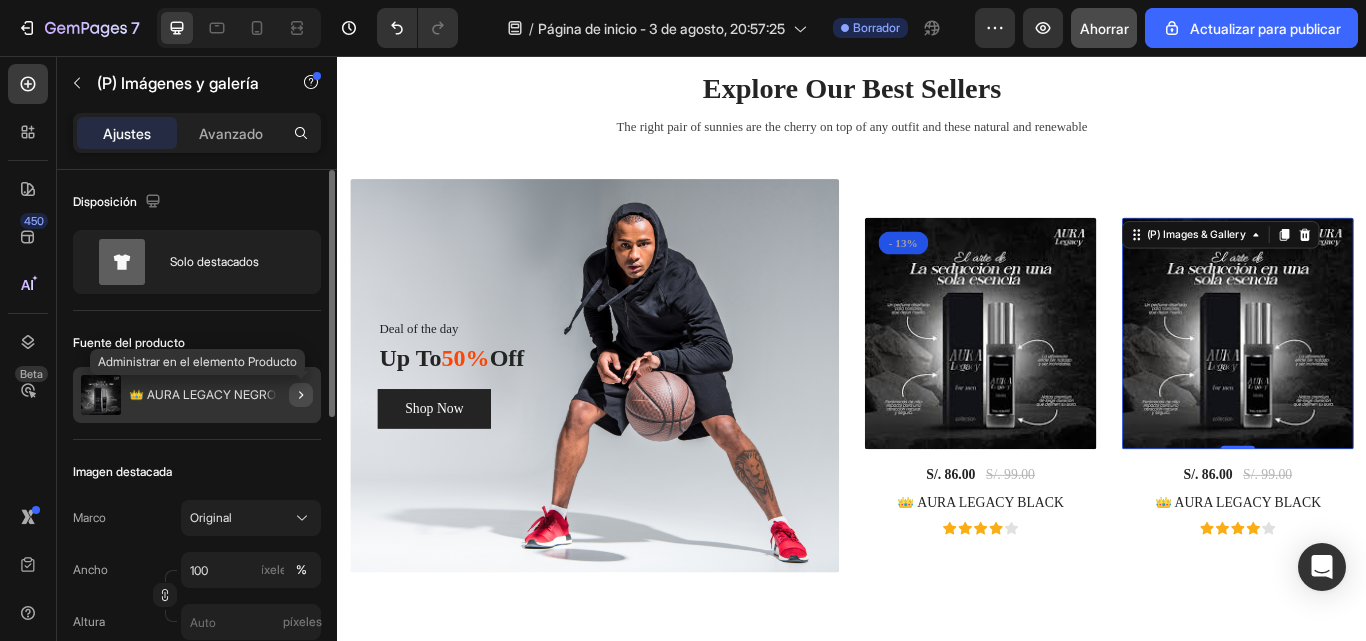 click 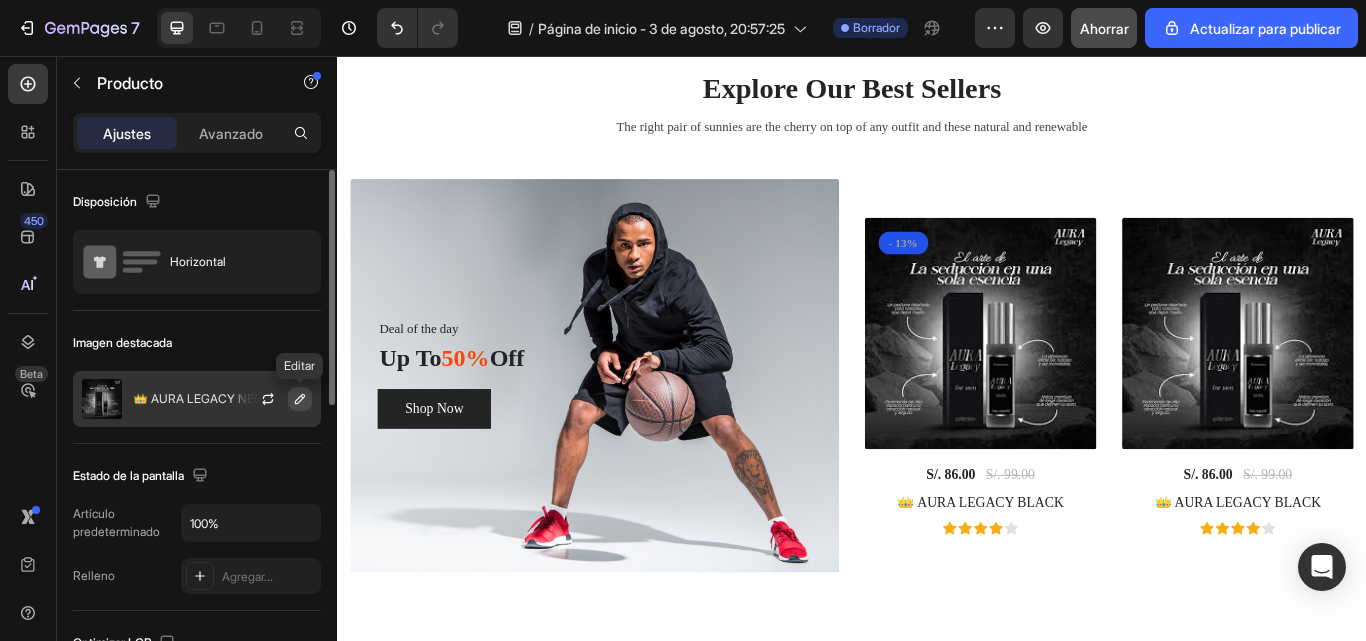 click 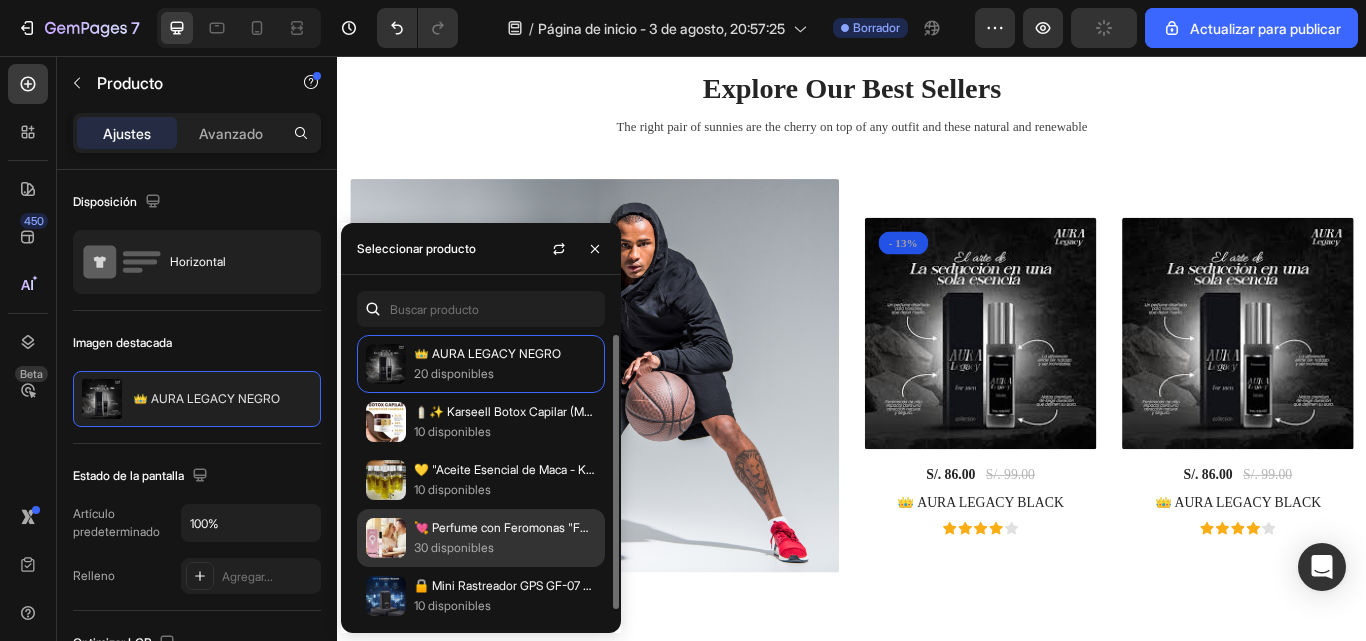 click on "30 disponibles" at bounding box center (454, 547) 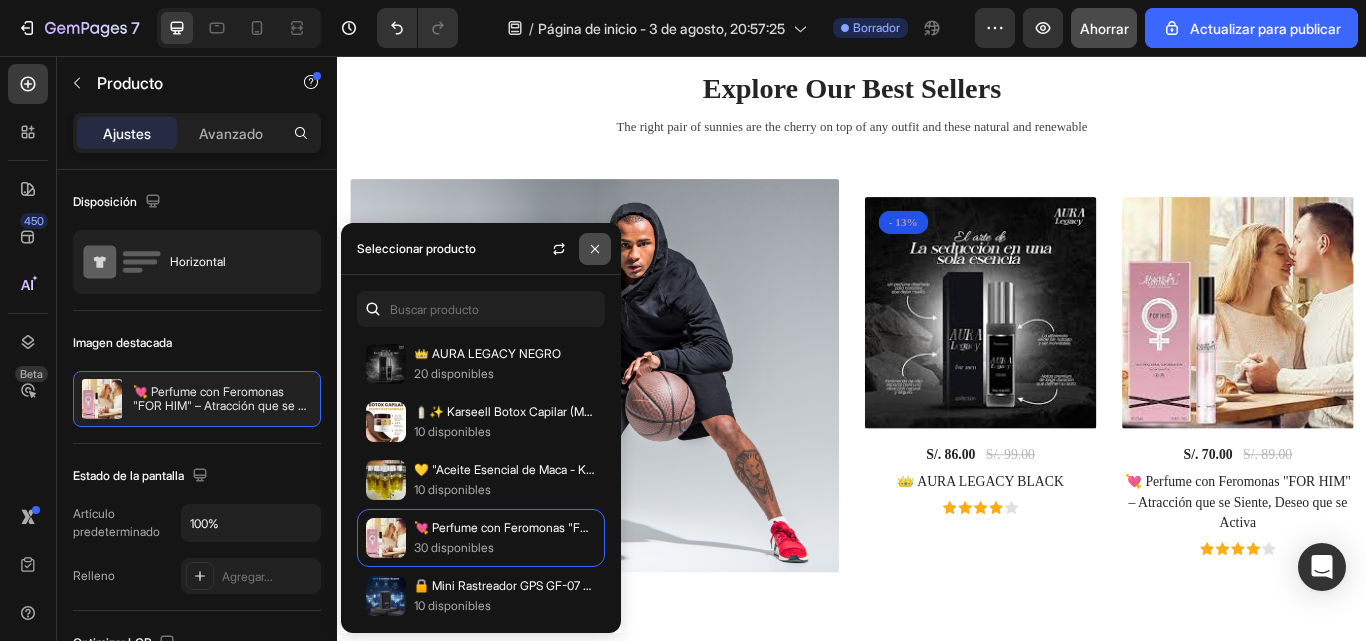 click 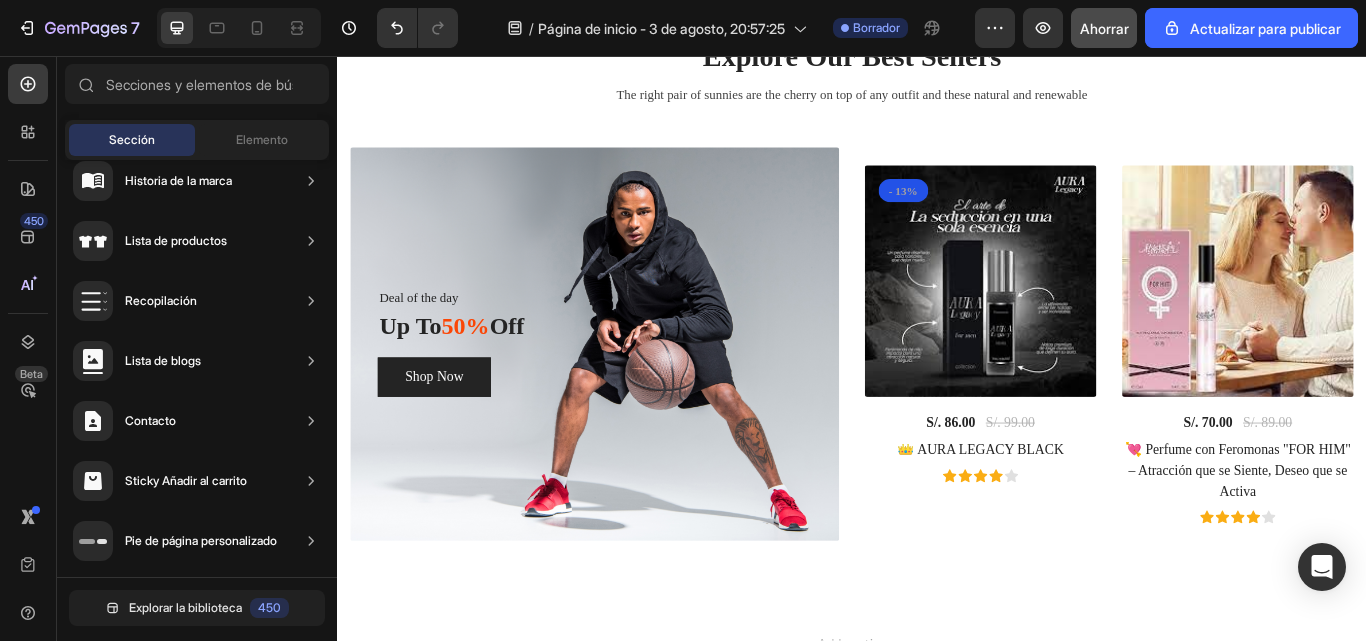 scroll, scrollTop: 666, scrollLeft: 0, axis: vertical 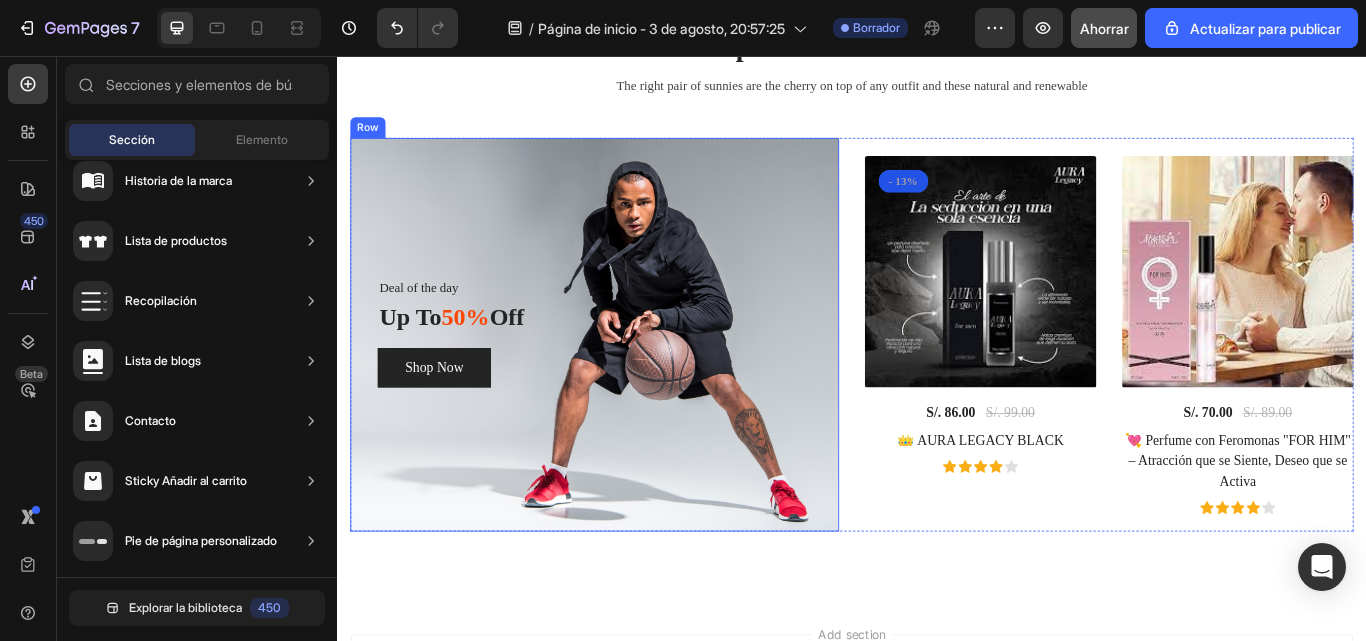 click on "Deal of the day Text block Up To  50%  Off Heading Shop Now Button Row" at bounding box center [637, 381] 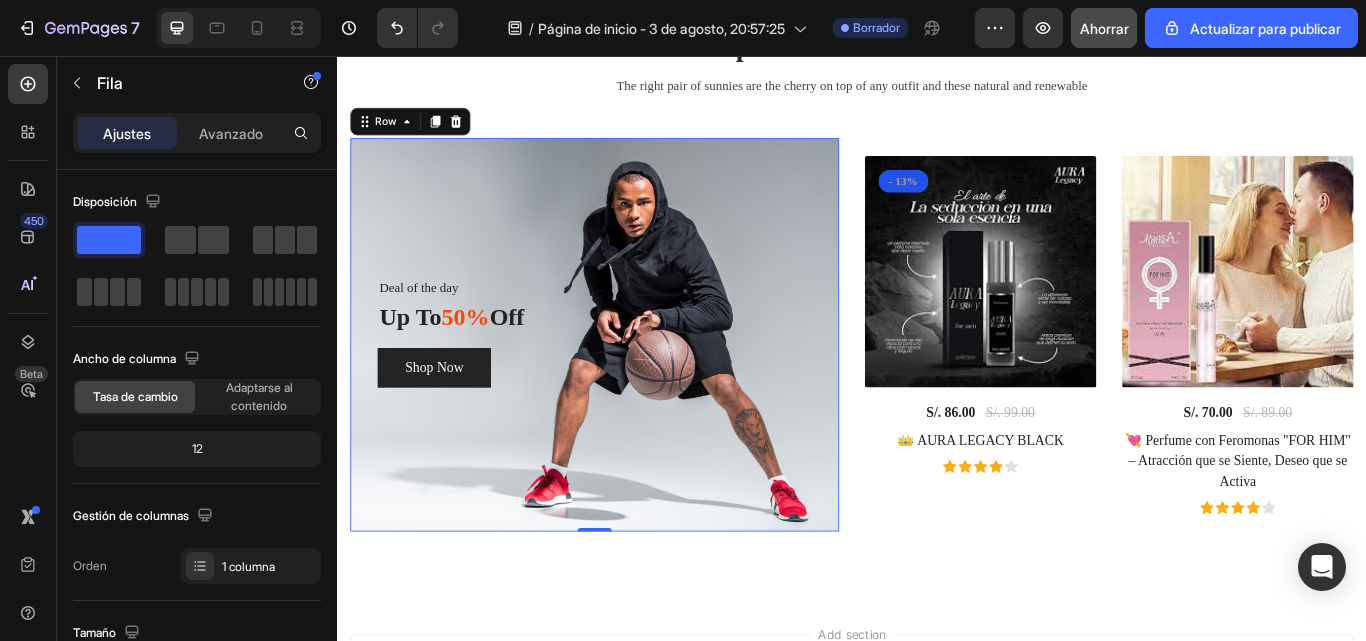 click on "Deal of the day Text block Up To  50%  Off Heading Shop Now Button Row   0" at bounding box center (637, 381) 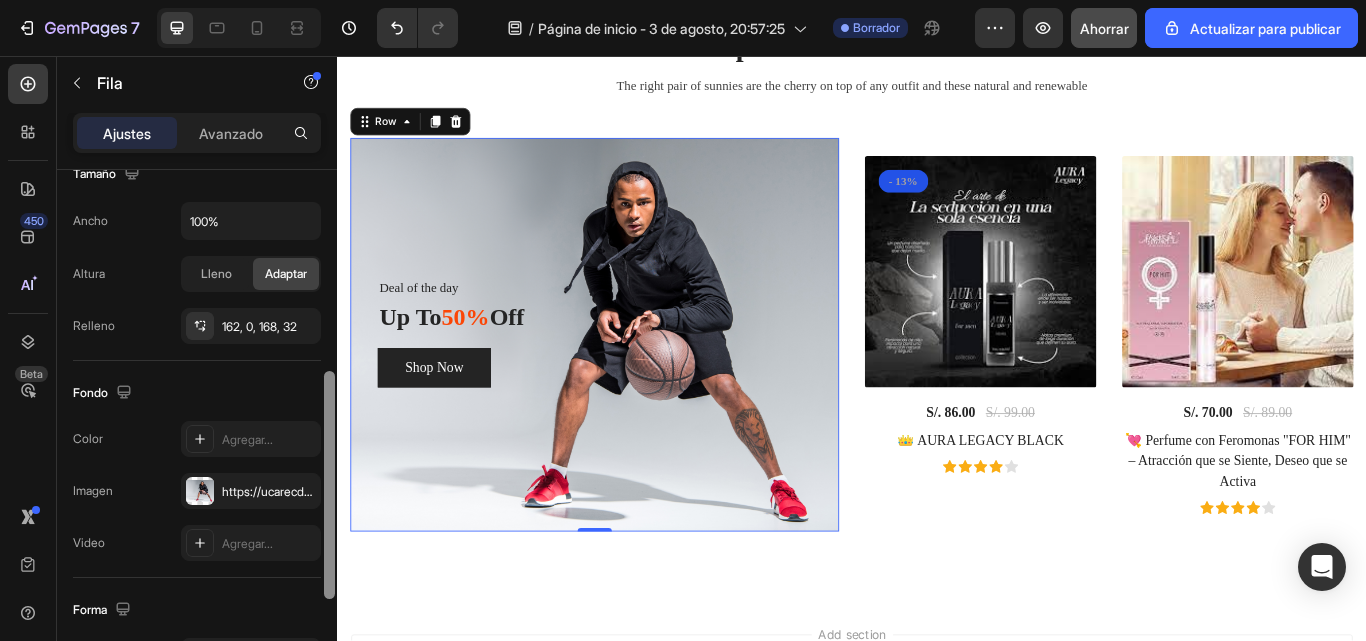scroll, scrollTop: 466, scrollLeft: 0, axis: vertical 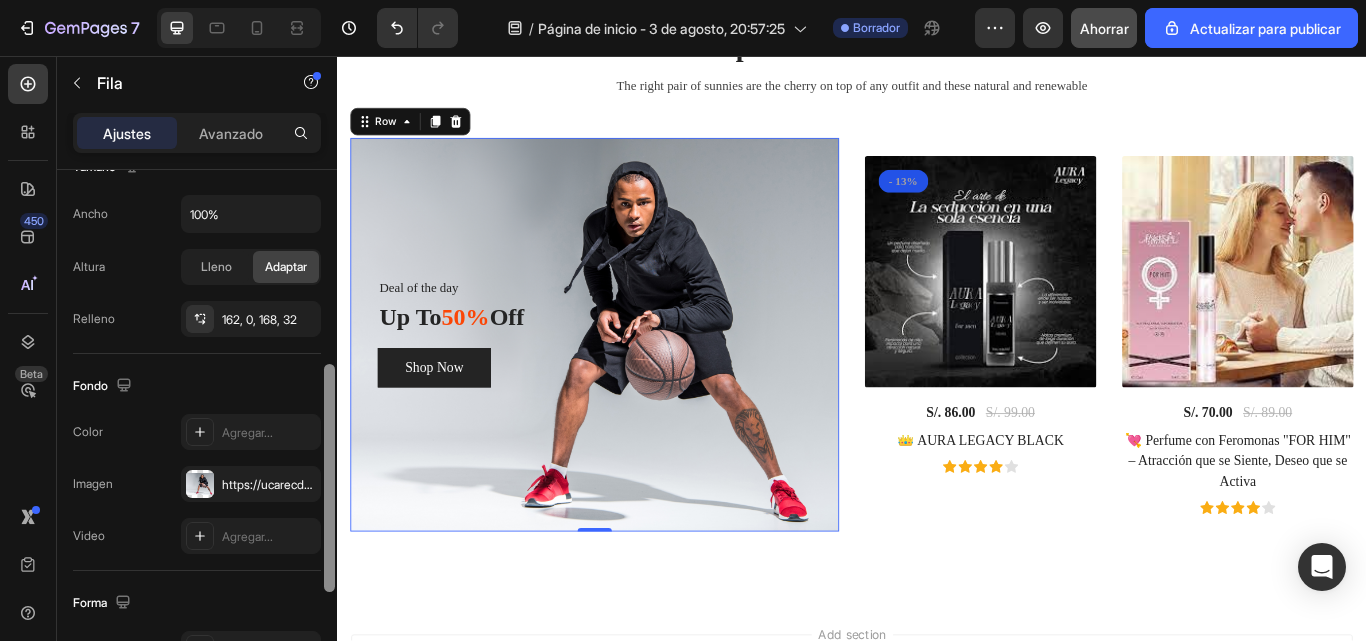 drag, startPoint x: 330, startPoint y: 368, endPoint x: 330, endPoint y: 563, distance: 195 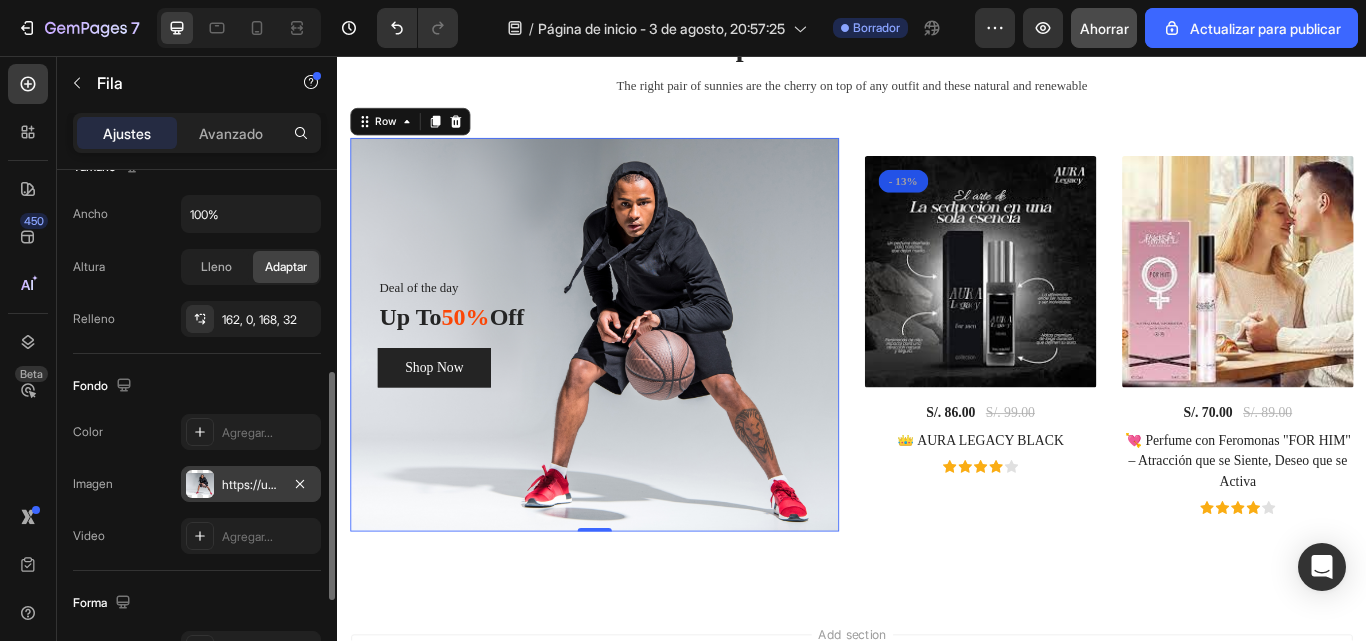 click on "https://ucarecdn.com/68b7778b-d1fd-4286-a960-d272f172b7ff/-/formato/automático/" at bounding box center (452, 484) 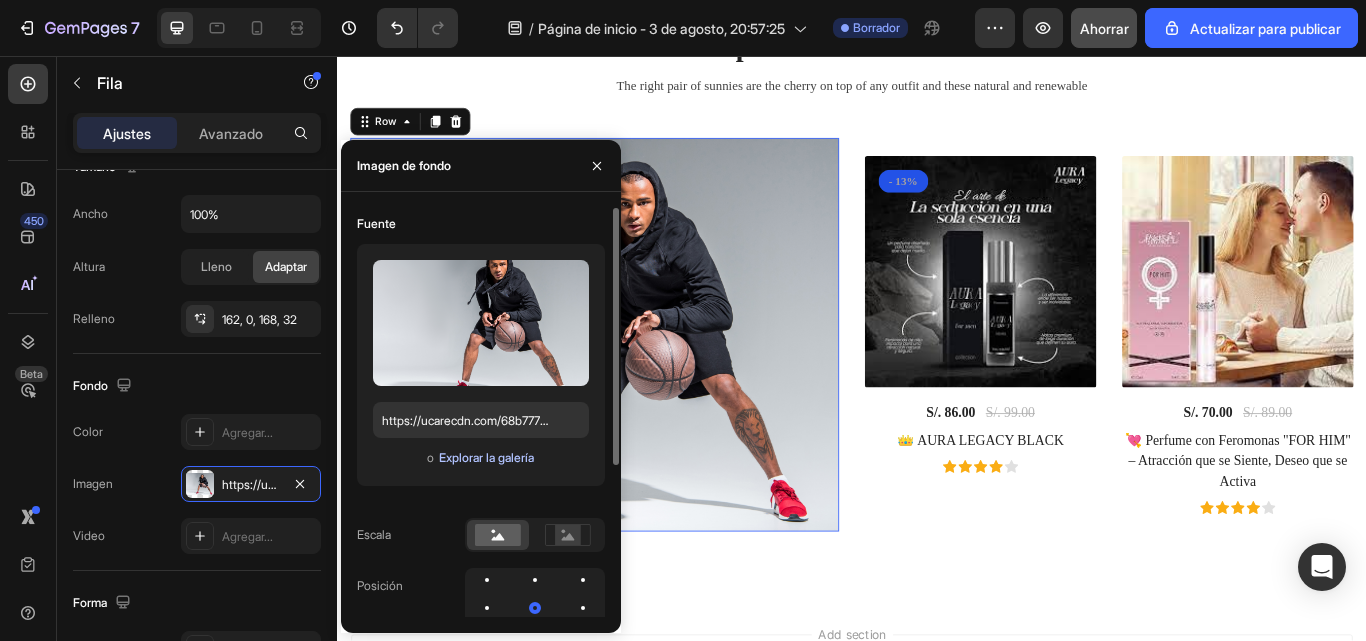 click on "Explorar la galería" at bounding box center [486, 457] 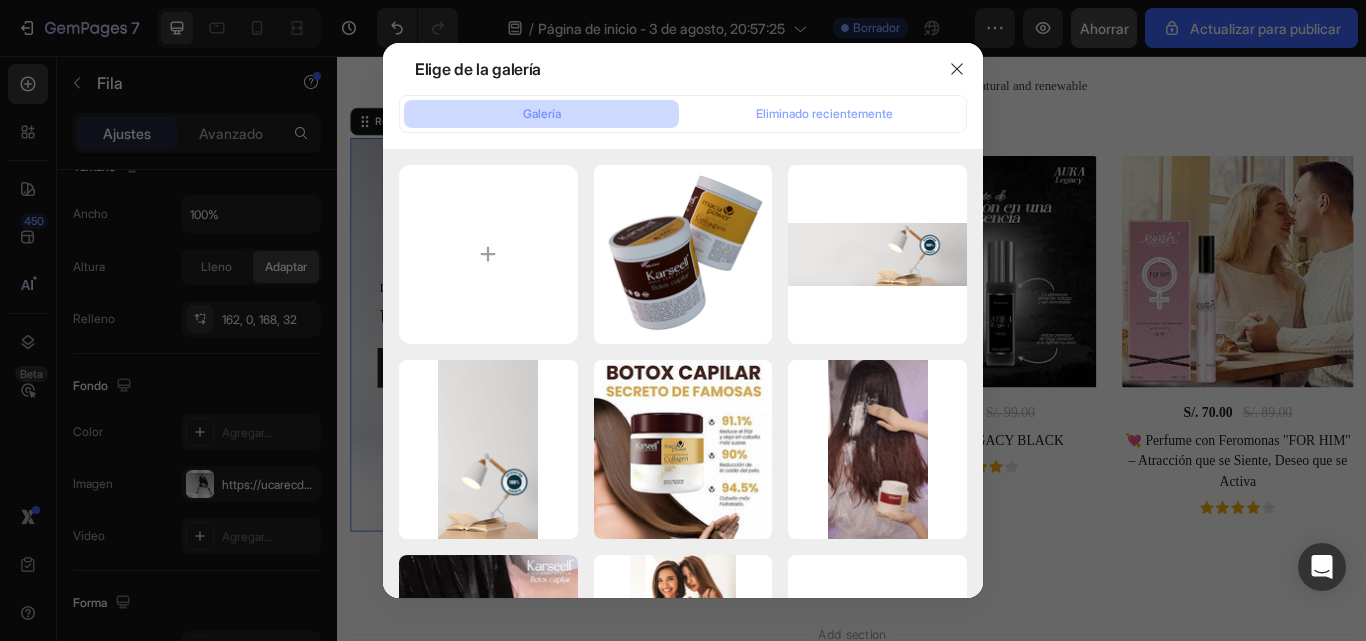 click at bounding box center [683, 320] 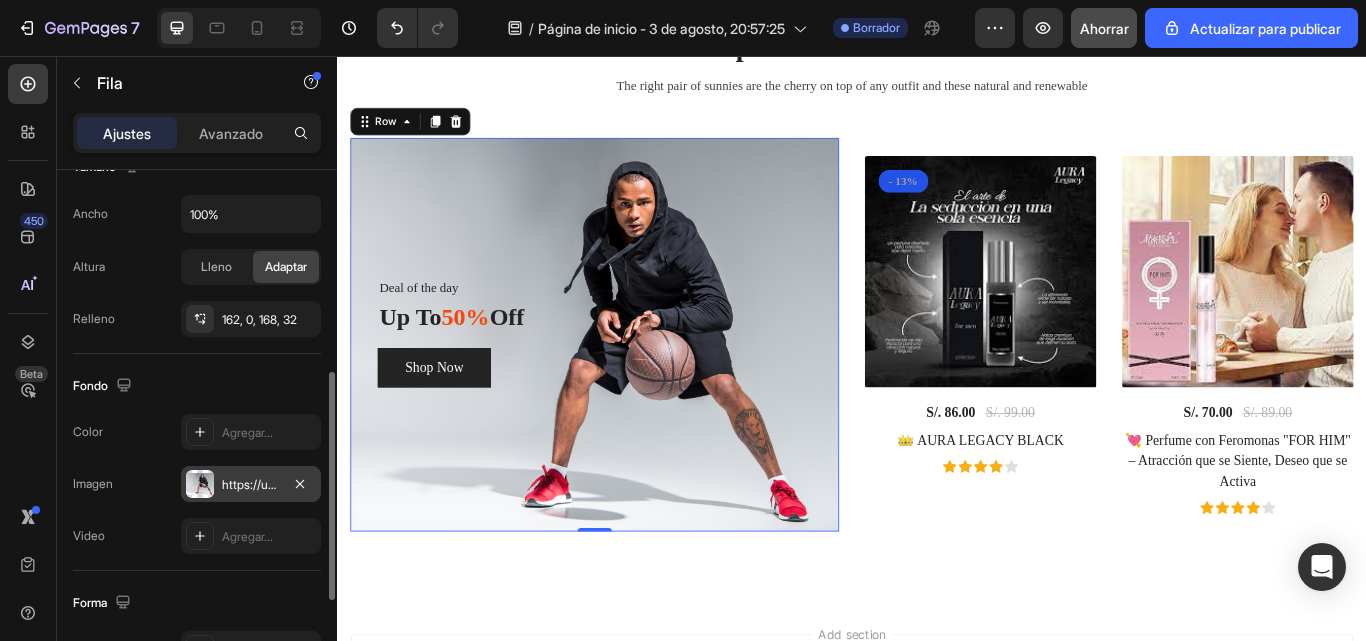 click on "https://ucarecdn.com/68b7778b-d1fd-4286-a960-d272f172b7ff/-/formato/automático/" at bounding box center (251, 484) 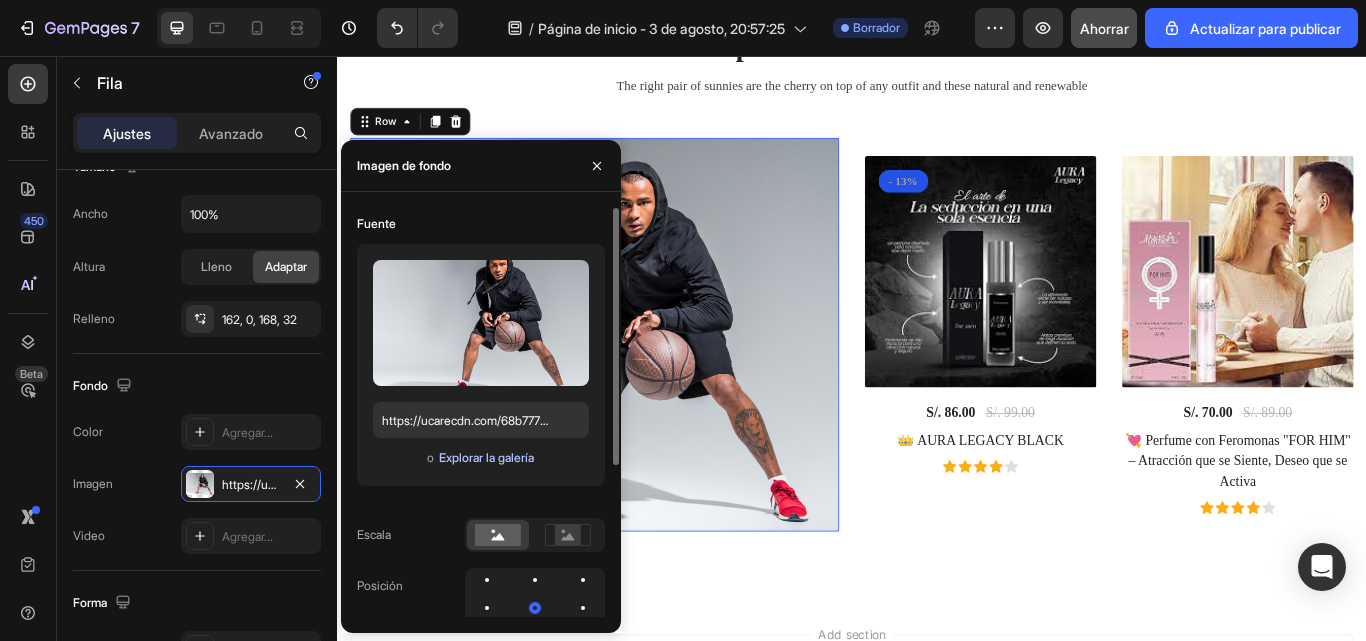 click on "Explorar la galería" at bounding box center [486, 457] 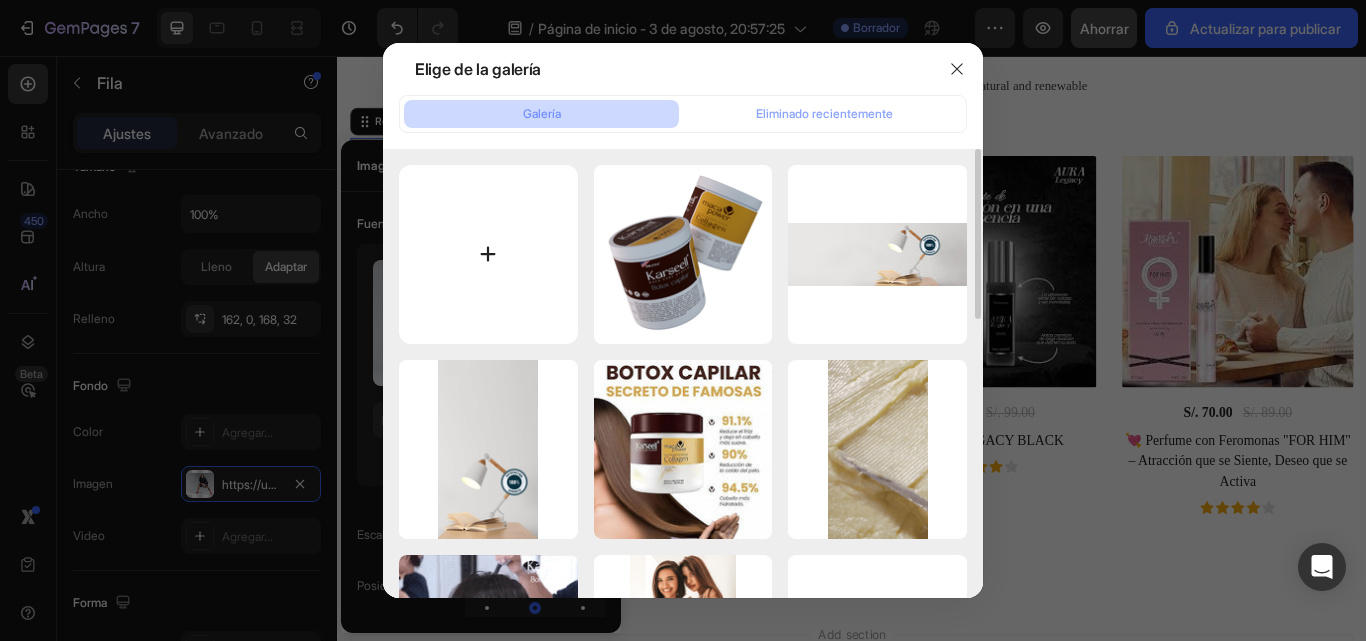 click at bounding box center [488, 254] 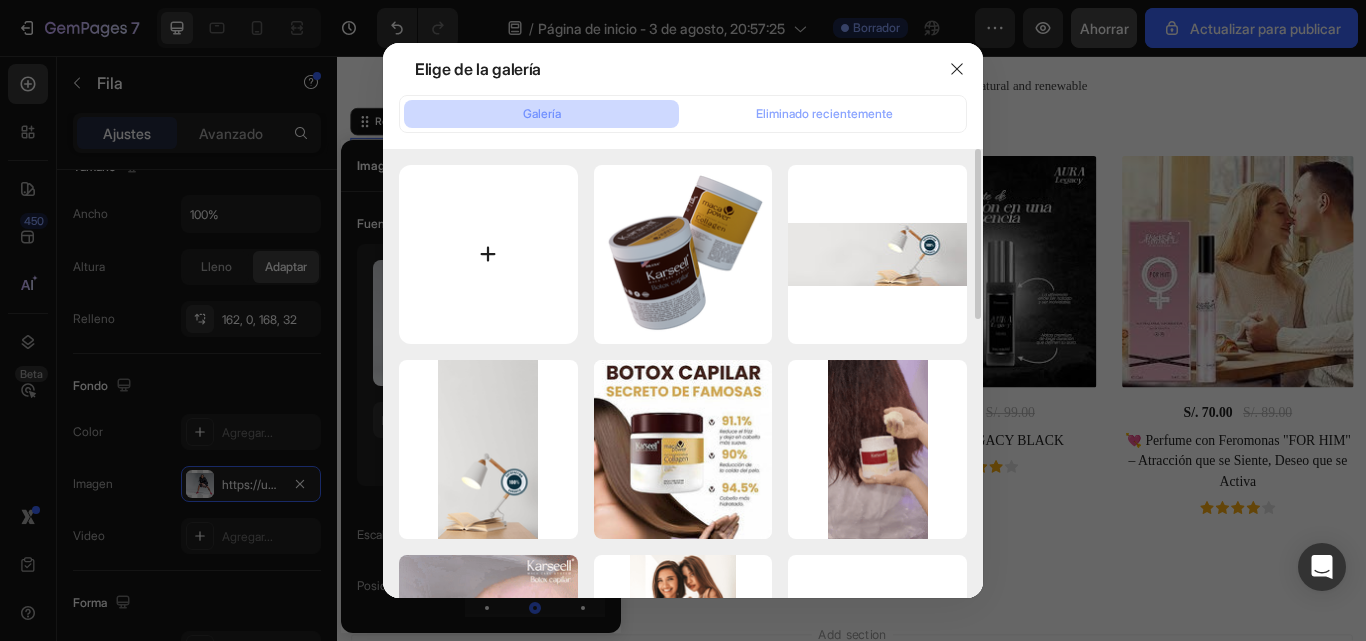 type on "C:\fakepath\descarga (5).jpeg" 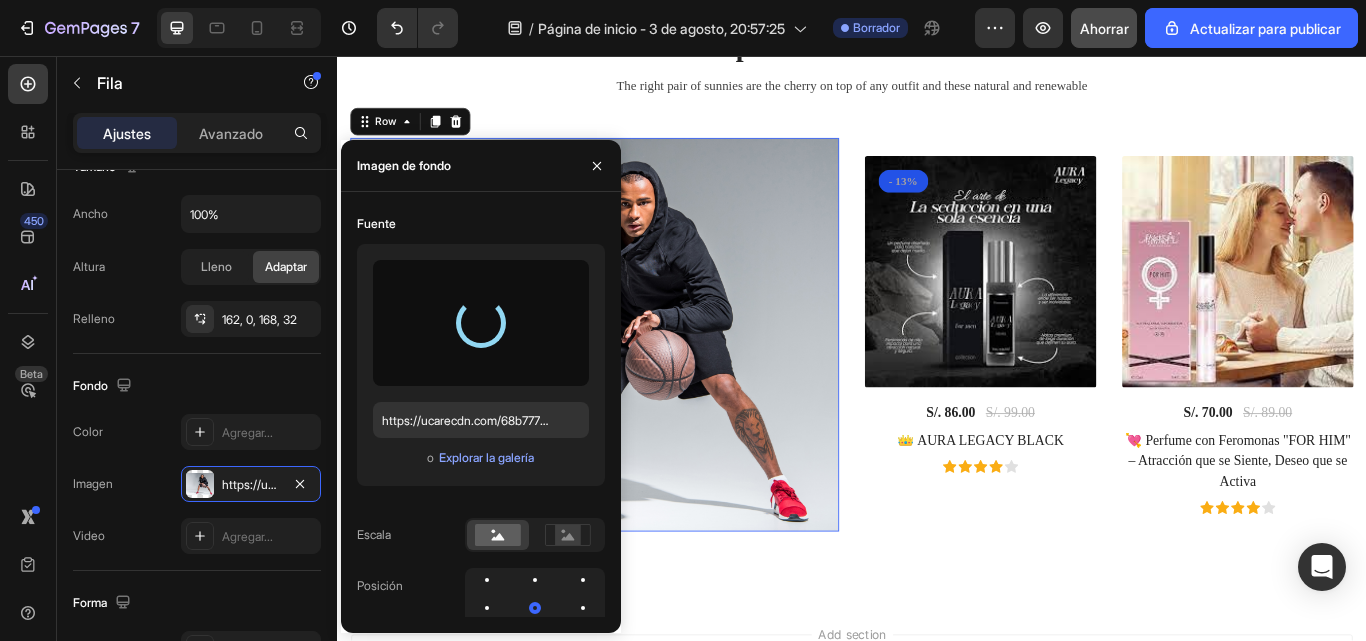type on "https://cdn.shopify.com/s/files/1/0762/7941/5033/files/gempages_578019373856326418-c687efba-9a98-4bb5-b379-fd6923b0301b.jpg" 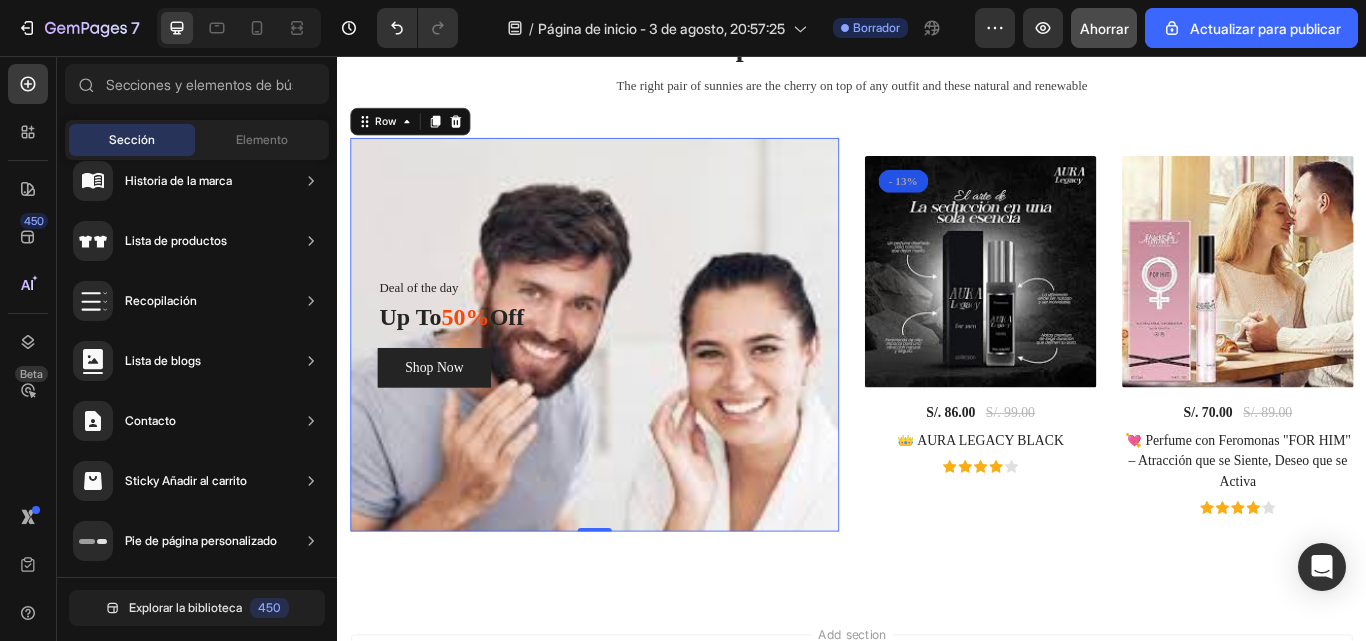 click on "Add section Choose templates inspired by CRO experts Generate layout from URL or image Add blank section then drag & drop elements" at bounding box center [937, 814] 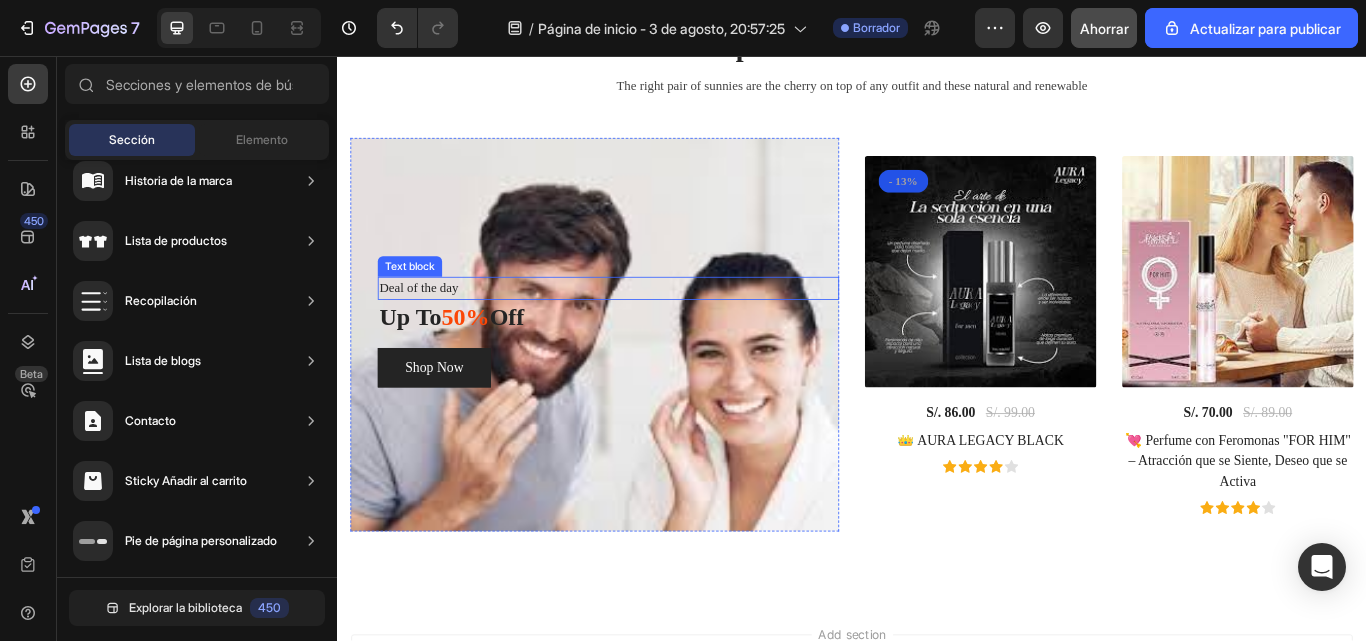 click on "Deal of the day" at bounding box center (653, 327) 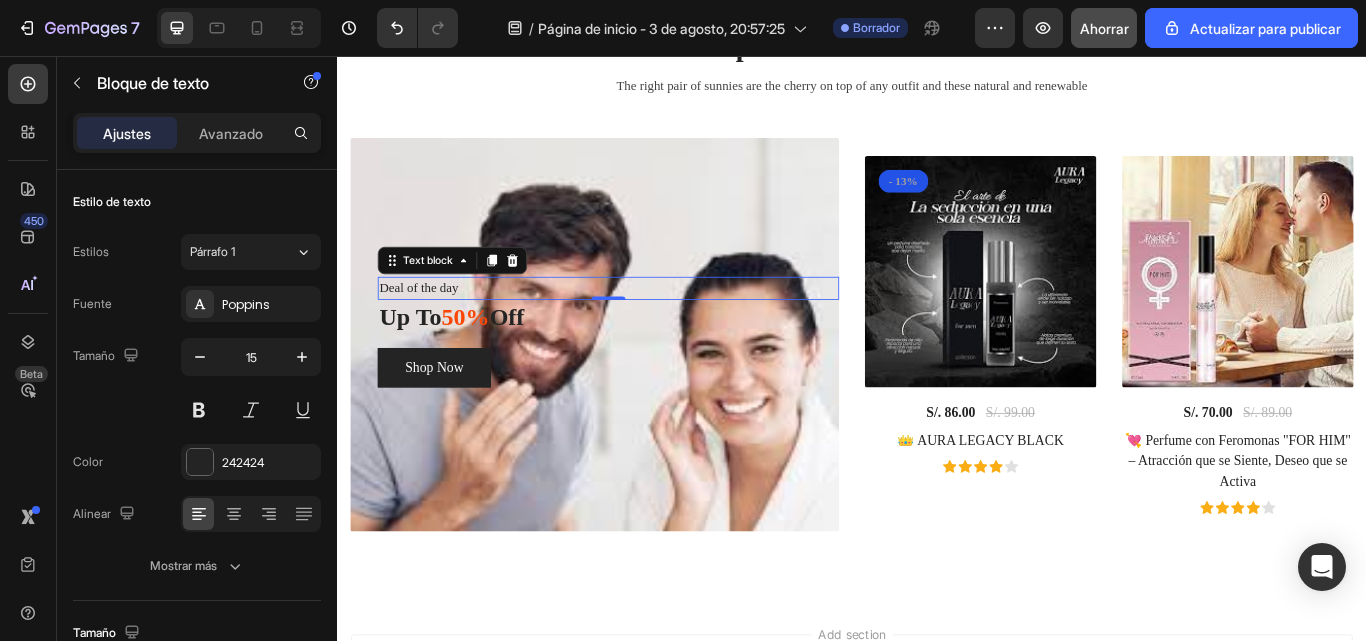 click on "Deal of the day" at bounding box center (653, 327) 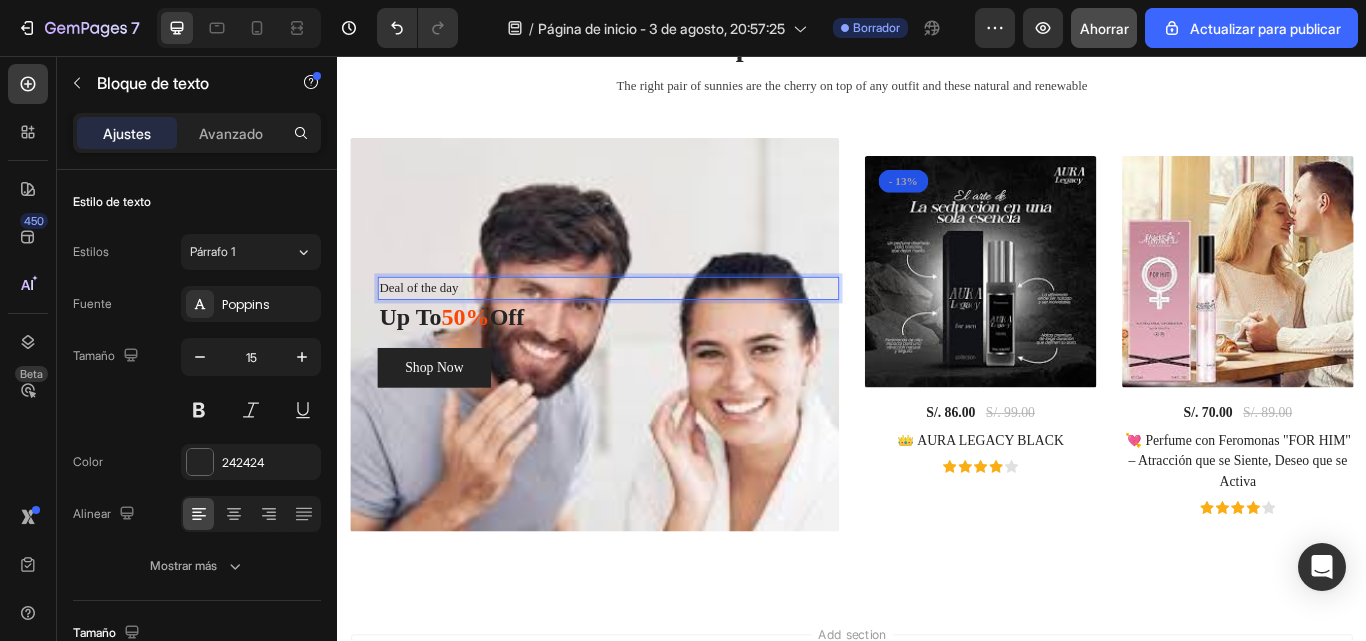 click on "Deal of the day" at bounding box center (653, 327) 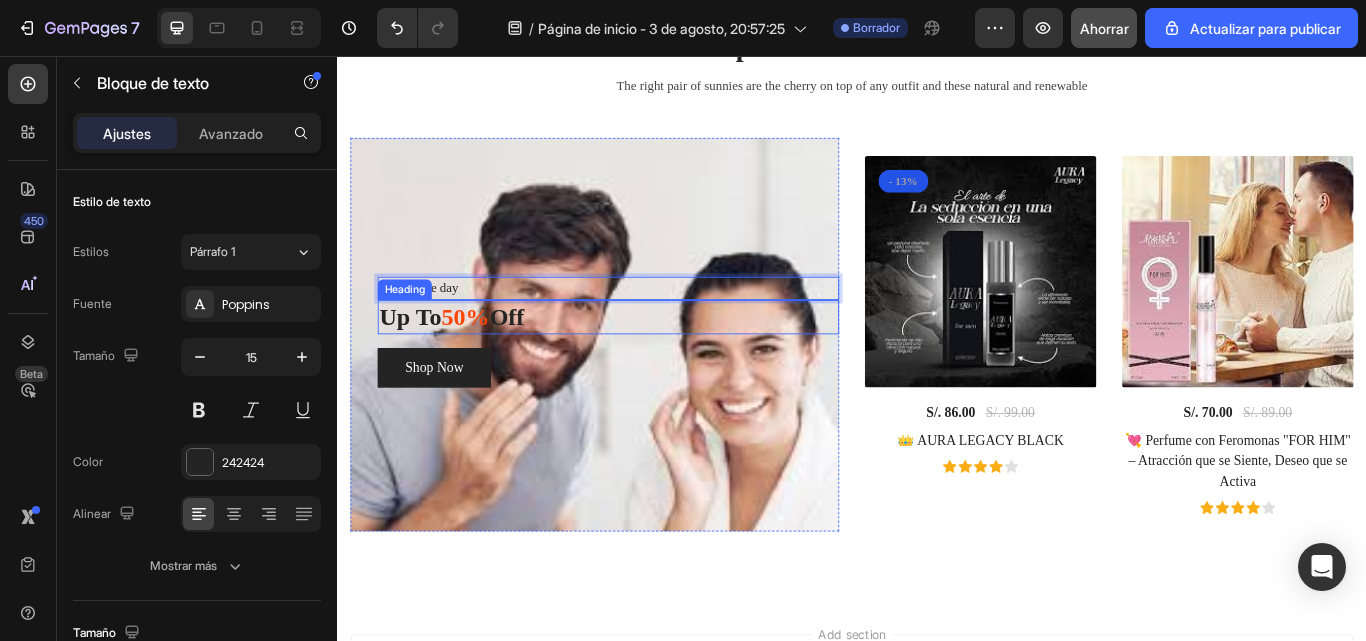 click on "Up To  50%  Off" at bounding box center [653, 361] 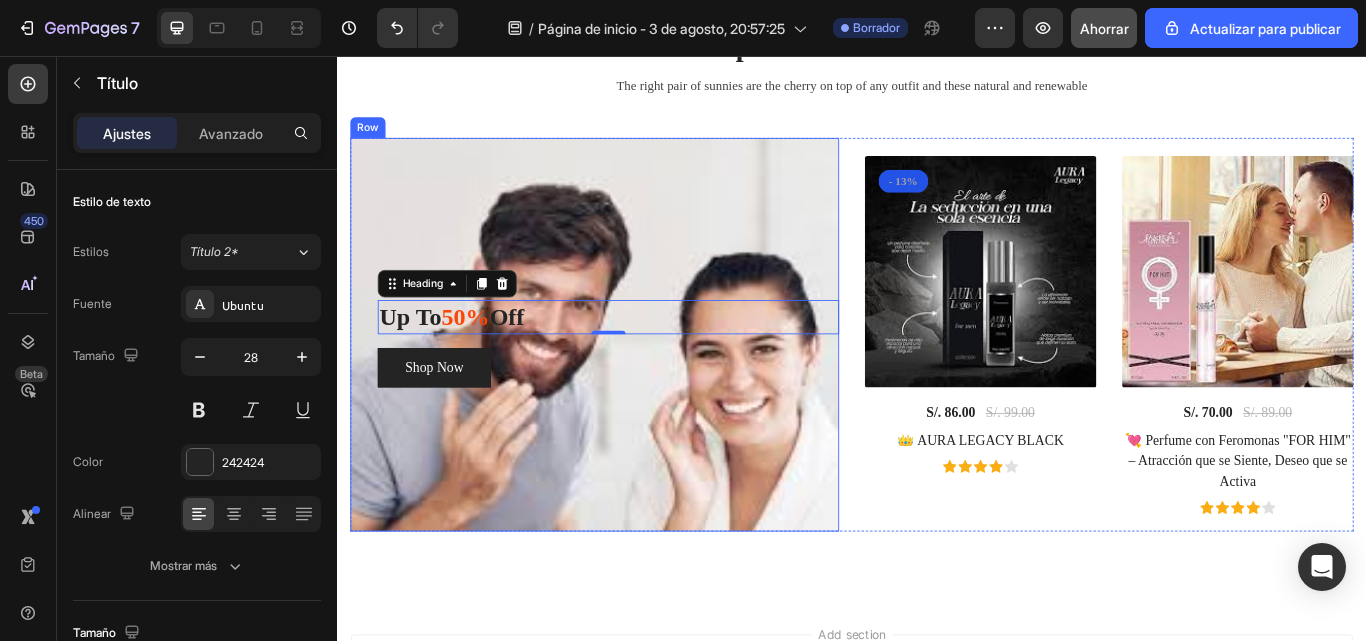 click on "Deal of the day Text block Up To  50%  Off Heading   0 Shop Now Button Row" at bounding box center [637, 381] 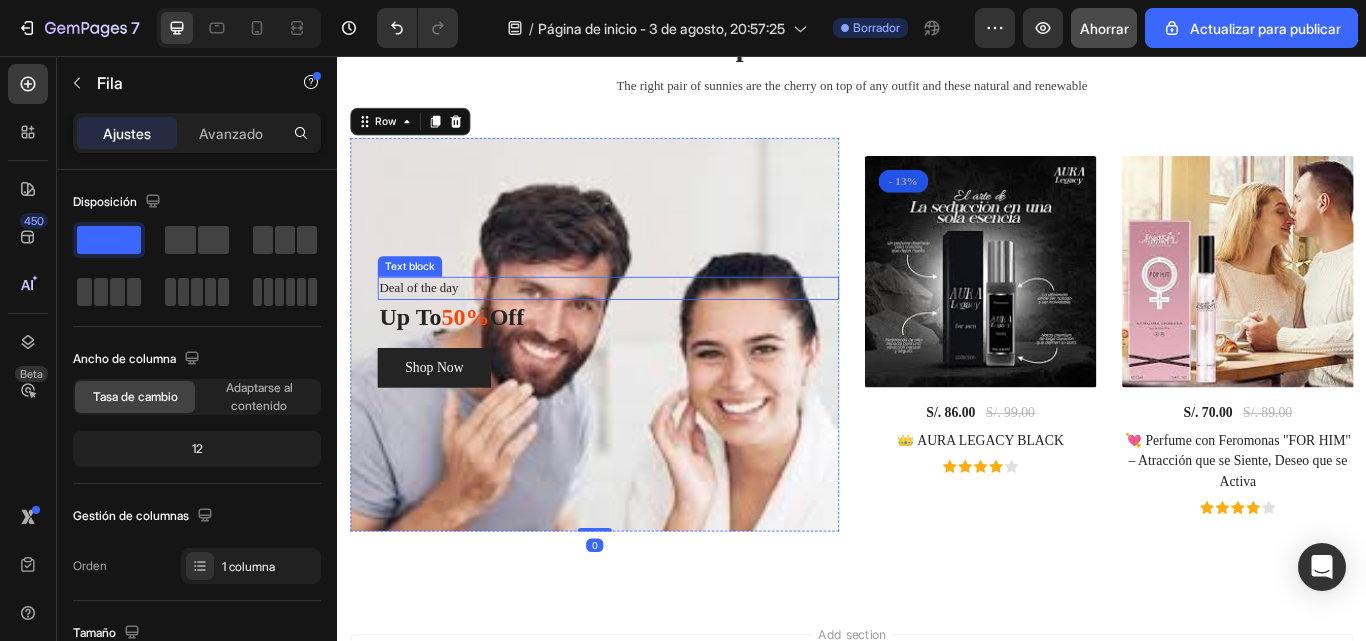 click on "Deal of the day" at bounding box center (653, 327) 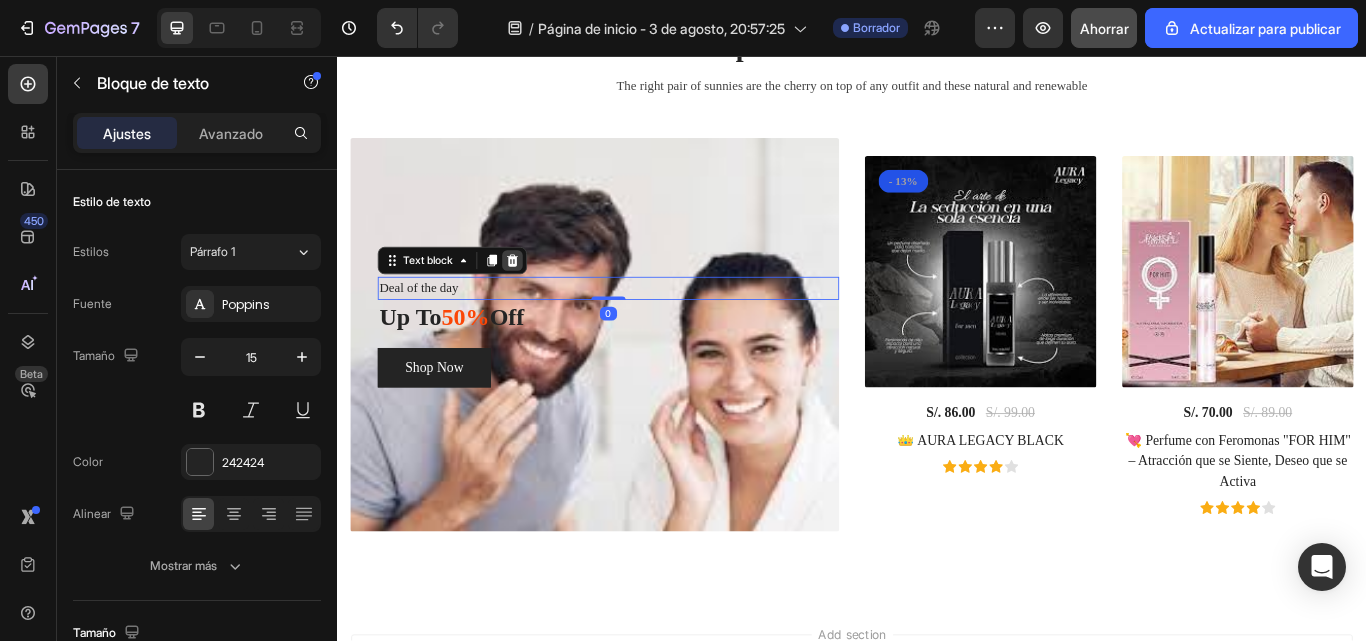 click 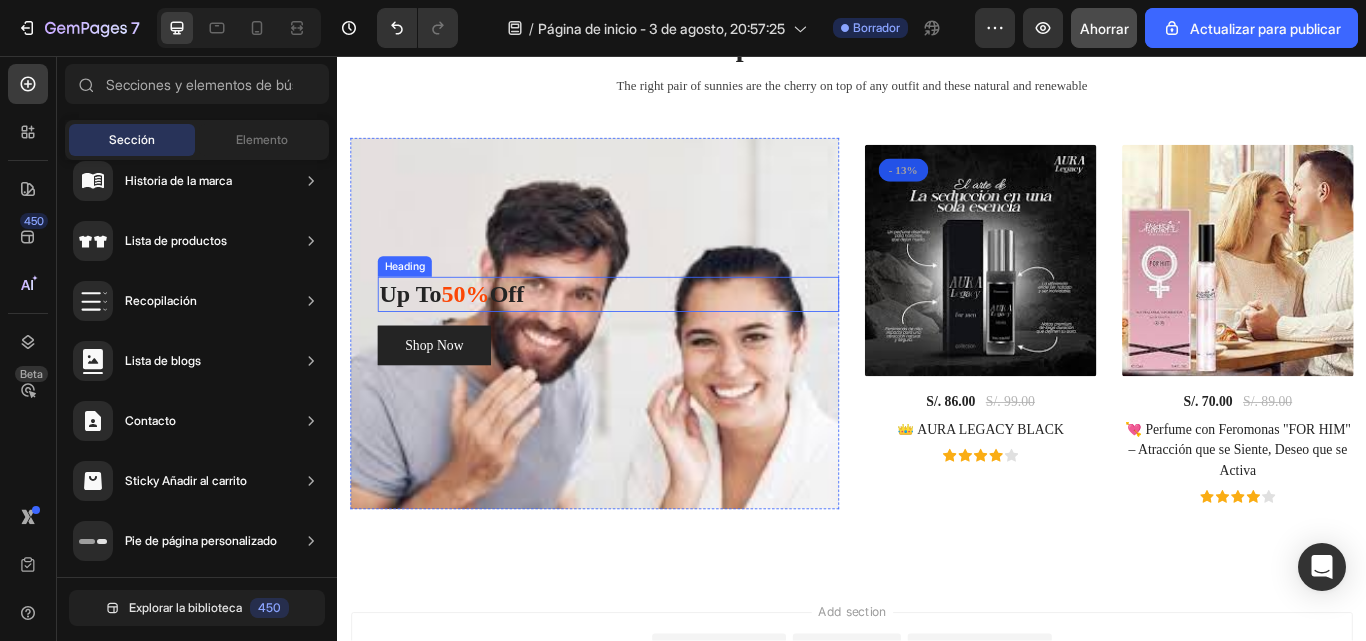 click on "Up To  50%  Off" at bounding box center (653, 334) 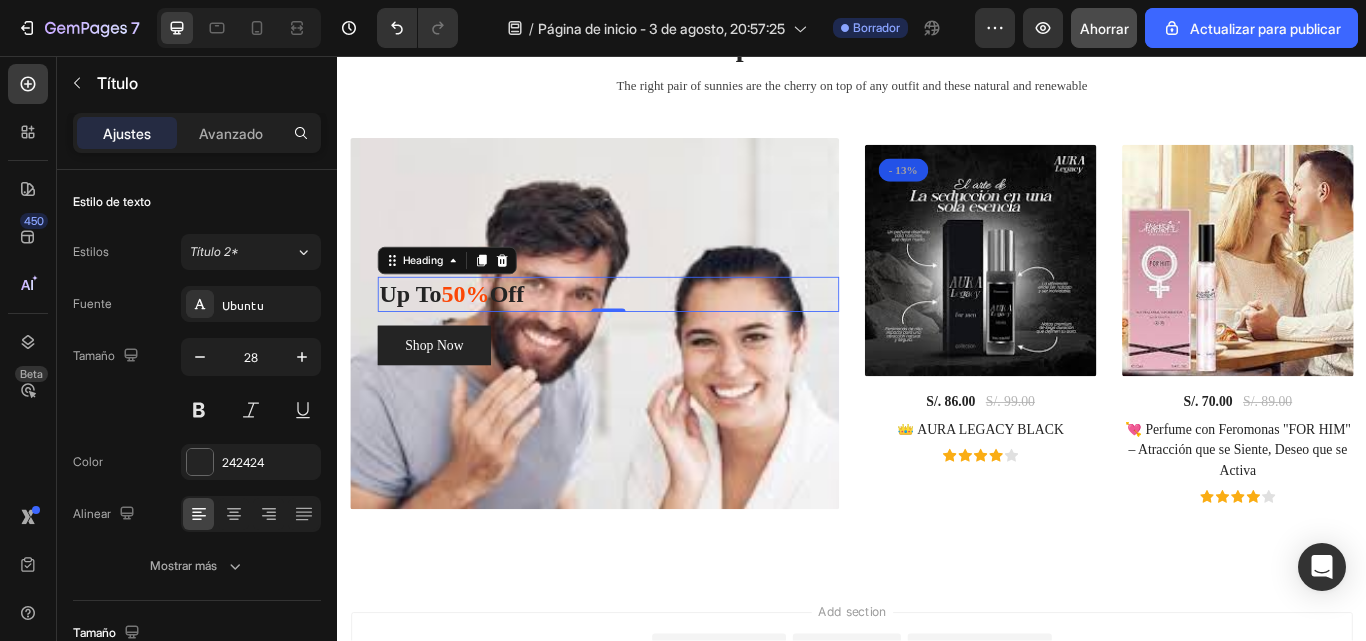 click on "Up To  50%  Off" at bounding box center (653, 334) 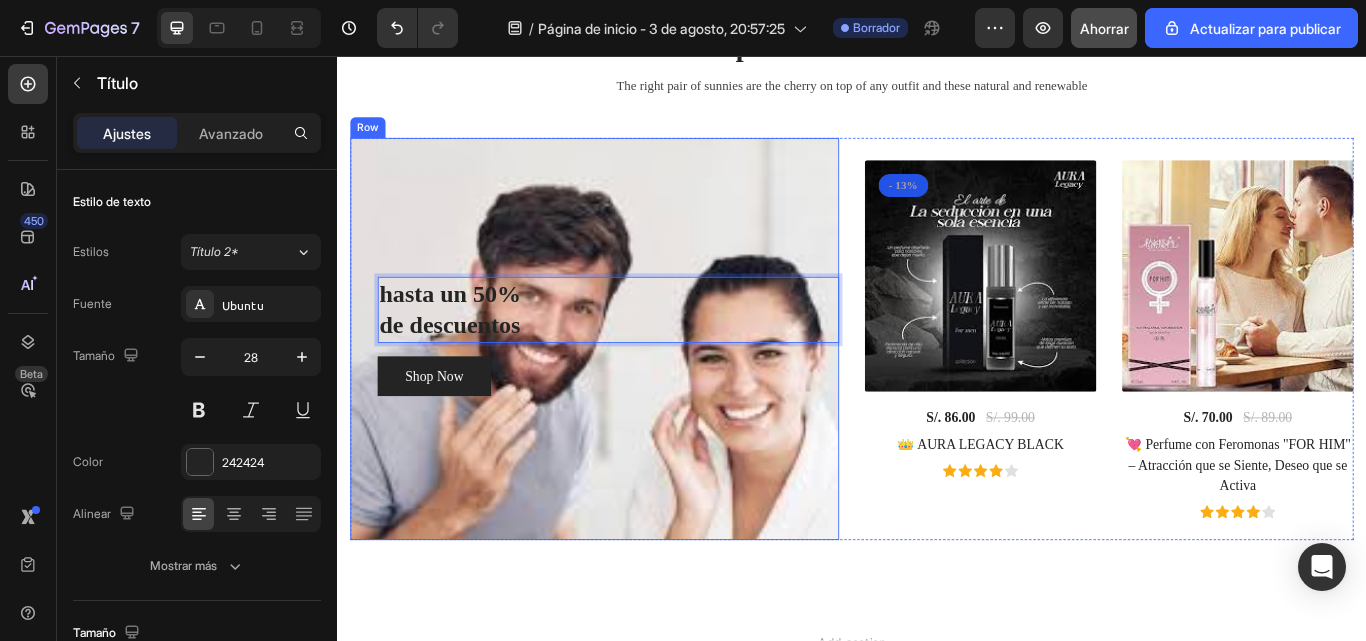 click on "hasta un 50% de descuentos Heading   0 Shop Now Button Row" at bounding box center [637, 386] 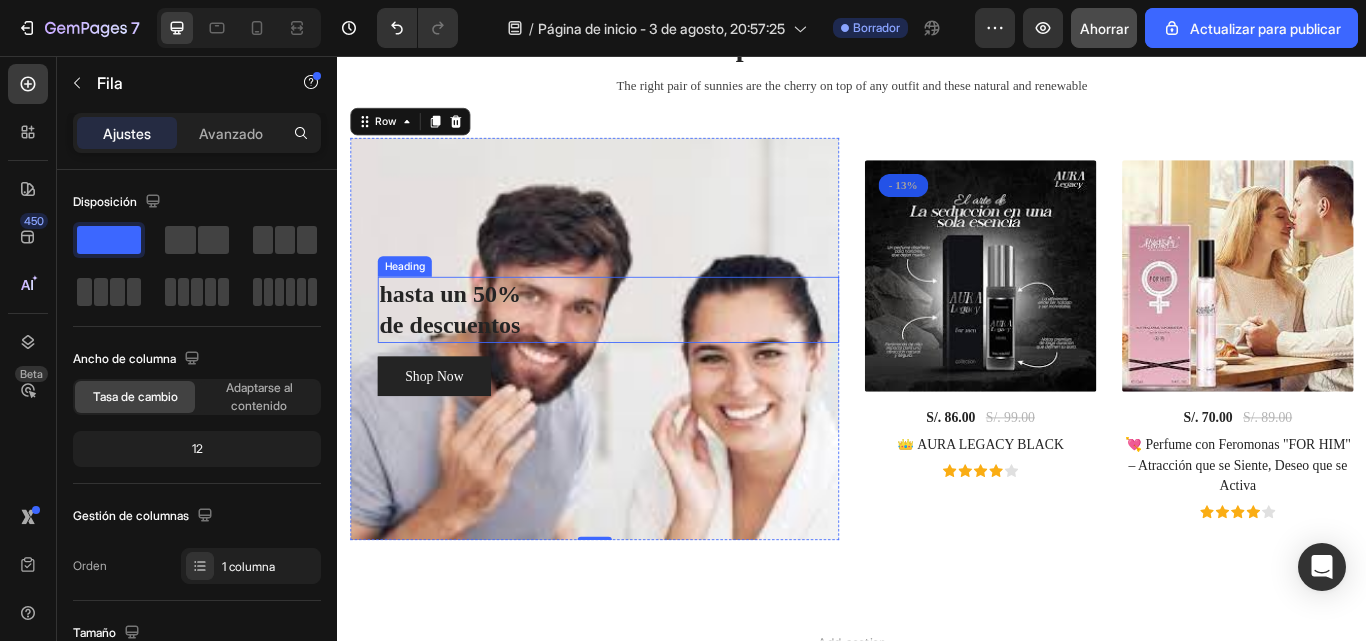 click on "hasta un 50% de descuentos" at bounding box center [653, 352] 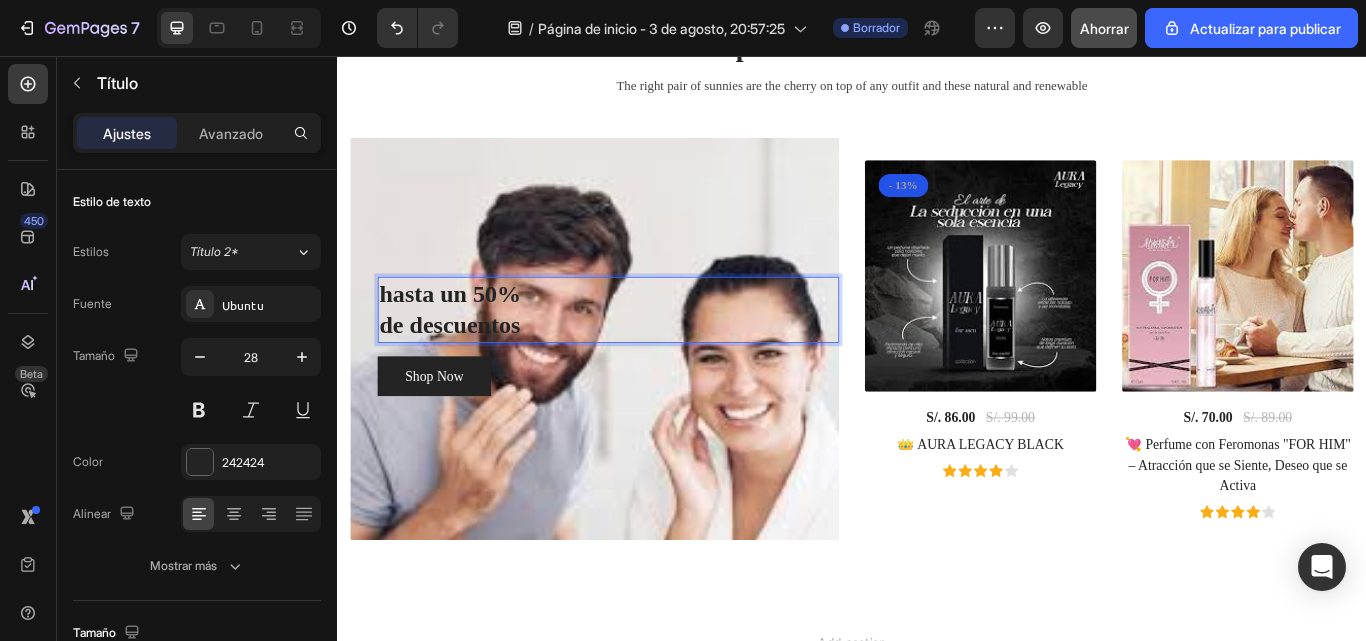 click on "hasta un 50% de descuentos" at bounding box center (653, 352) 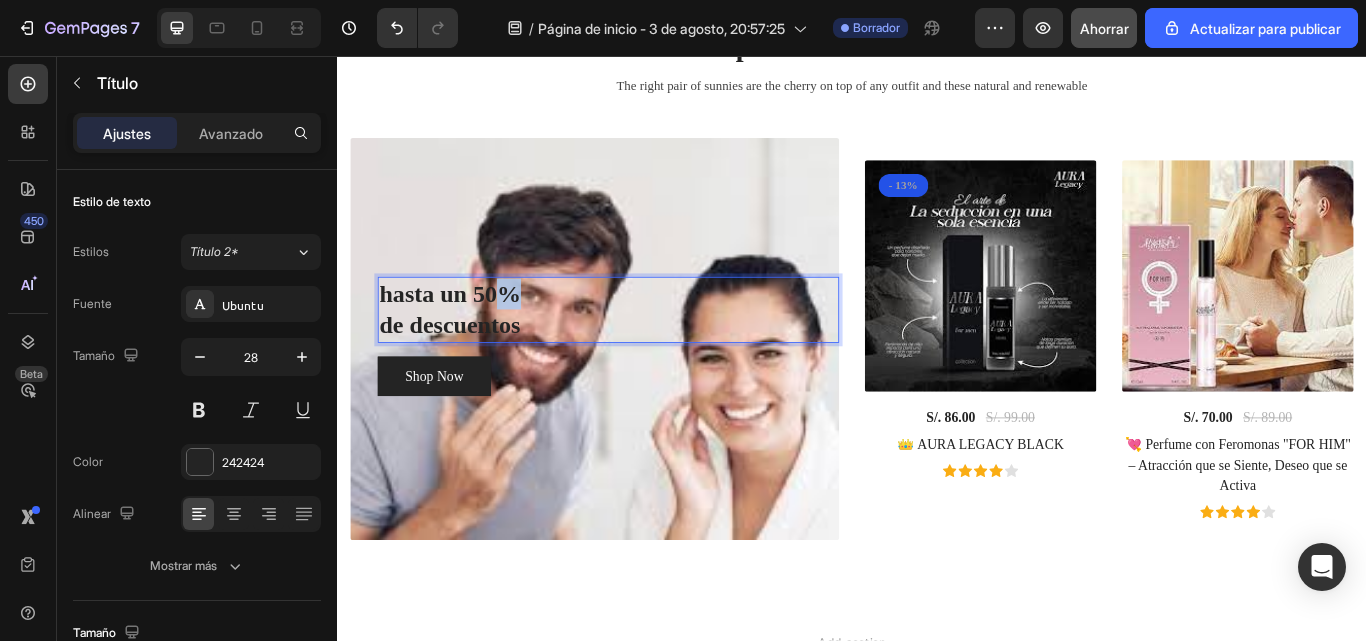 click on "hasta un 50% de descuentos" at bounding box center (653, 352) 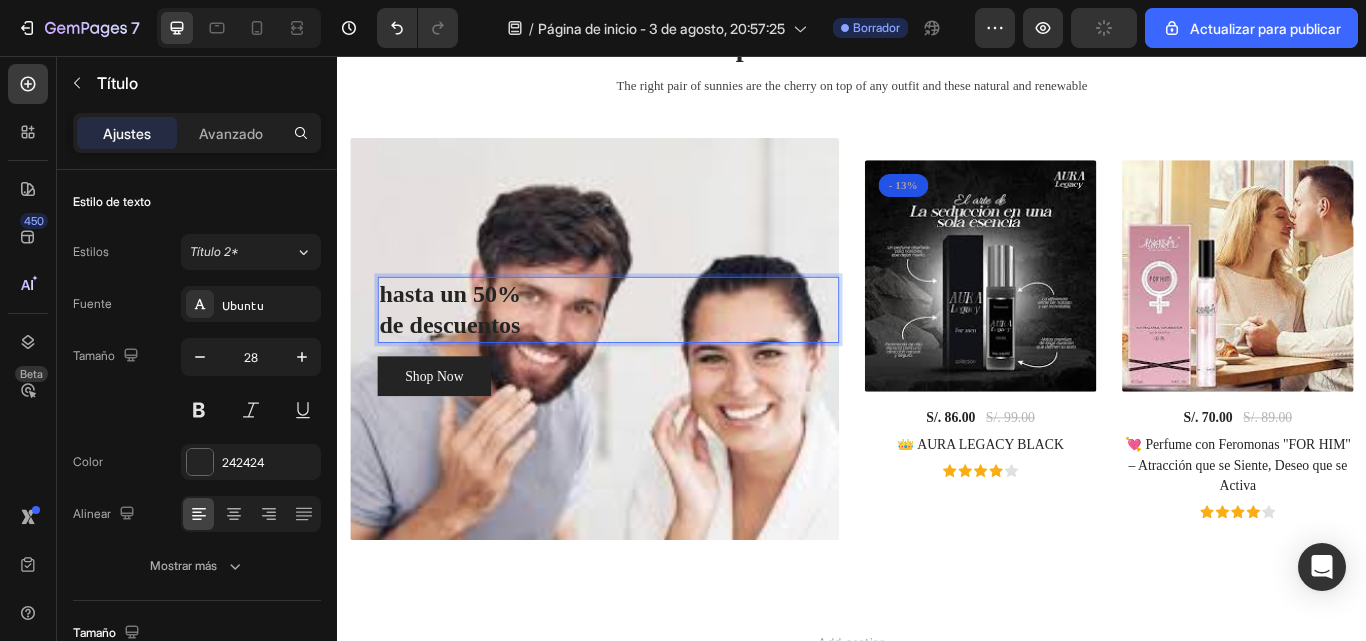 click on "hasta un 50% de descuentos" at bounding box center (653, 352) 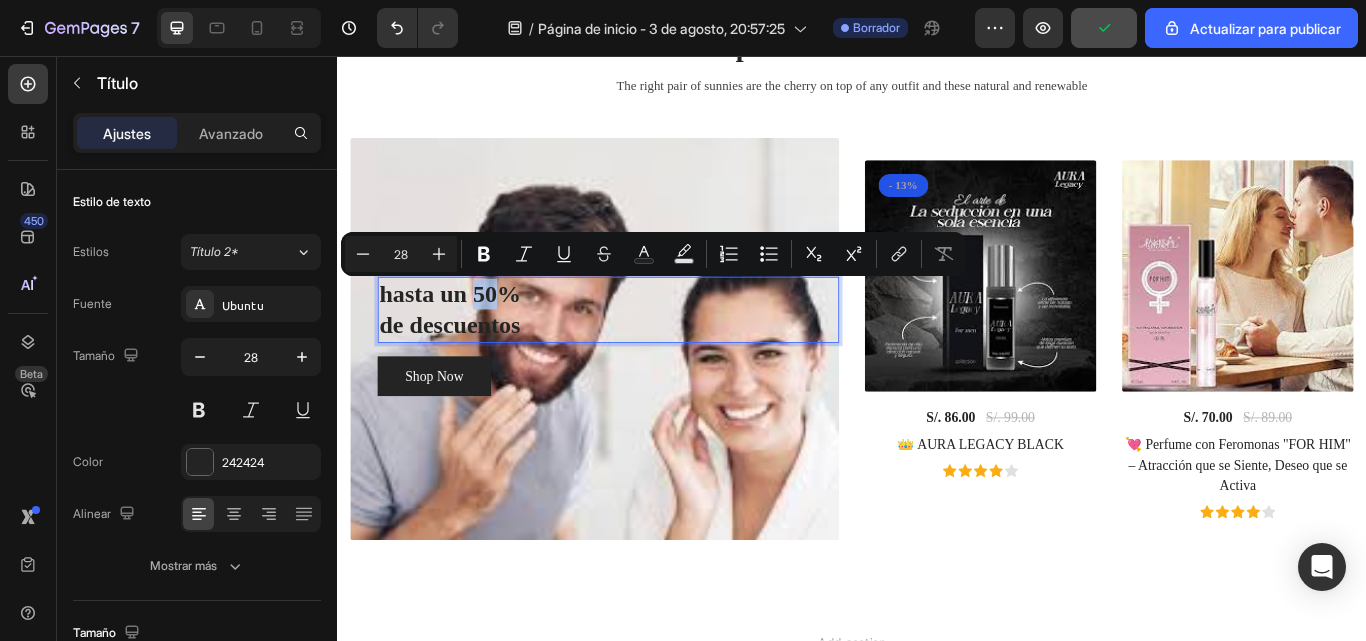 drag, startPoint x: 499, startPoint y: 334, endPoint x: 521, endPoint y: 332, distance: 22.090721 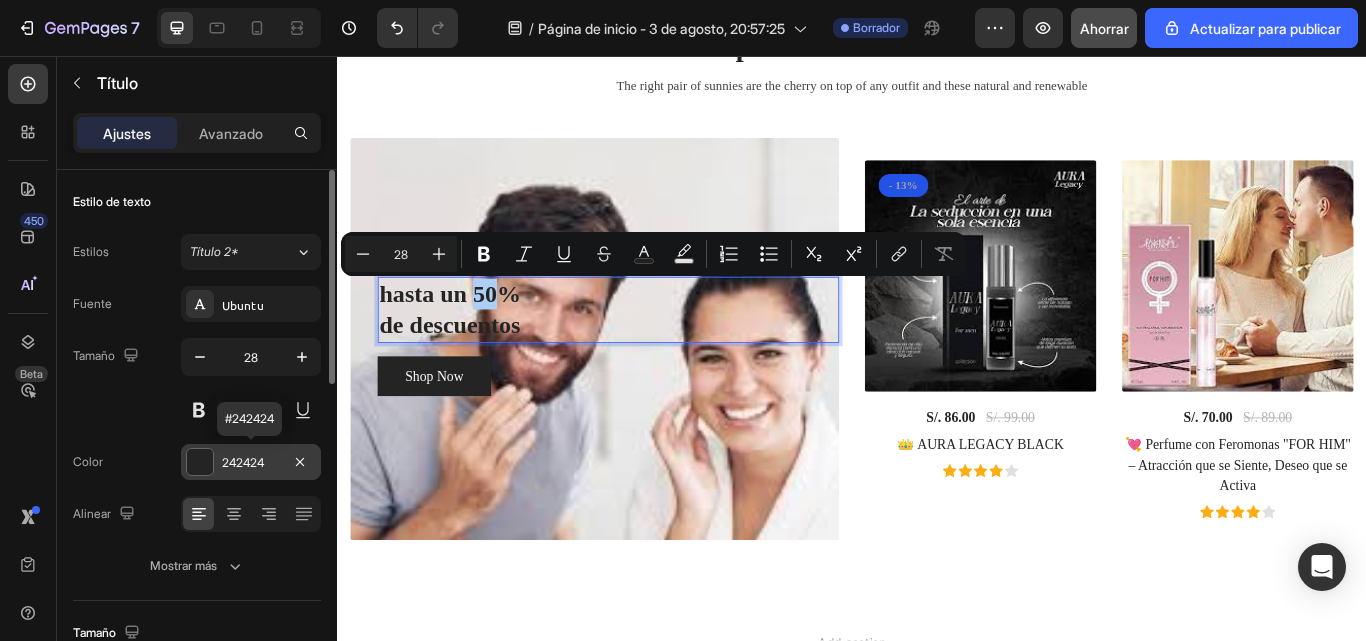 click at bounding box center [200, 462] 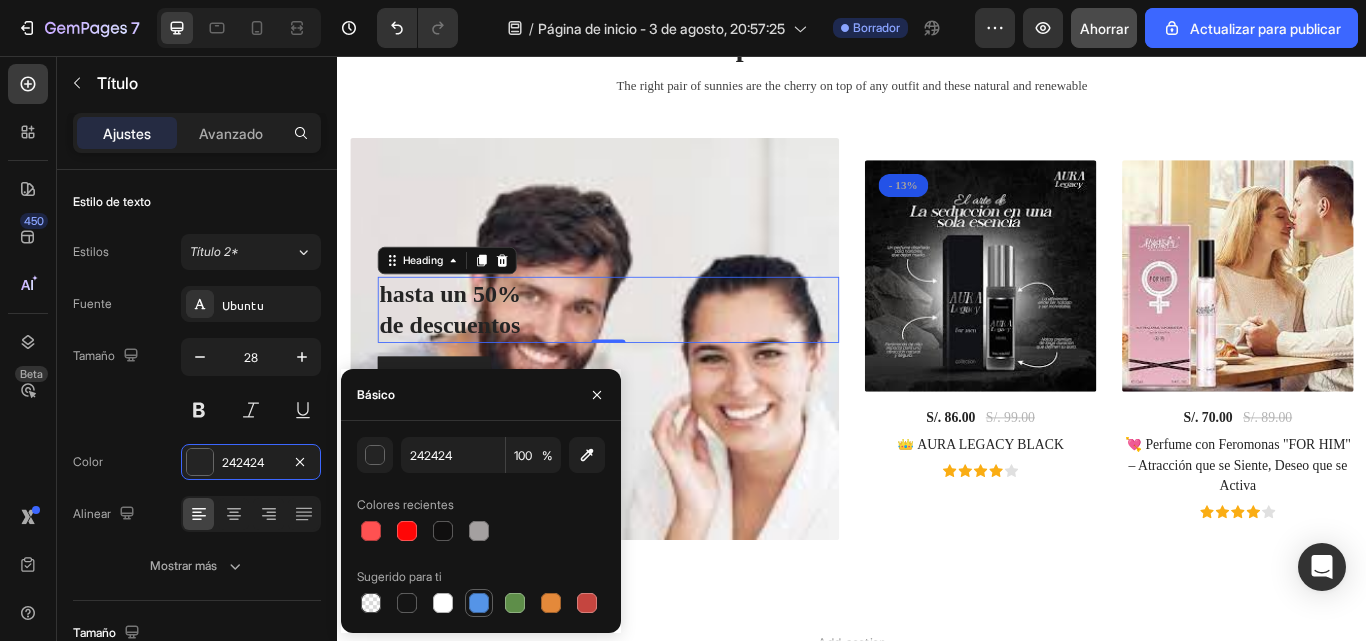 click at bounding box center (479, 603) 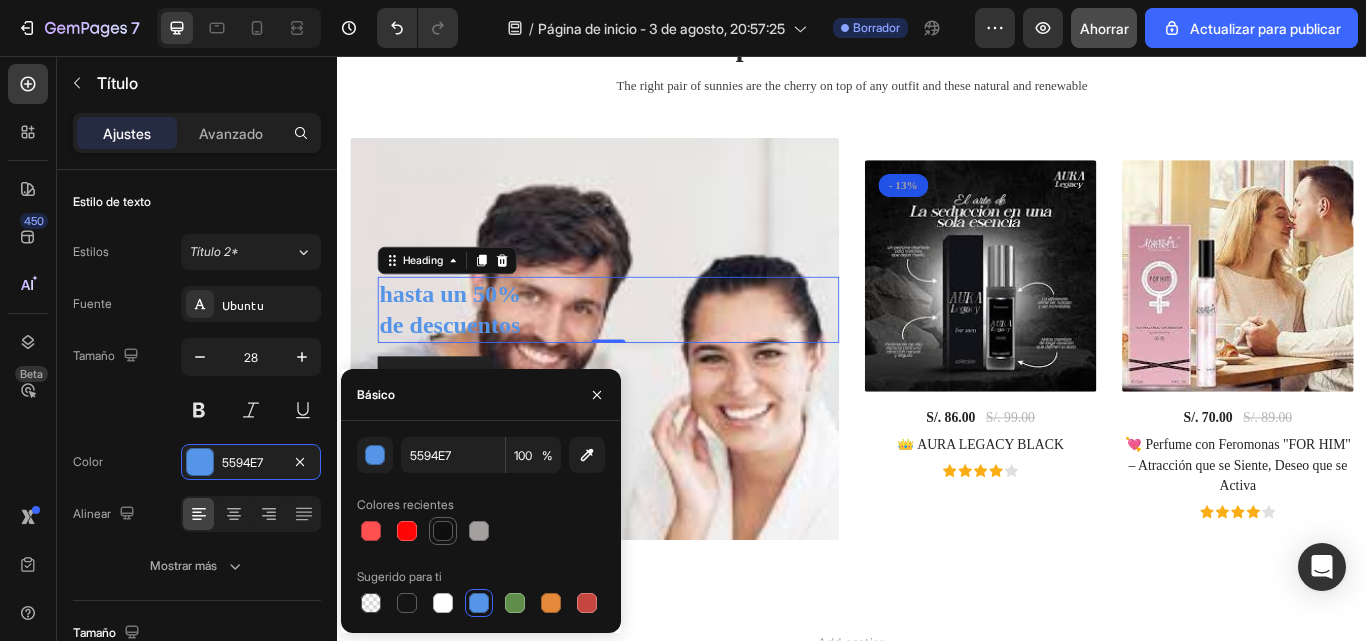 click at bounding box center [443, 531] 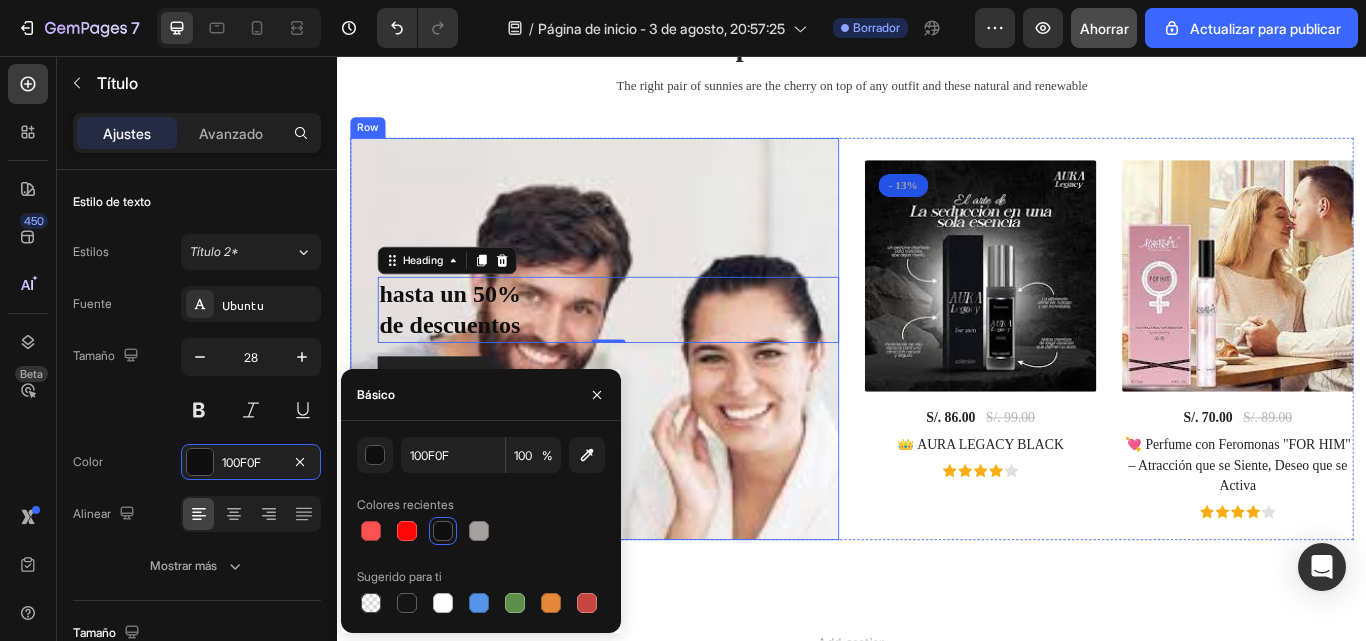 click on "hasta un 50% de descuentos Heading   0 Shop Now Button Row" at bounding box center [637, 386] 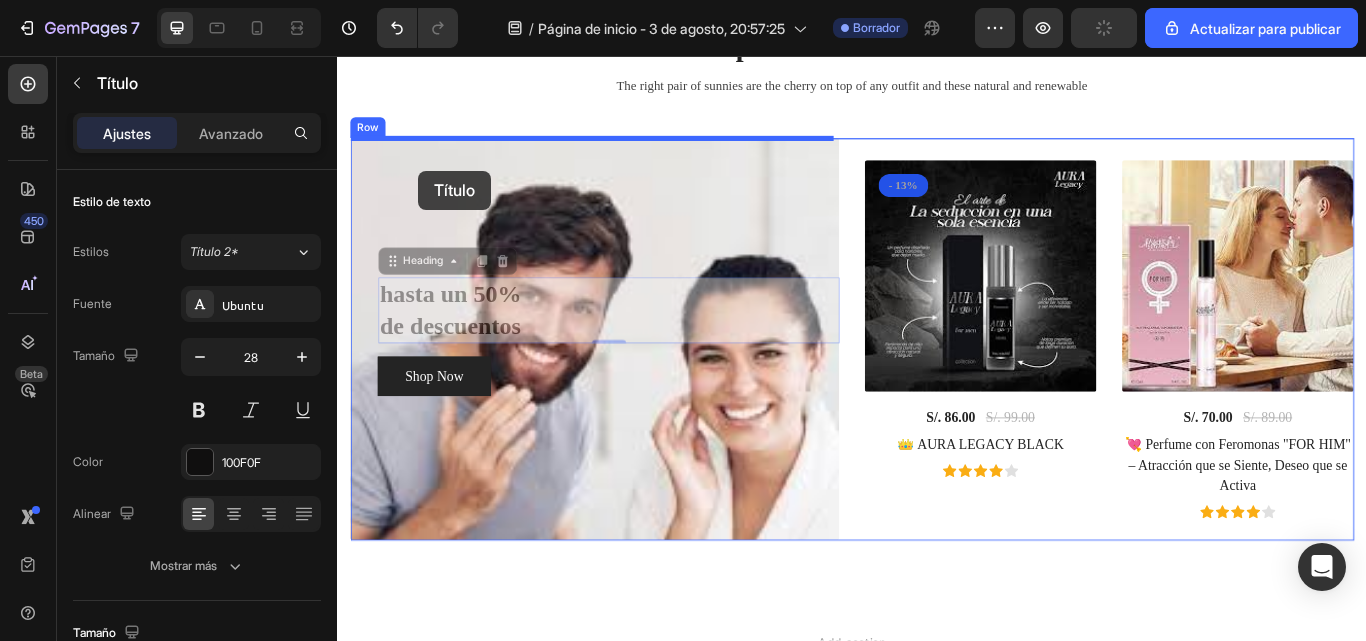 drag, startPoint x: 474, startPoint y: 328, endPoint x: 430, endPoint y: 188, distance: 146.7515 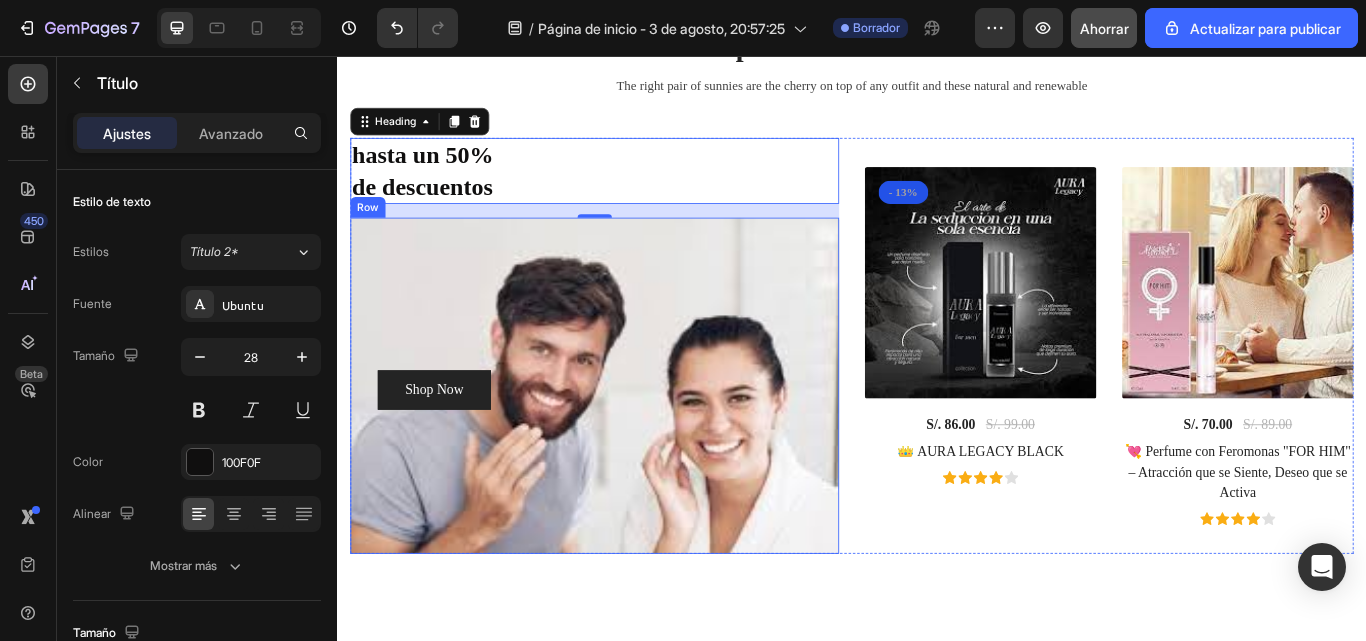 click on "Shop Now Button Row" at bounding box center [637, 441] 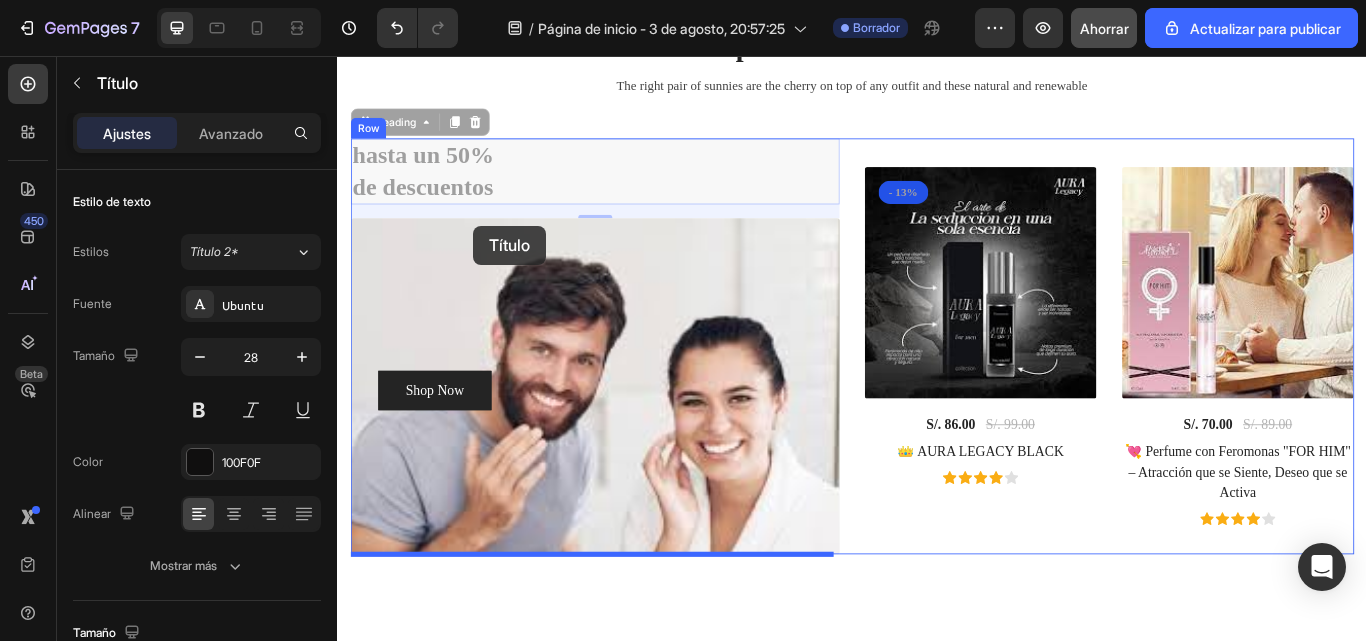drag, startPoint x: 514, startPoint y: 185, endPoint x: 496, endPoint y: 254, distance: 71.30919 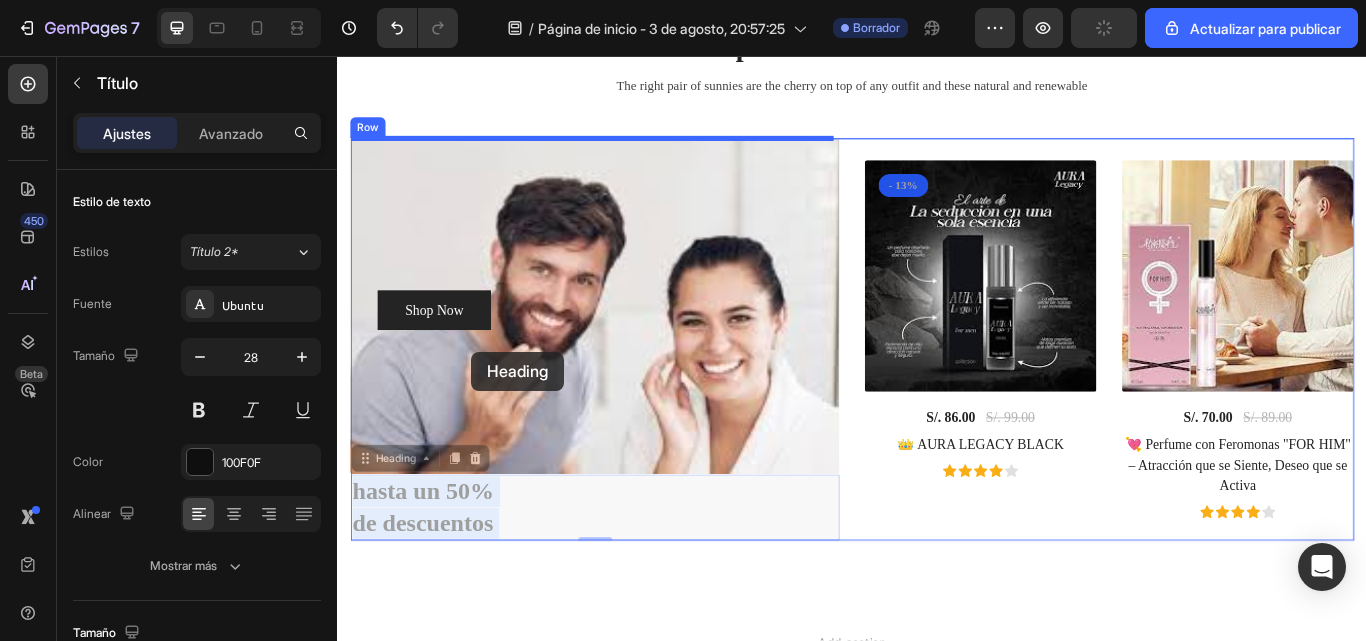 drag, startPoint x: 460, startPoint y: 595, endPoint x: 492, endPoint y: 397, distance: 200.56918 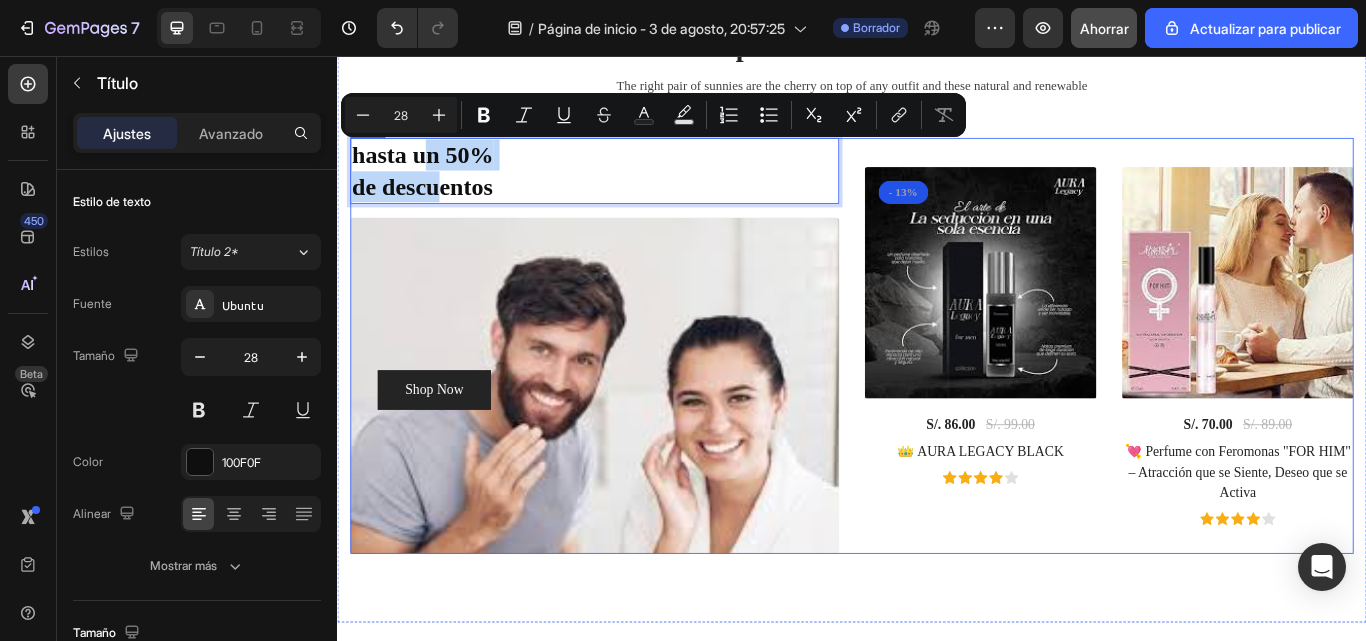 drag, startPoint x: 446, startPoint y: 183, endPoint x: 454, endPoint y: 236, distance: 53.600372 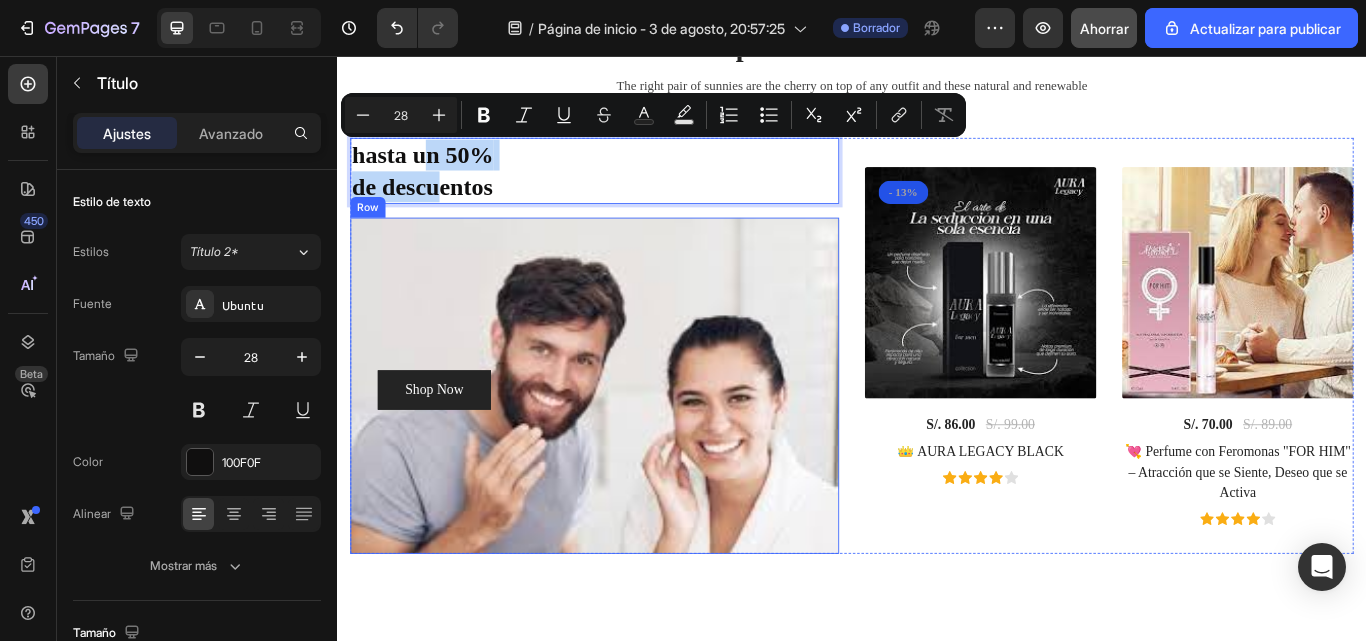 click on "Shop Now Button Row" at bounding box center (637, 441) 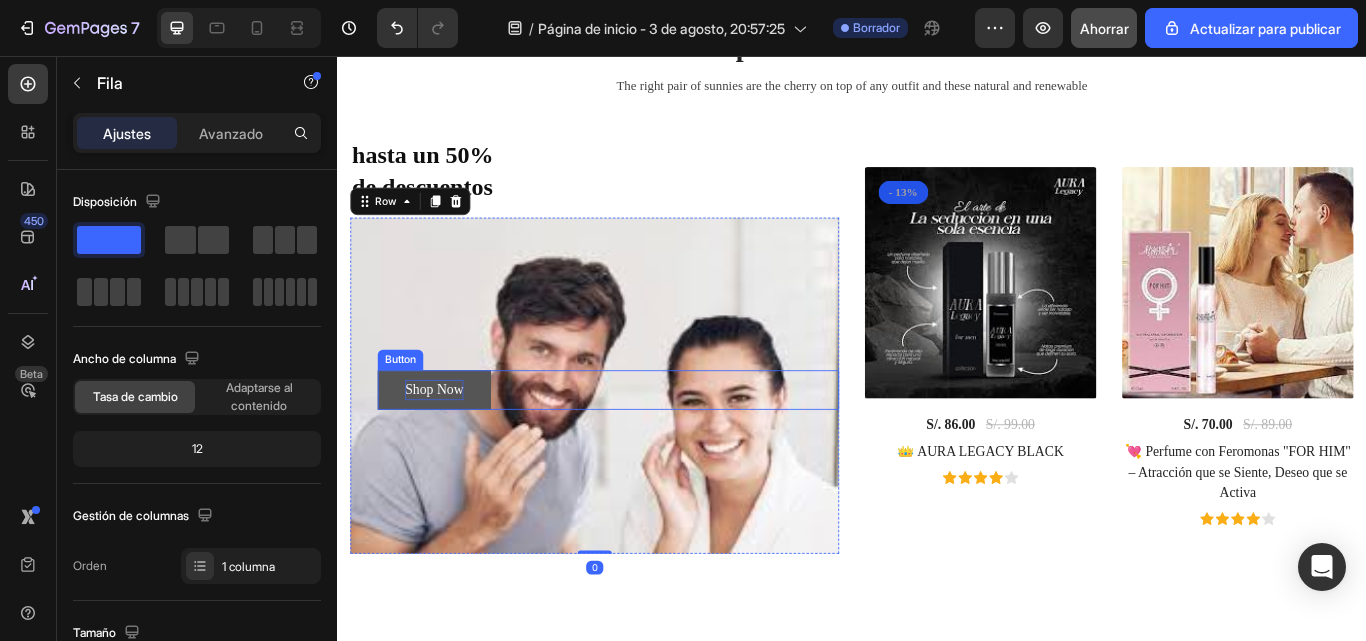 click on "Shop Now" at bounding box center (450, 446) 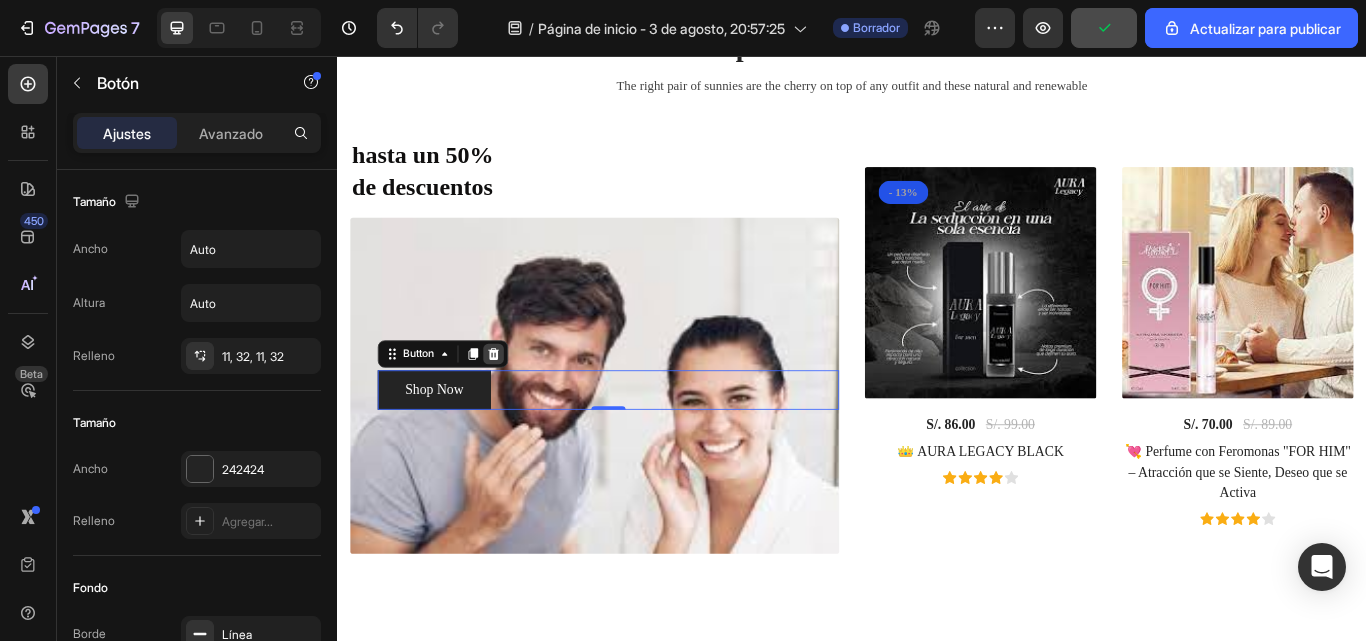 click 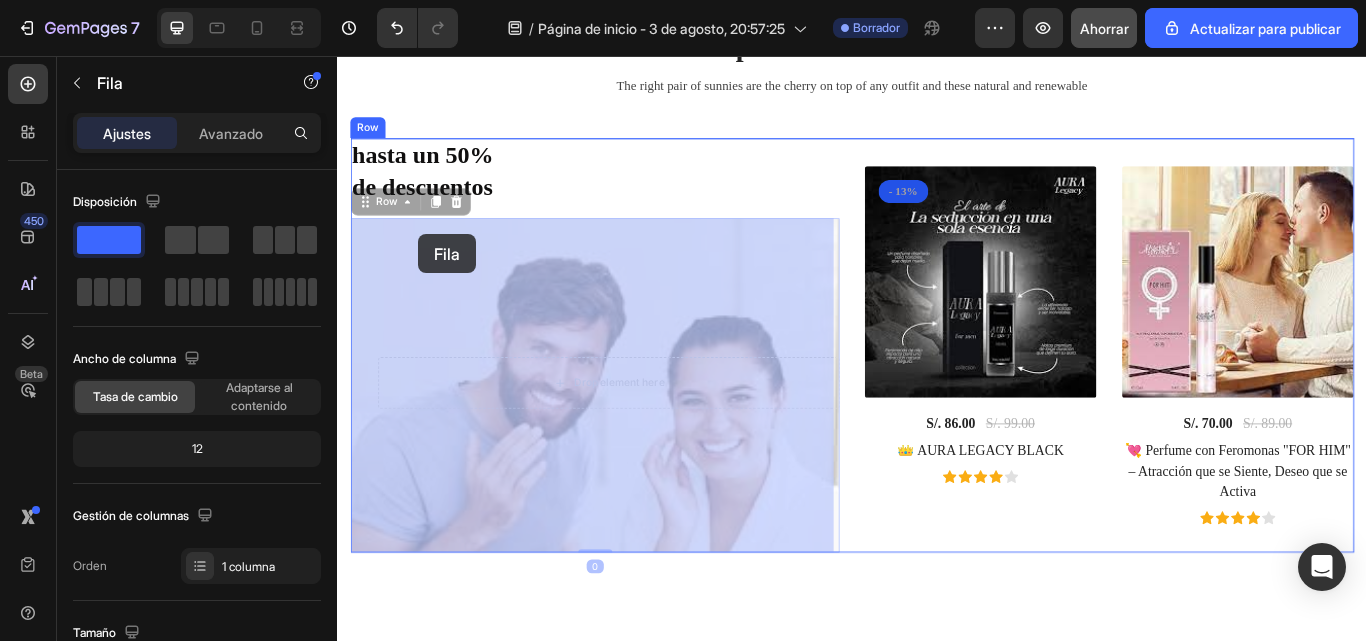 drag, startPoint x: 515, startPoint y: 404, endPoint x: 431, endPoint y: 264, distance: 163.26665 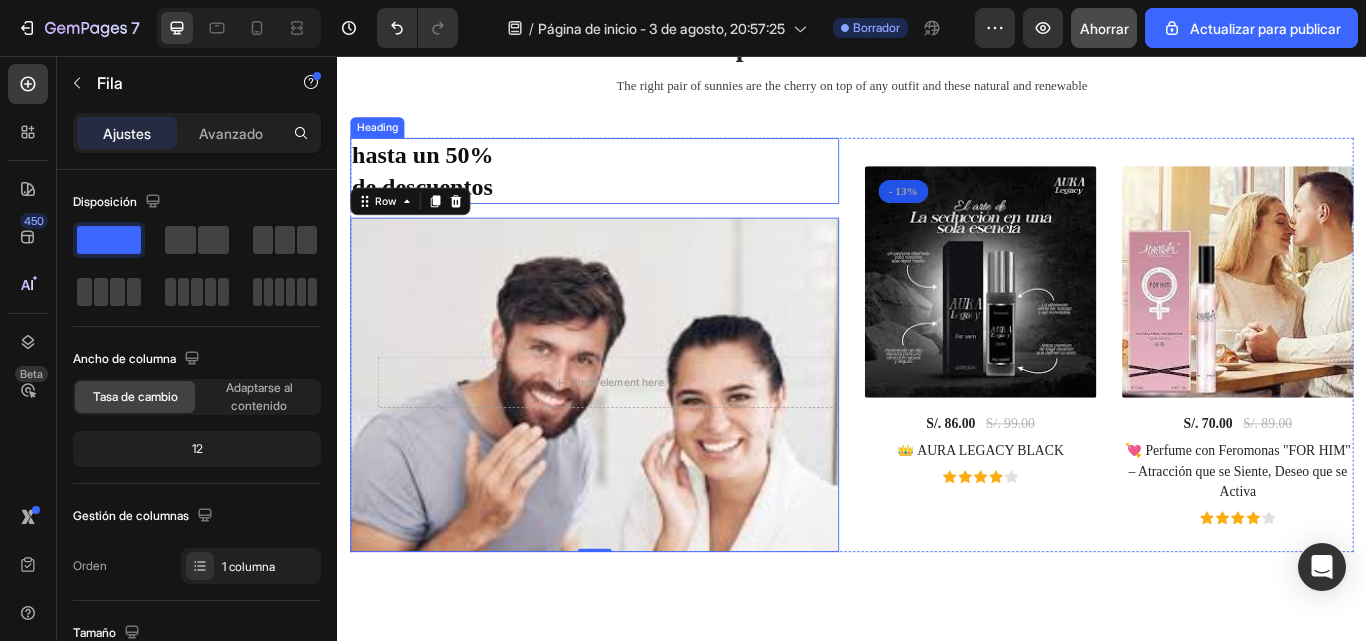 click on "hasta un 50% de descuentos" at bounding box center [637, 190] 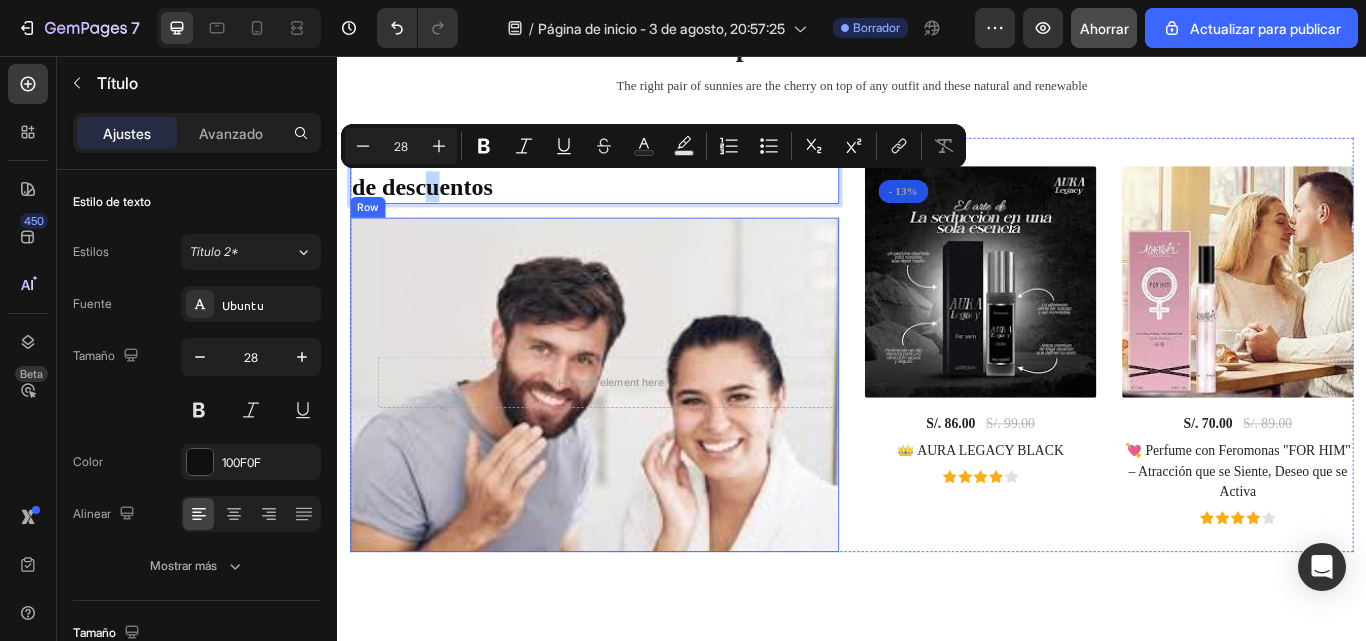 drag, startPoint x: 444, startPoint y: 191, endPoint x: 461, endPoint y: 269, distance: 79.83107 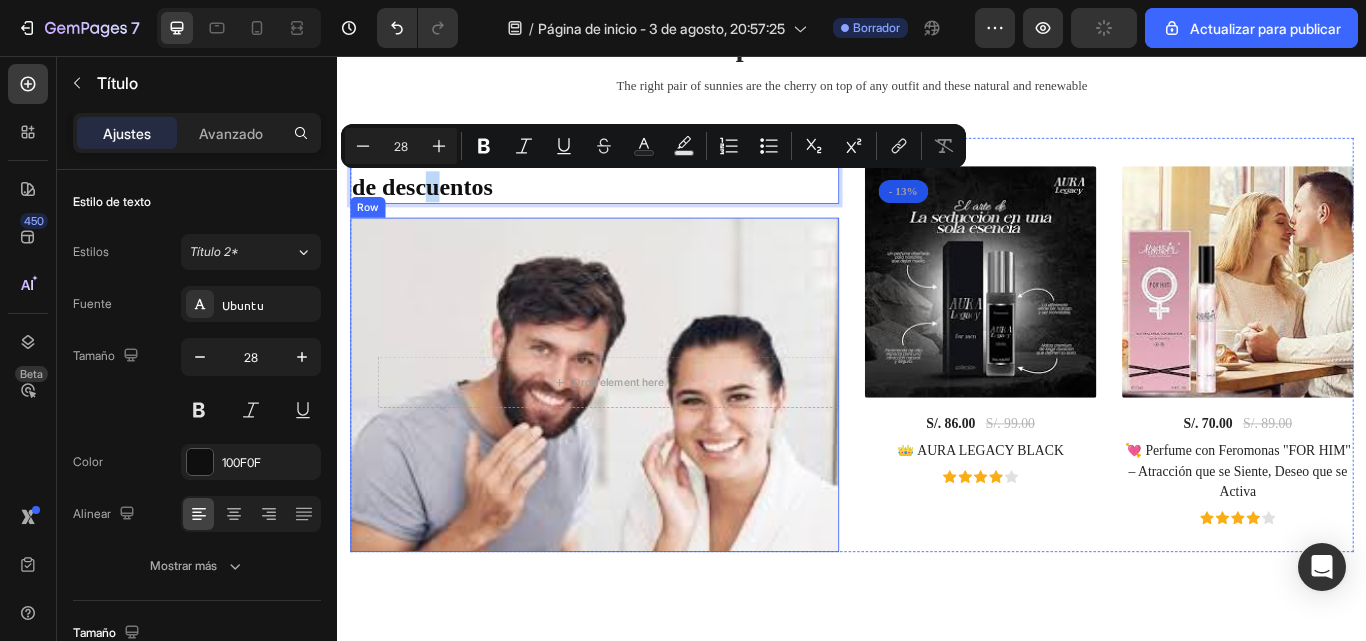 click on "Drop element here Row" at bounding box center (637, 440) 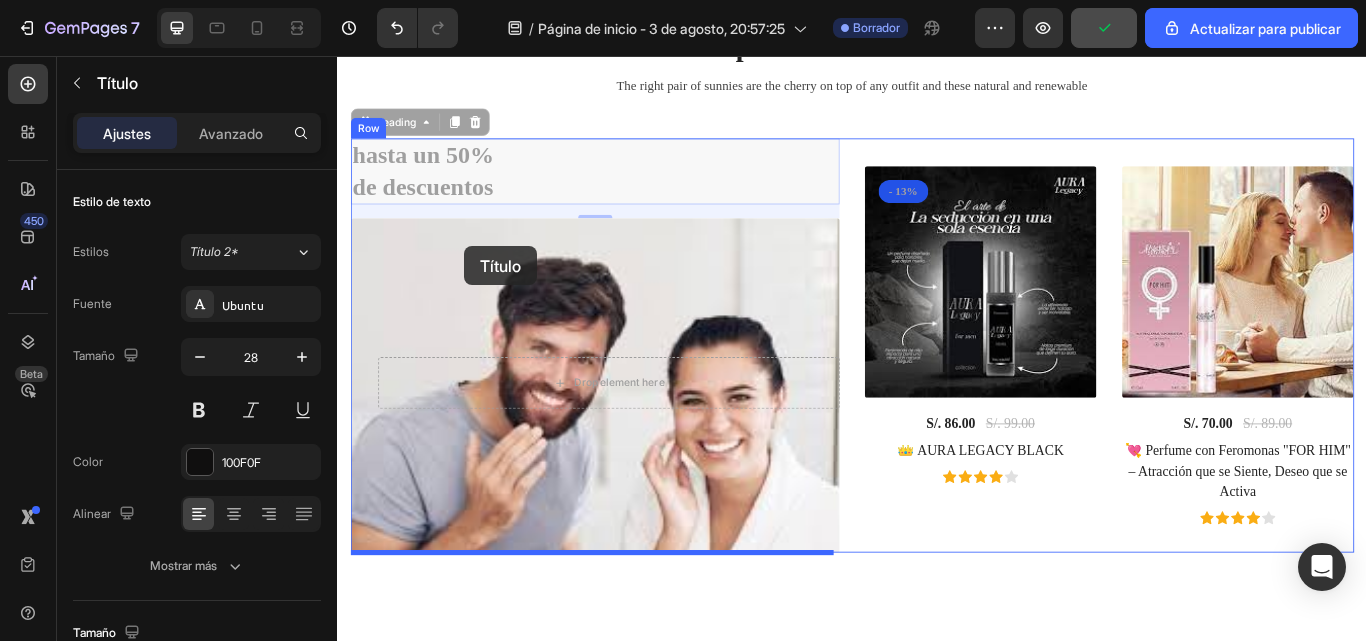 drag, startPoint x: 478, startPoint y: 167, endPoint x: 482, endPoint y: 278, distance: 111.07205 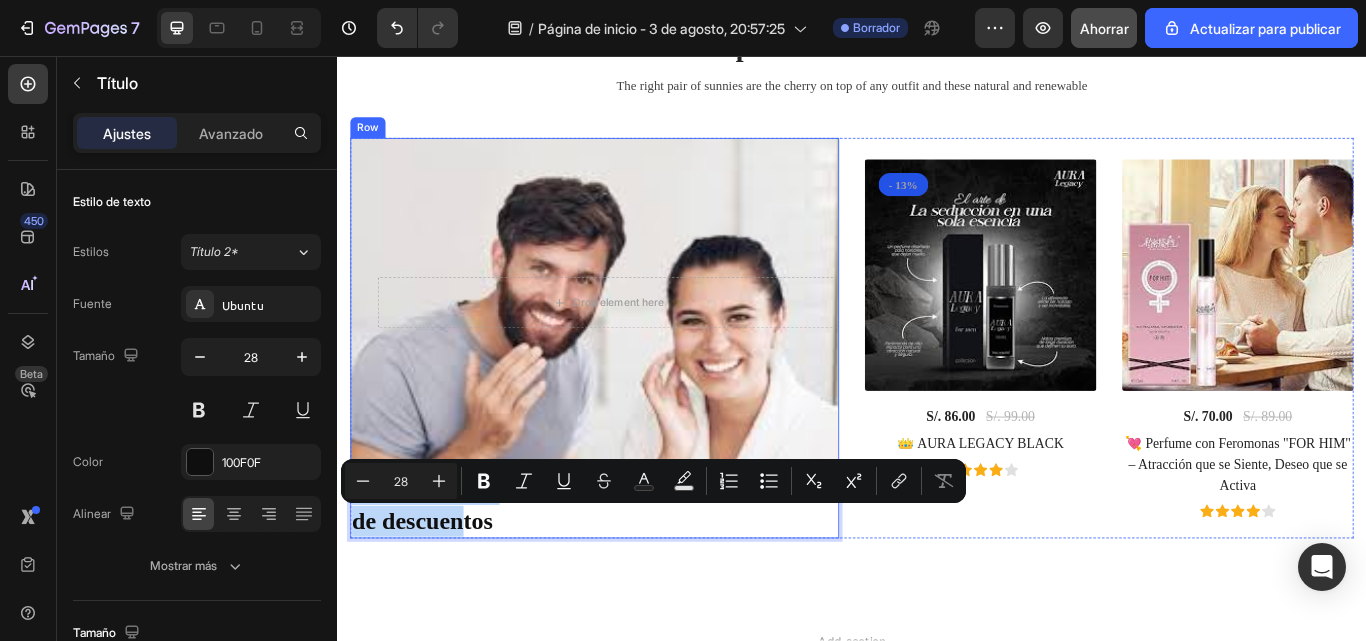 drag, startPoint x: 478, startPoint y: 581, endPoint x: 507, endPoint y: 473, distance: 111.82576 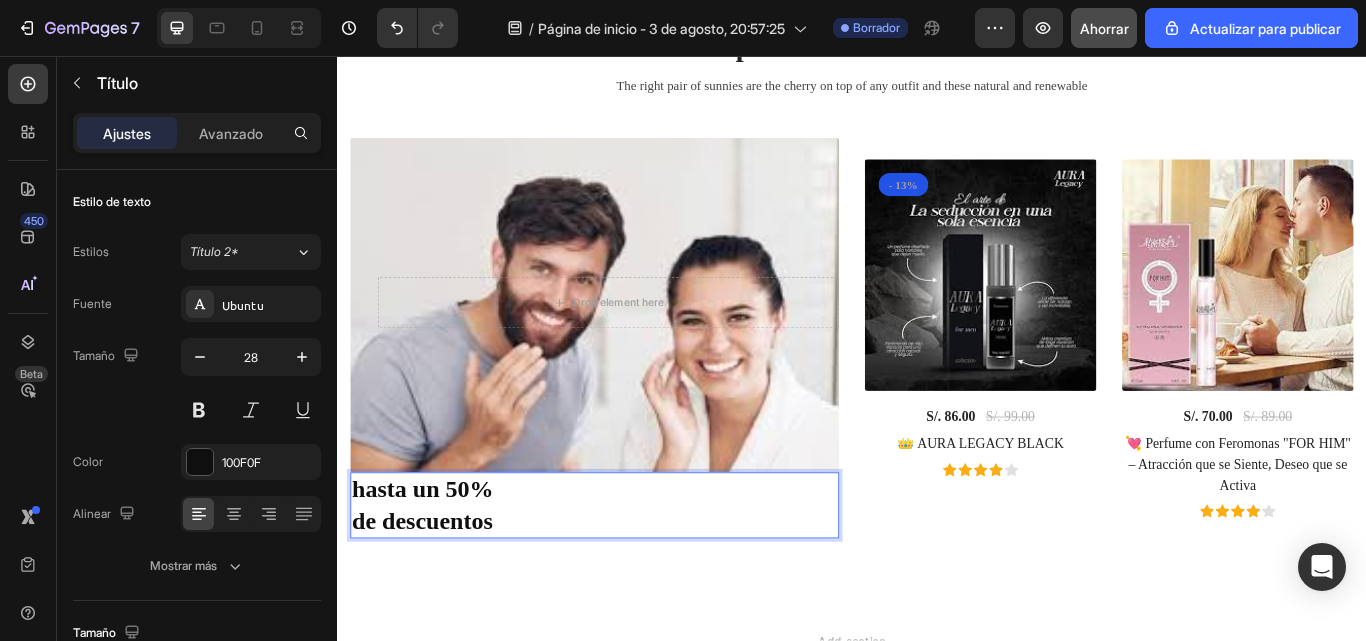 click on "hasta un 50% de descuentos" at bounding box center [637, 580] 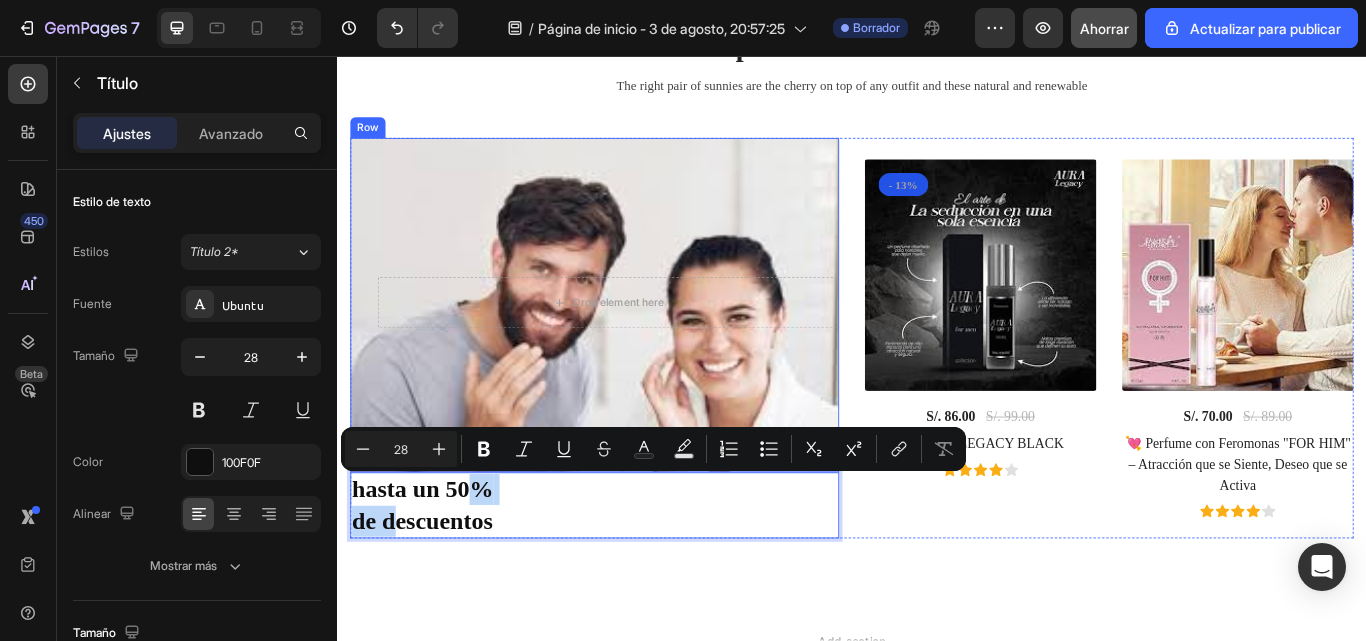 drag, startPoint x: 401, startPoint y: 591, endPoint x: 492, endPoint y: 400, distance: 211.57031 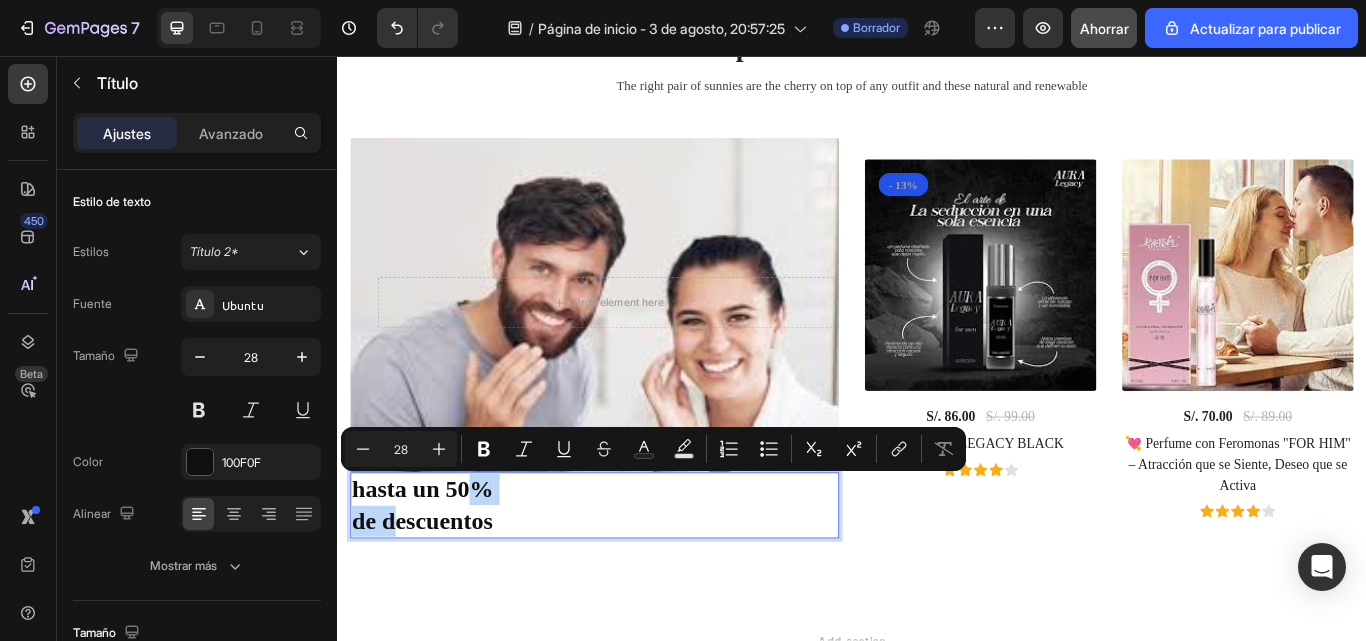 click on "hasta un 50% de descuentos" at bounding box center (637, 580) 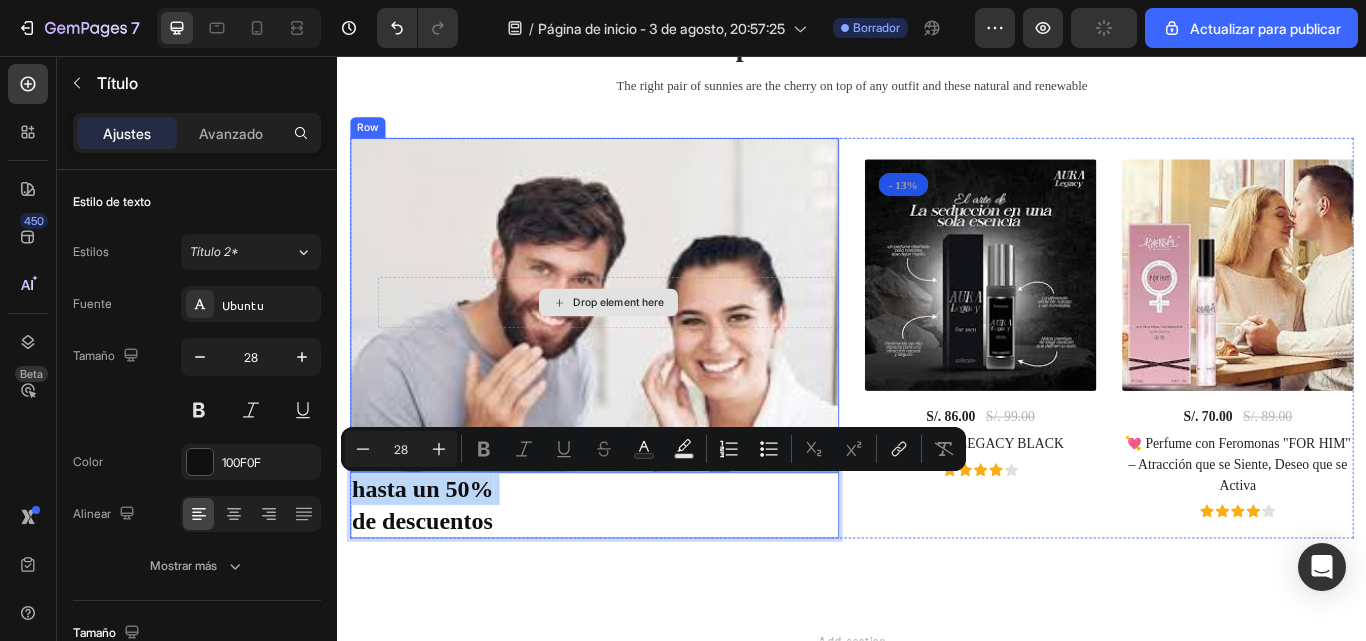 drag, startPoint x: 641, startPoint y: 559, endPoint x: 611, endPoint y: 348, distance: 213.12202 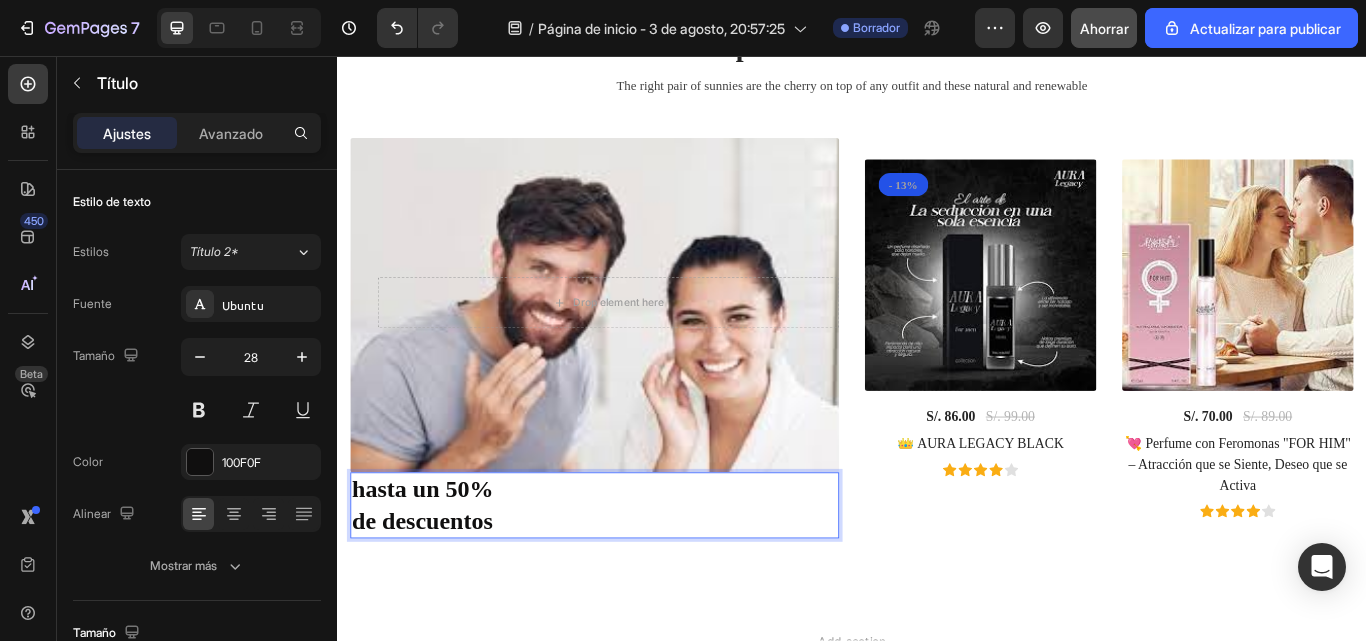 click on "hasta un 50% de descuentos" at bounding box center (637, 580) 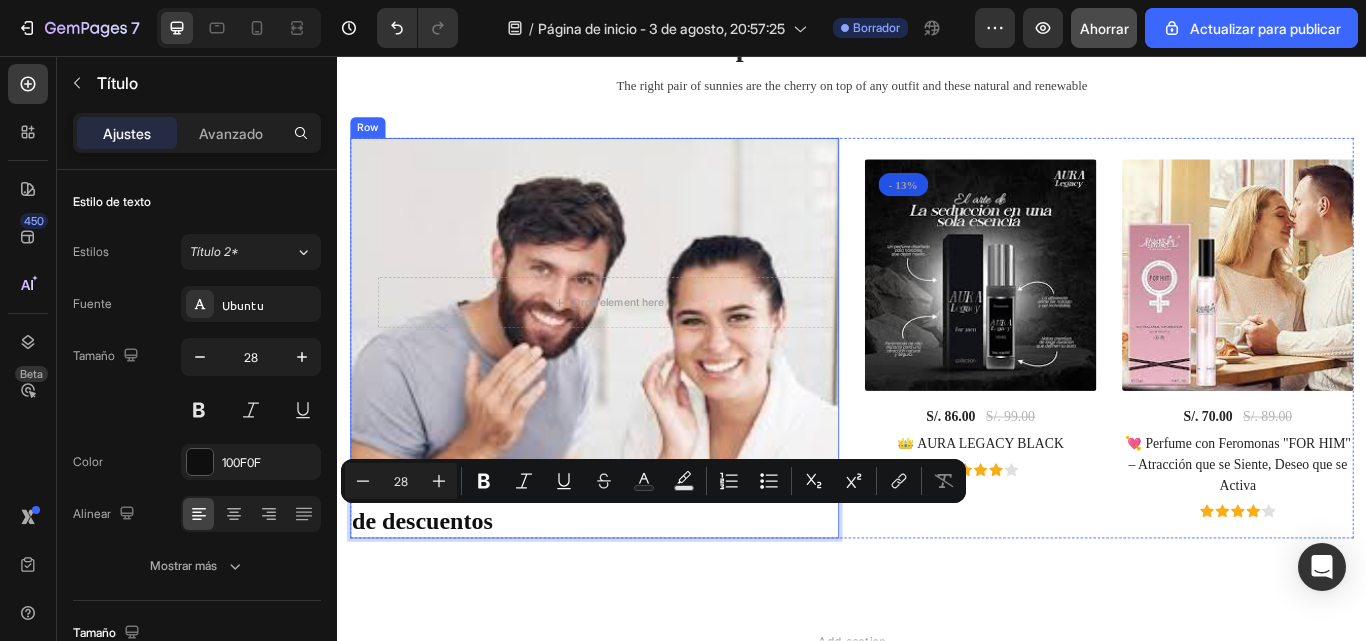 drag, startPoint x: 543, startPoint y: 592, endPoint x: 537, endPoint y: 679, distance: 87.20665 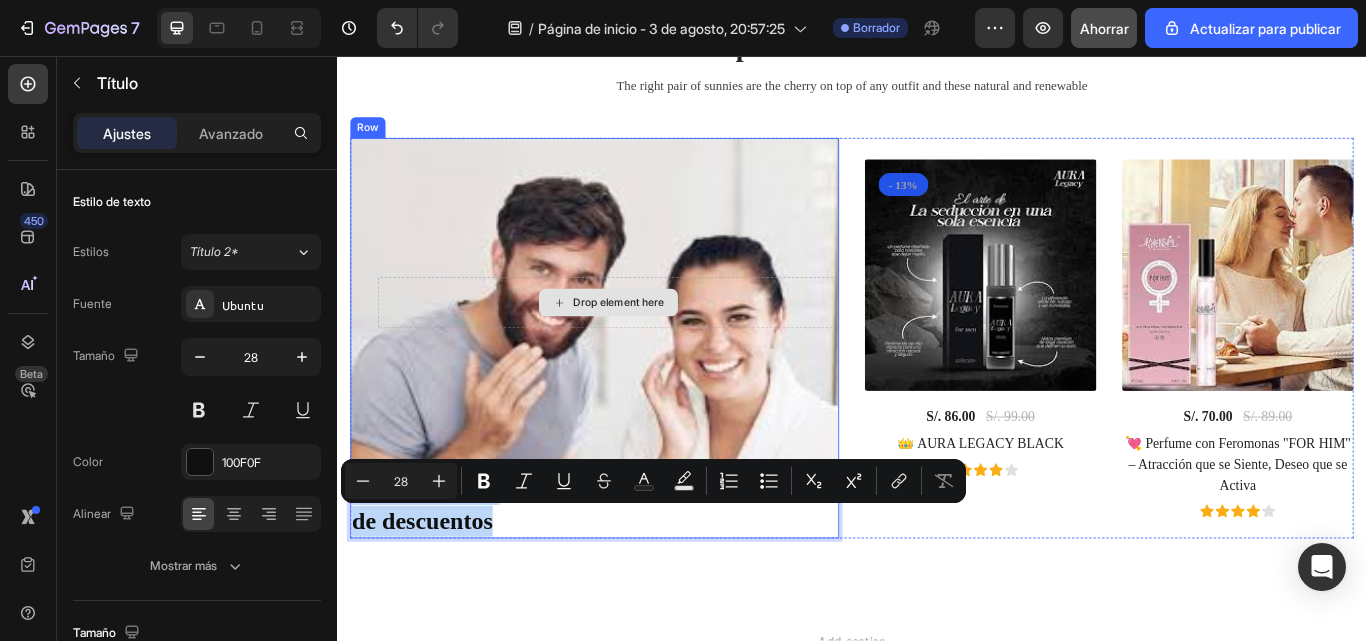 drag, startPoint x: 588, startPoint y: 581, endPoint x: 579, endPoint y: 508, distance: 73.552704 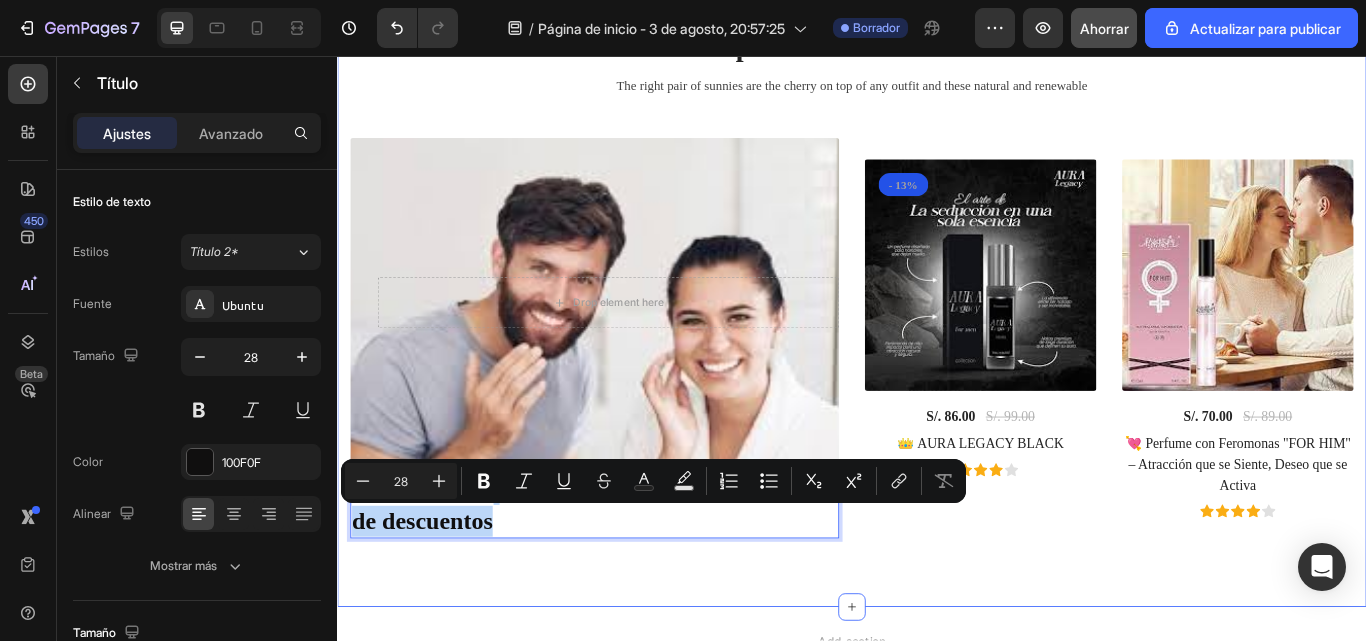 click on "Explore Our Best Sellers Heading The right pair of sunnies are the cherry on top of any outfit and these natural and renewable Text block Row hasta un 50% de descuentos Heading   16 (P) Images & Gallery - 13% Product Badge S/. 86.00 (P) Price (P) Price S/. 99.00 (P) Price (P) Price Row 👑 AURA LEGACY BLACK (P) Title
Icon
Icon
Icon
Icon
Icon Icon List Hoz Product (P) Images & Gallery S/. 70.00 (P) Price (P) Price S/. 89.00 (P) Price (P) Price Row 💘 Perfume con Feromonas "FOR HIM" – Atracción que se Siente, Deseo que se Activa (P) Title
Icon
Icon
Icon
Icon
Icon Icon List Hoz Product Row Row" at bounding box center (937, 321) 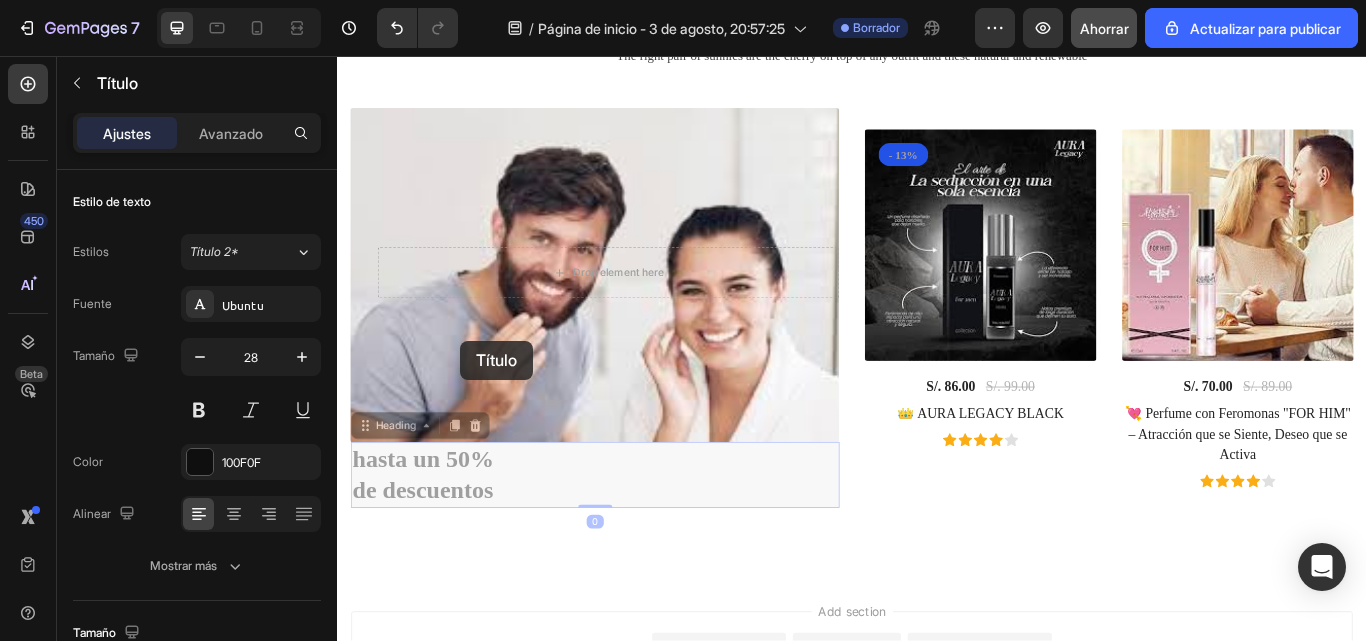 drag, startPoint x: 443, startPoint y: 573, endPoint x: 482, endPoint y: 383, distance: 193.96133 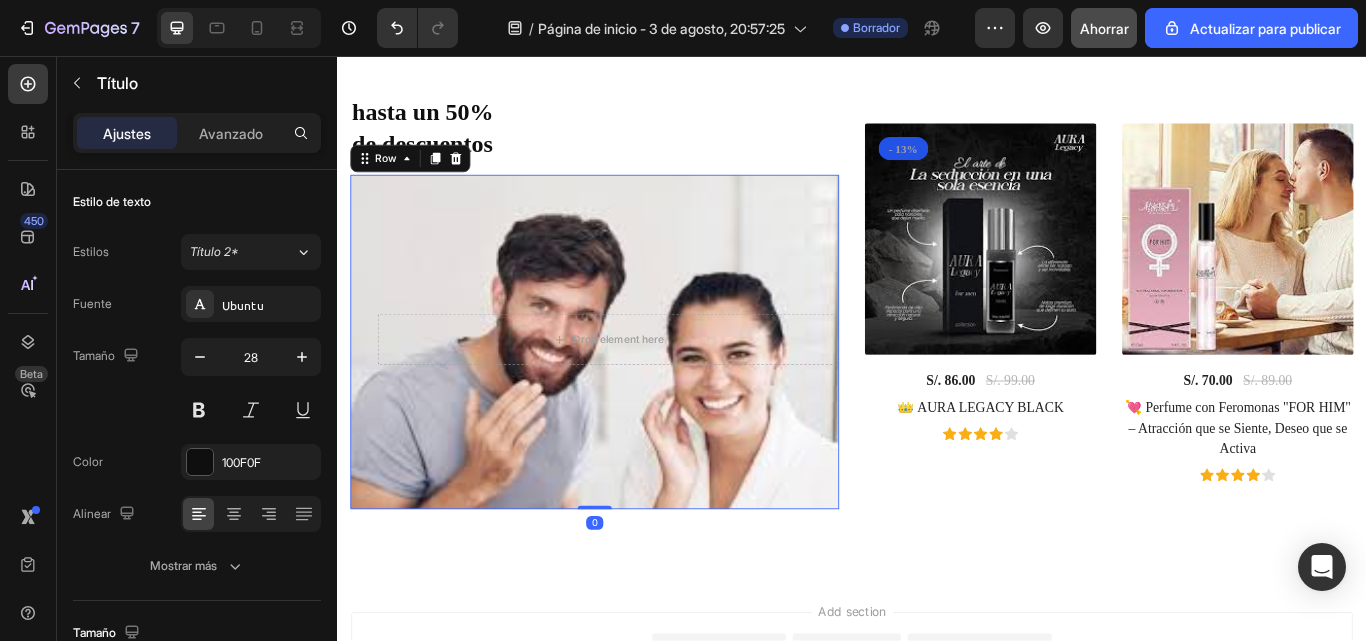 drag, startPoint x: 785, startPoint y: 539, endPoint x: 909, endPoint y: 629, distance: 153.2188 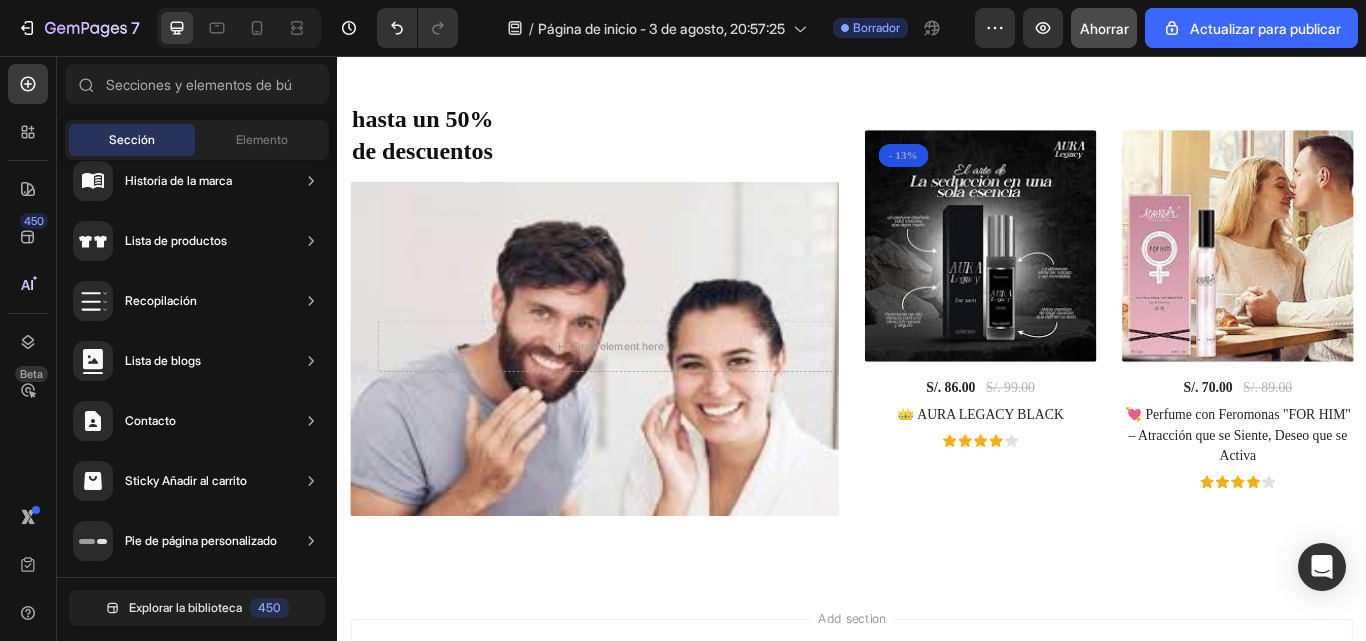 scroll, scrollTop: 297, scrollLeft: 0, axis: vertical 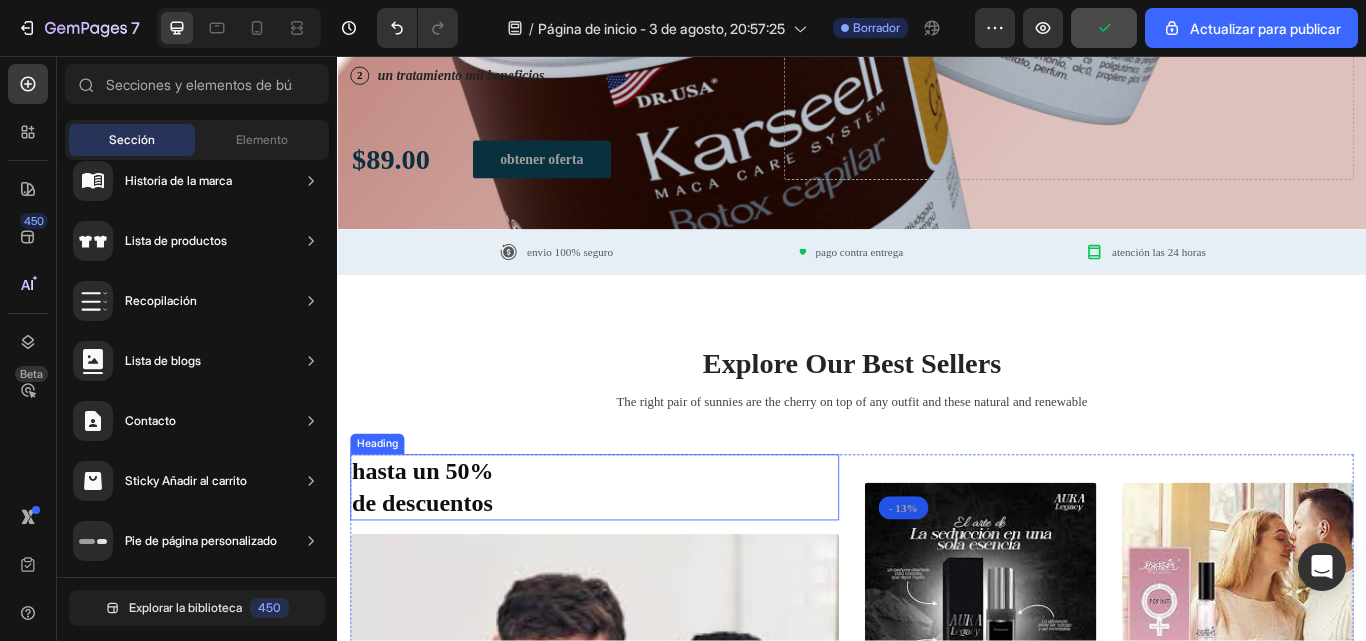 click on "hasta un 50% de descuentos" at bounding box center (637, 559) 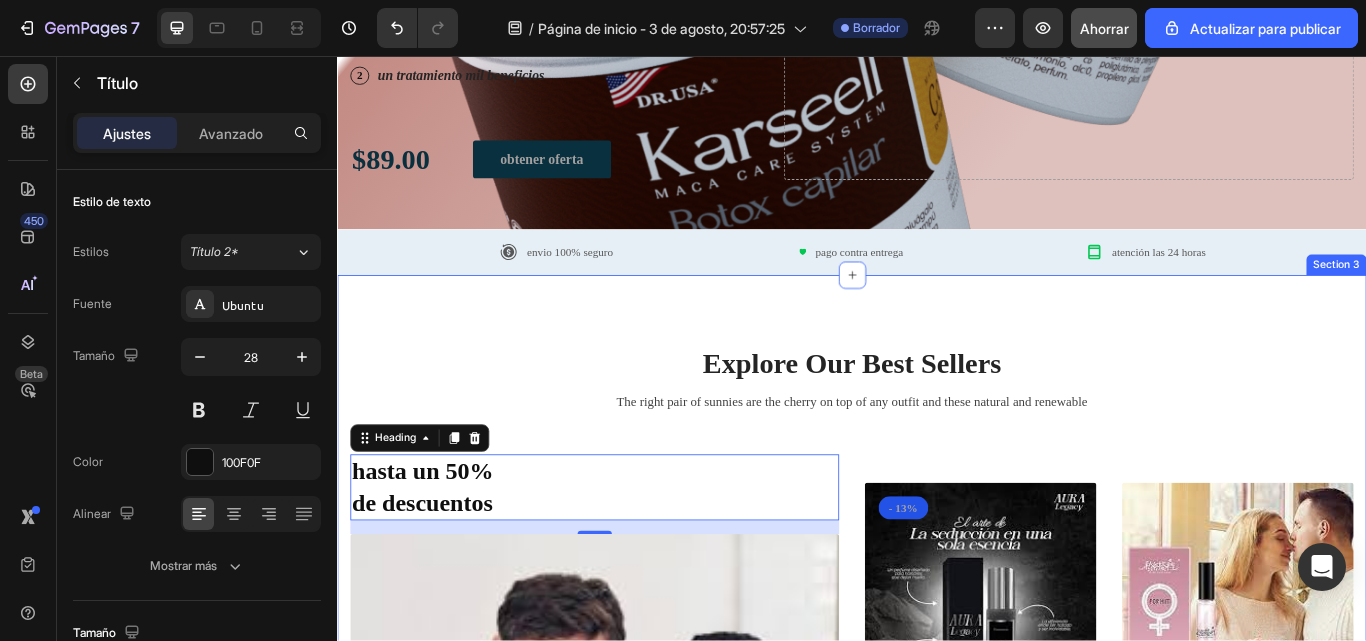 click on "Explore Our Best Sellers Heading The right pair of sunnies are the cherry on top of any outfit and these natural and renewable Text block Row hasta un 50% de descuentos Heading   16
Drop element here Row (P) Images & Gallery - 13% Product Badge S/. 86.00 (P) Price (P) Price S/. 99.00 (P) Price (P) Price Row 👑 AURA LEGACY BLACK (P) Title
Icon
Icon
Icon
Icon
Icon Icon List Hoz Product (P) Images & Gallery S/. 70.00 (P) Price (P) Price S/. 89.00 (P) Price (P) Price Row 💘 Perfume con Feromonas "FOR HIM" – Atracción que se Siente, Deseo que se Activa (P) Title
Icon
Icon
Icon
Icon
Icon Icon List Hoz Product Row Row" at bounding box center [937, 698] 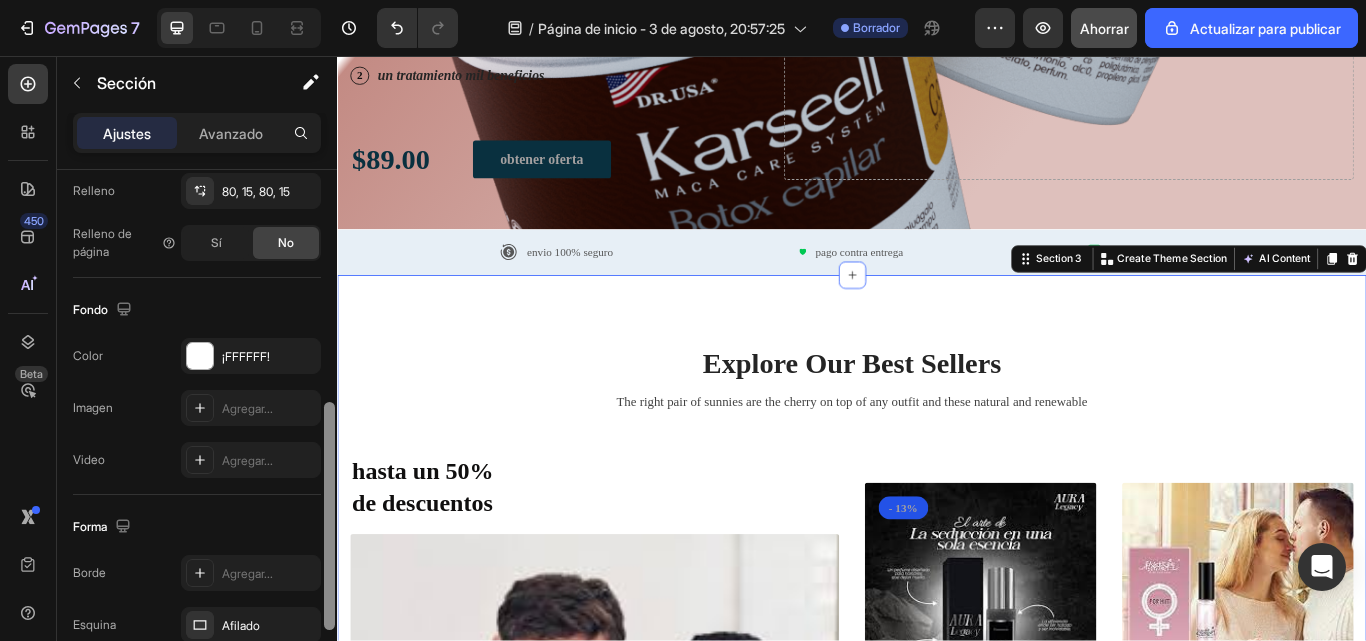 scroll, scrollTop: 549, scrollLeft: 0, axis: vertical 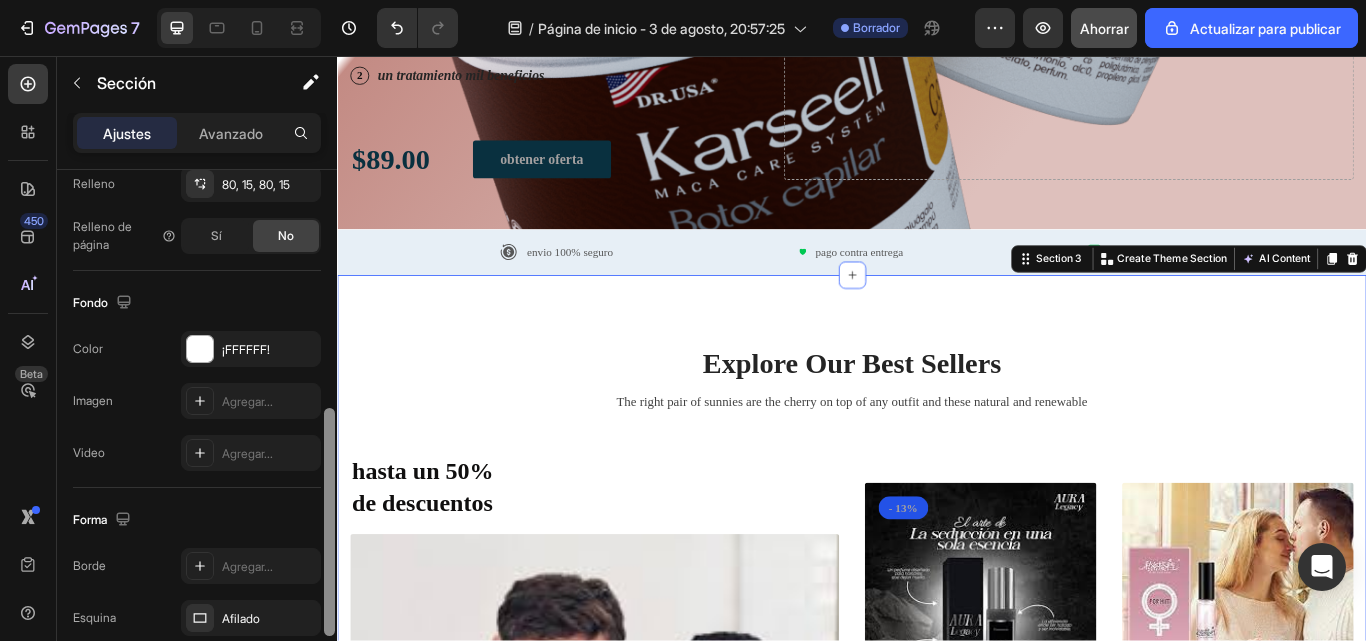 drag, startPoint x: 329, startPoint y: 341, endPoint x: 331, endPoint y: 579, distance: 238.0084 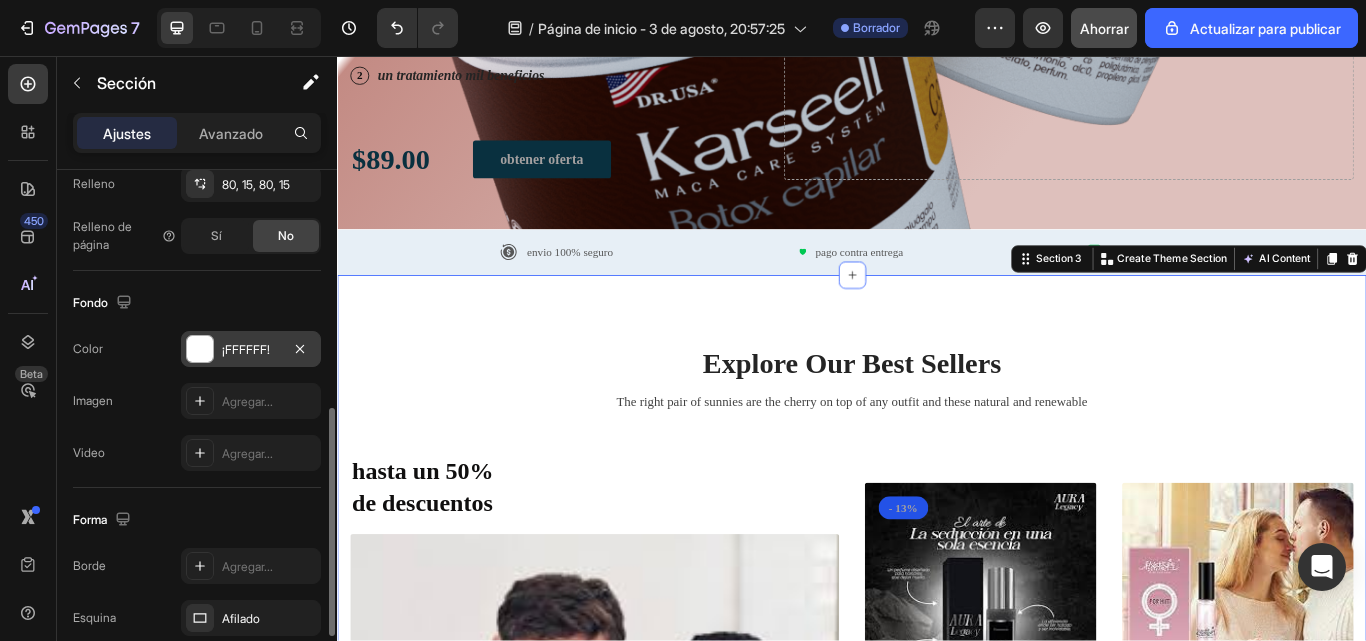 click at bounding box center (200, 349) 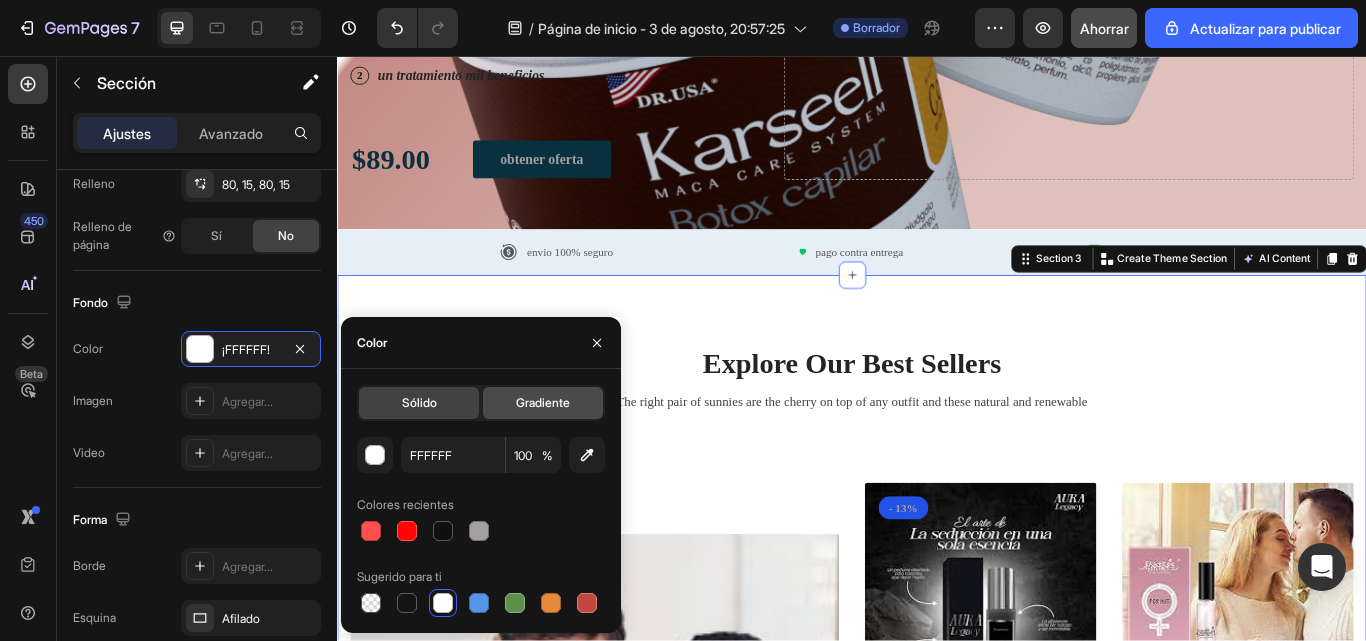 click on "Gradiente" 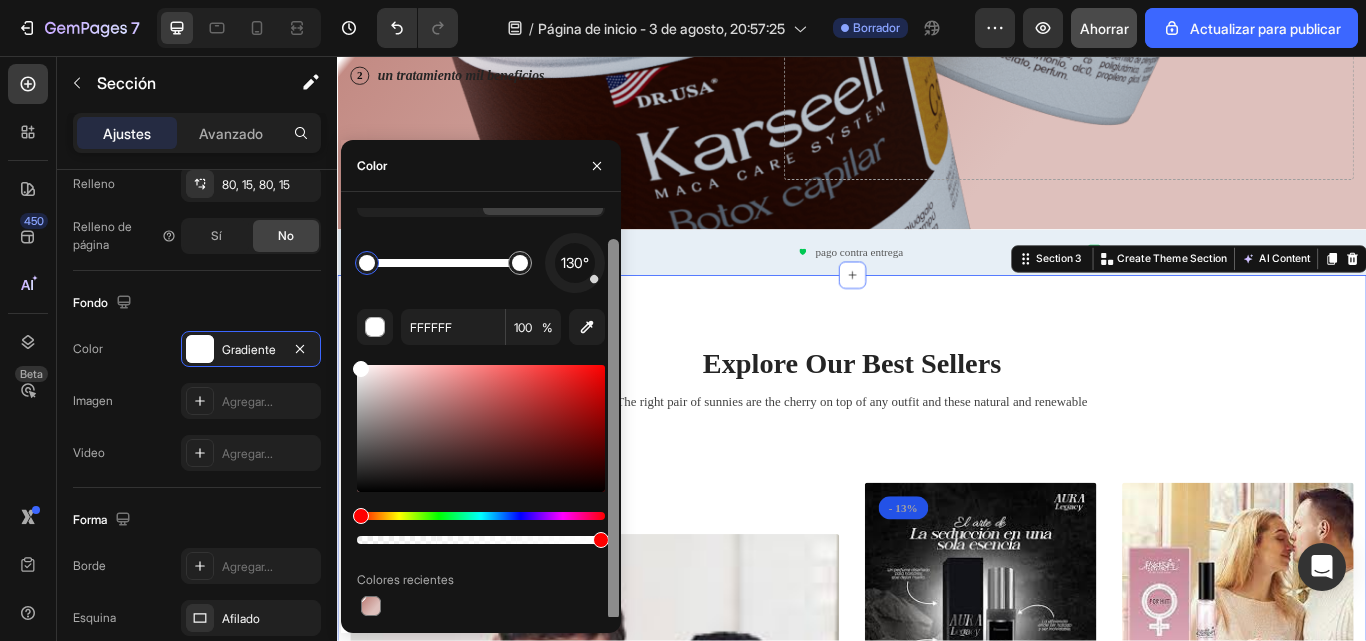 scroll, scrollTop: 30, scrollLeft: 0, axis: vertical 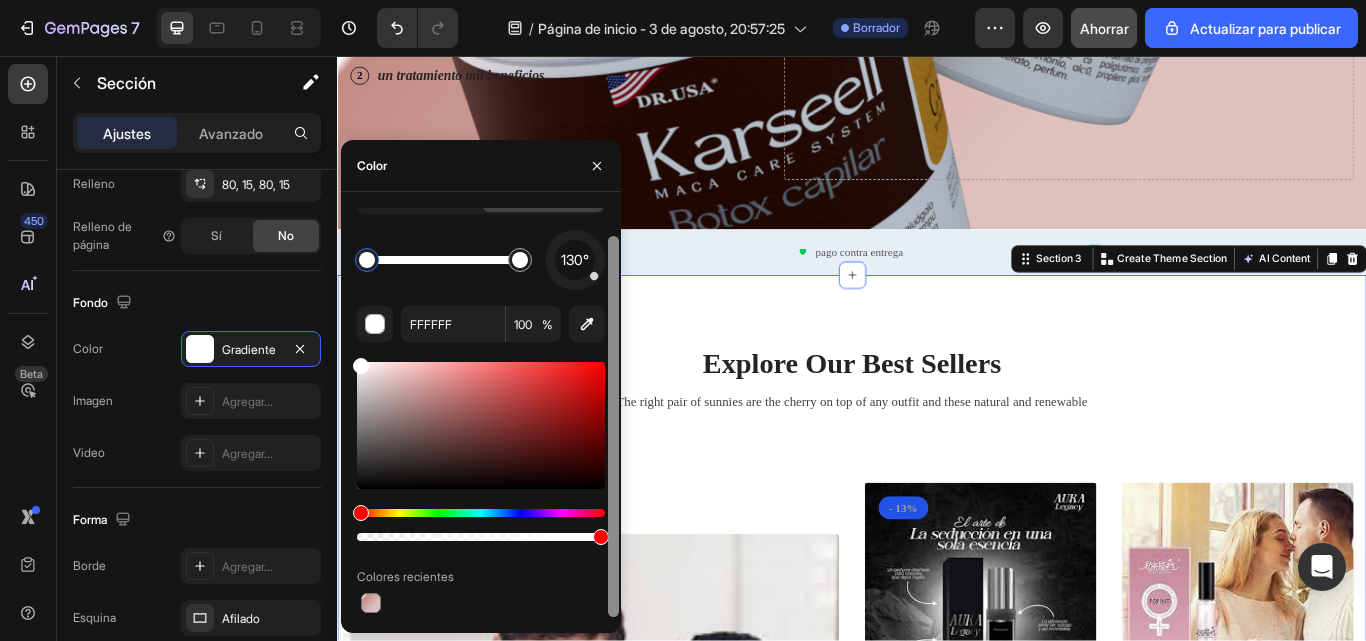 drag, startPoint x: 608, startPoint y: 357, endPoint x: 611, endPoint y: 515, distance: 158.02847 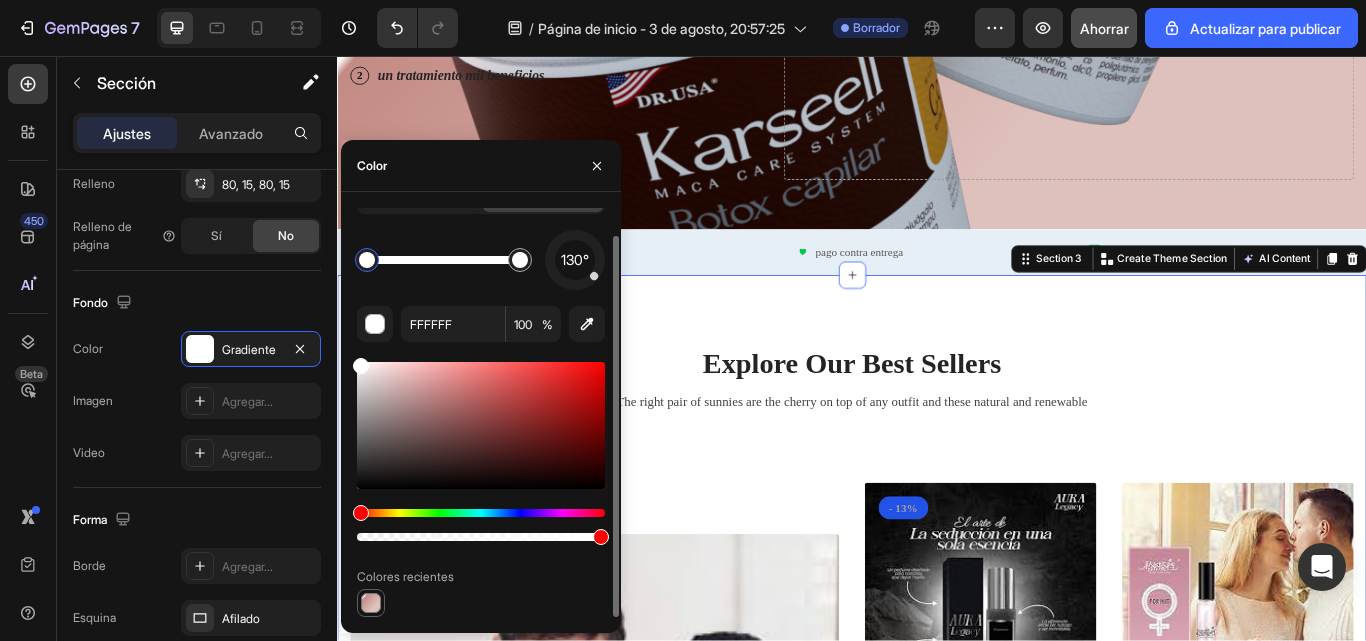 click at bounding box center [371, 603] 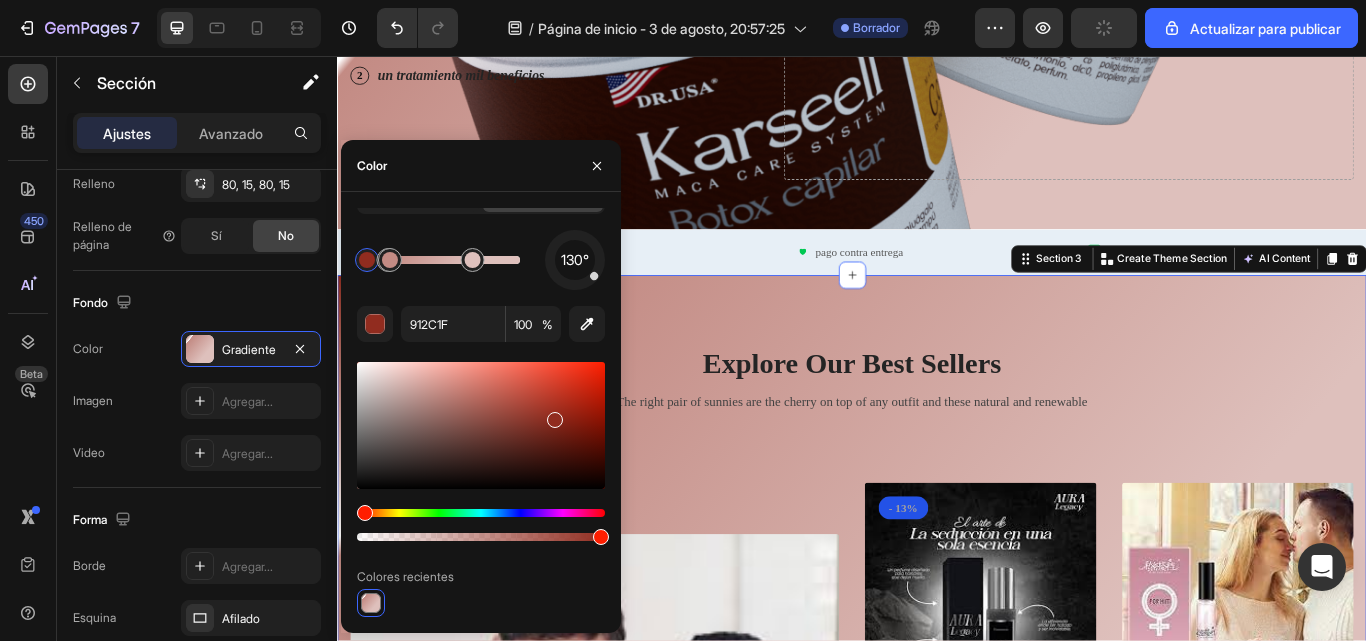 click on "Explore Our Best Sellers Heading The right pair of sunnies are the cherry on top of any outfit and these natural and renewable Text block Row hasta un 50% de descuentos Heading
Drop element here Row (P) Images & Gallery - 13% Product Badge S/. 86.00 (P) Price (P) Price S/. 99.00 (P) Price (P) Price Row 👑 AURA LEGACY BLACK (P) Title
Icon
Icon
Icon
Icon
Icon Icon List Hoz Product (P) Images & Gallery S/. 70.00 (P) Price (P) Price S/. 89.00 (P) Price (P) Price Row 💘 Perfume con Feromonas "FOR HIM" – Atracción que se Siente, Deseo que se Activa (P) Title
Icon
Icon
Icon
Icon
Icon Icon List Hoz Product Row Row Section 3   You can create reusable sections Create Theme Section AI Content Write with GemAI What would you like to describe here? Tone and Voice Persuasive Product 👑 AURA LEGACY BLACK Show more Generate" at bounding box center (937, 698) 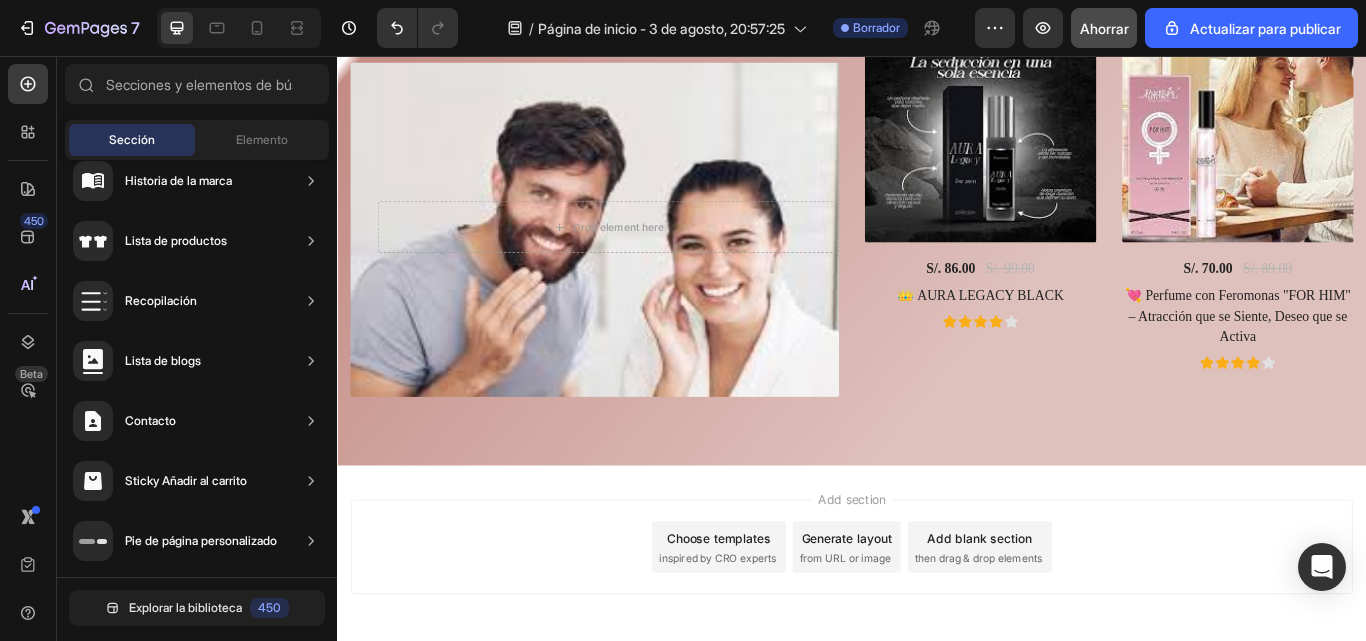 scroll, scrollTop: 931, scrollLeft: 0, axis: vertical 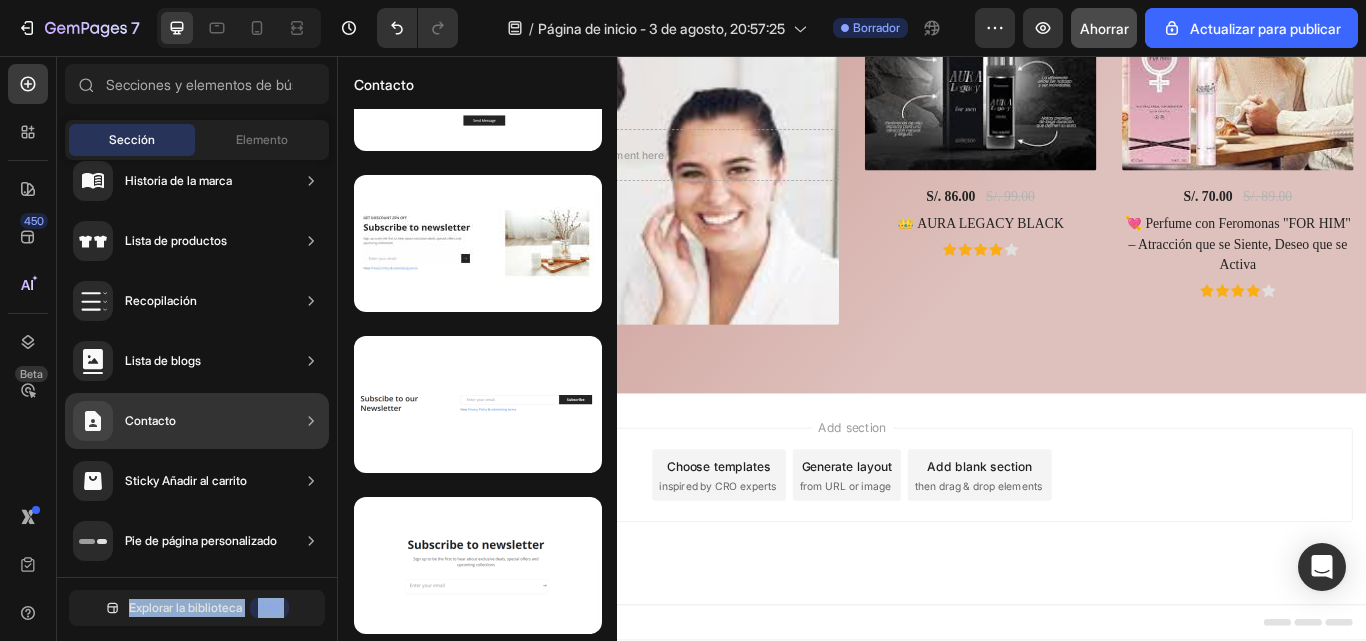 drag, startPoint x: 336, startPoint y: 475, endPoint x: 337, endPoint y: 409, distance: 66.007576 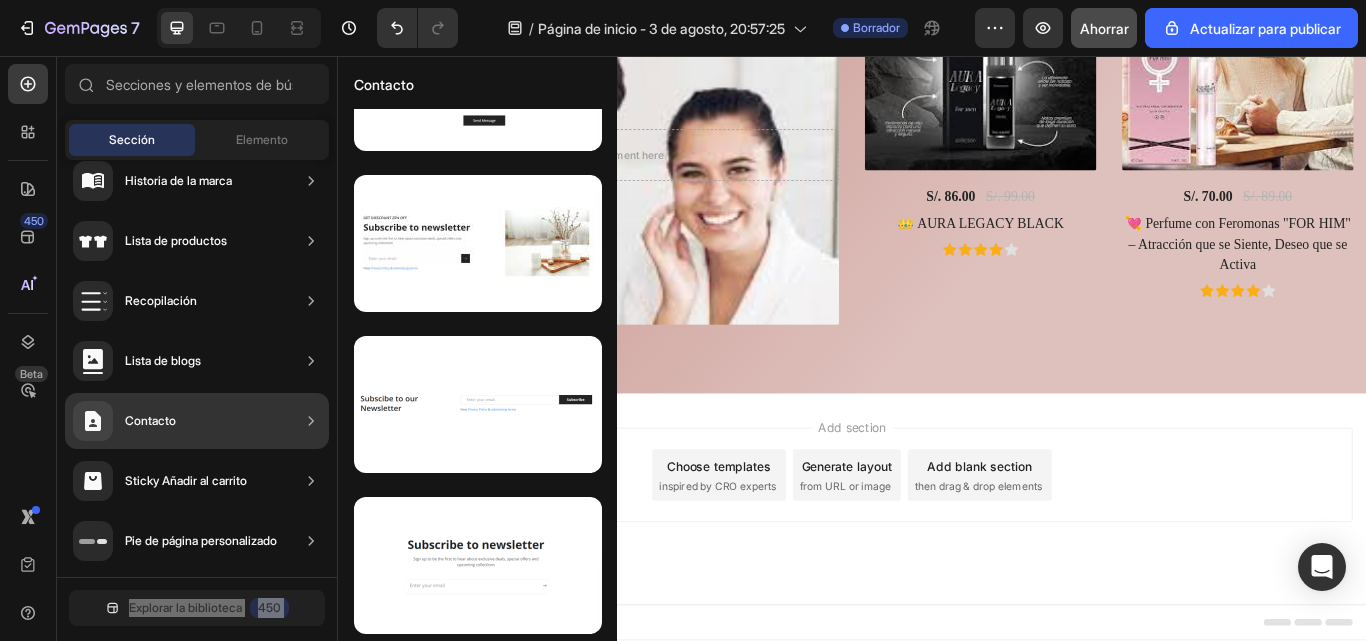drag, startPoint x: 674, startPoint y: 465, endPoint x: 1275, endPoint y: 590, distance: 613.8616 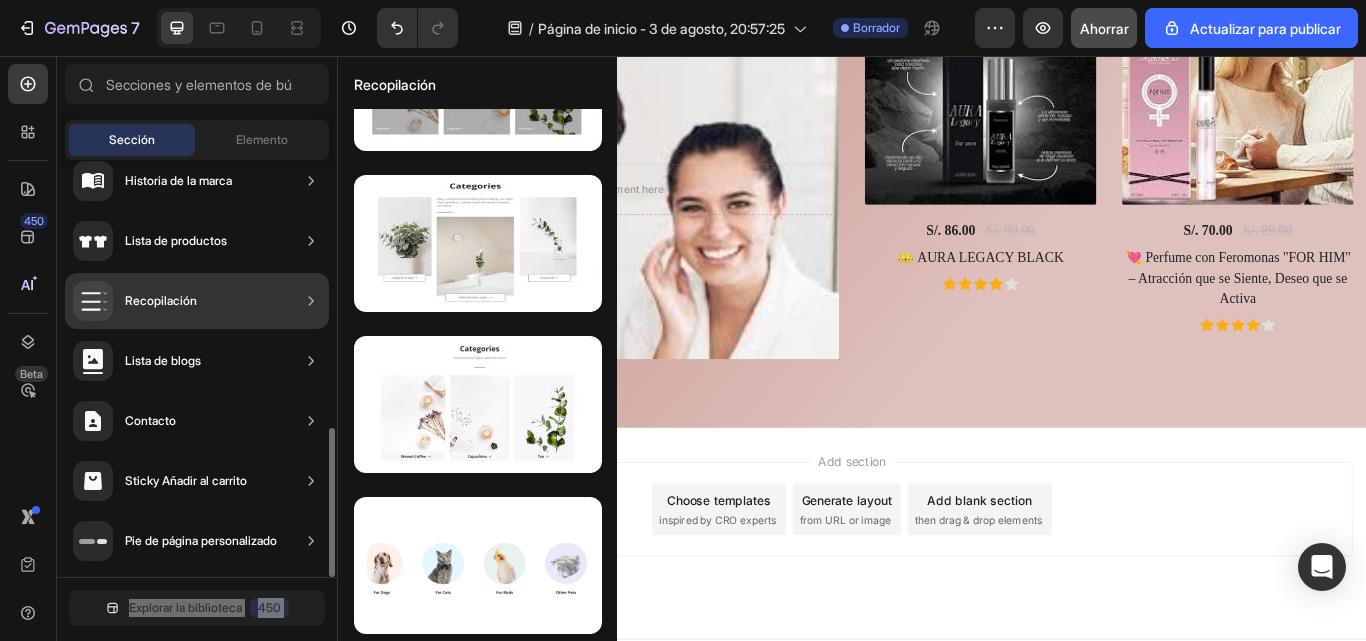 scroll, scrollTop: 851, scrollLeft: 0, axis: vertical 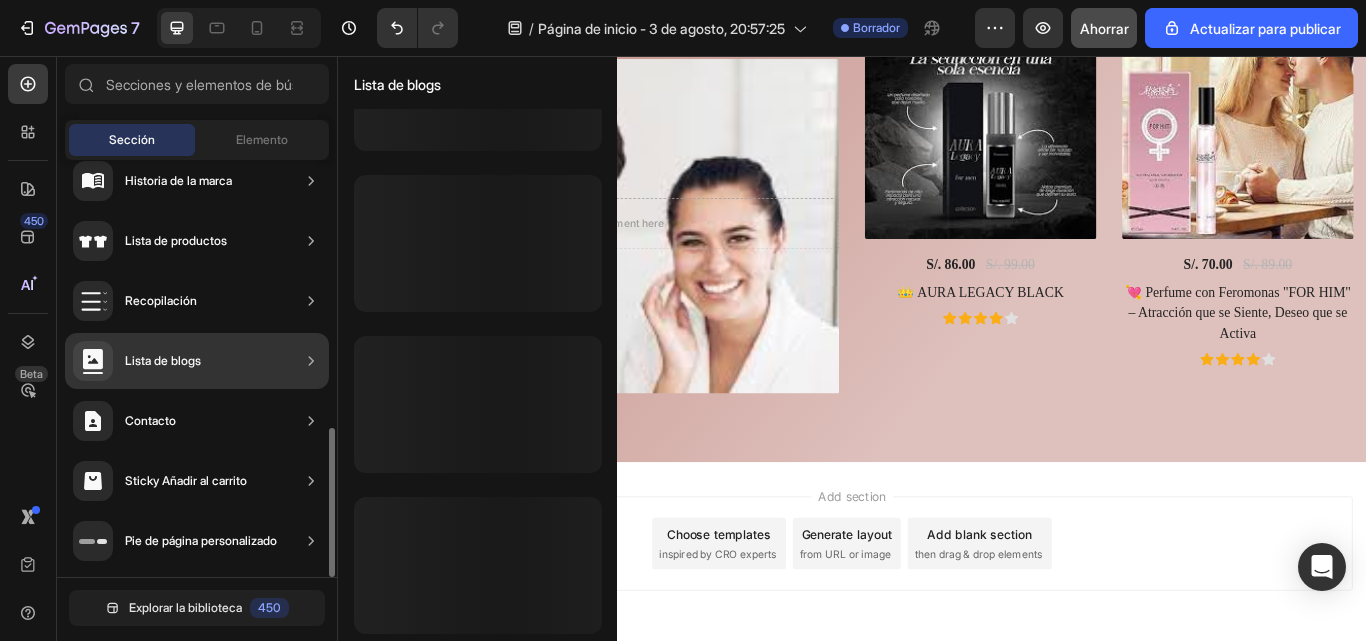 drag, startPoint x: 324, startPoint y: 429, endPoint x: 316, endPoint y: 357, distance: 72.443085 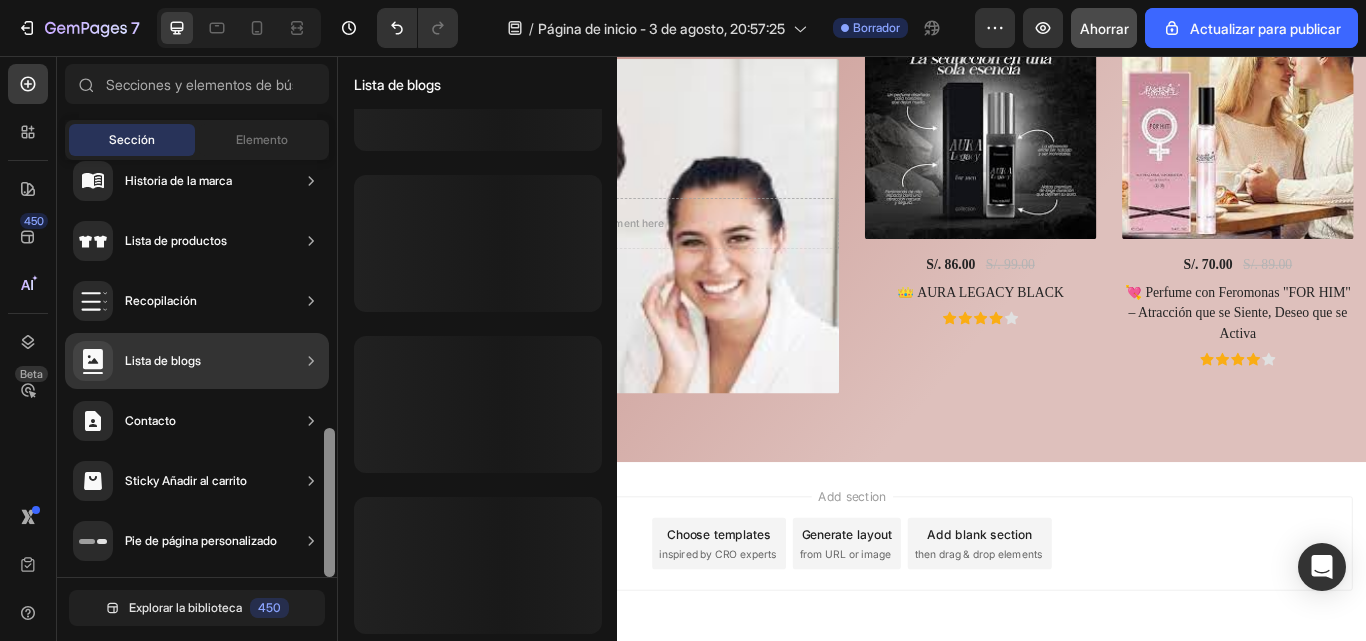 scroll, scrollTop: 0, scrollLeft: 0, axis: both 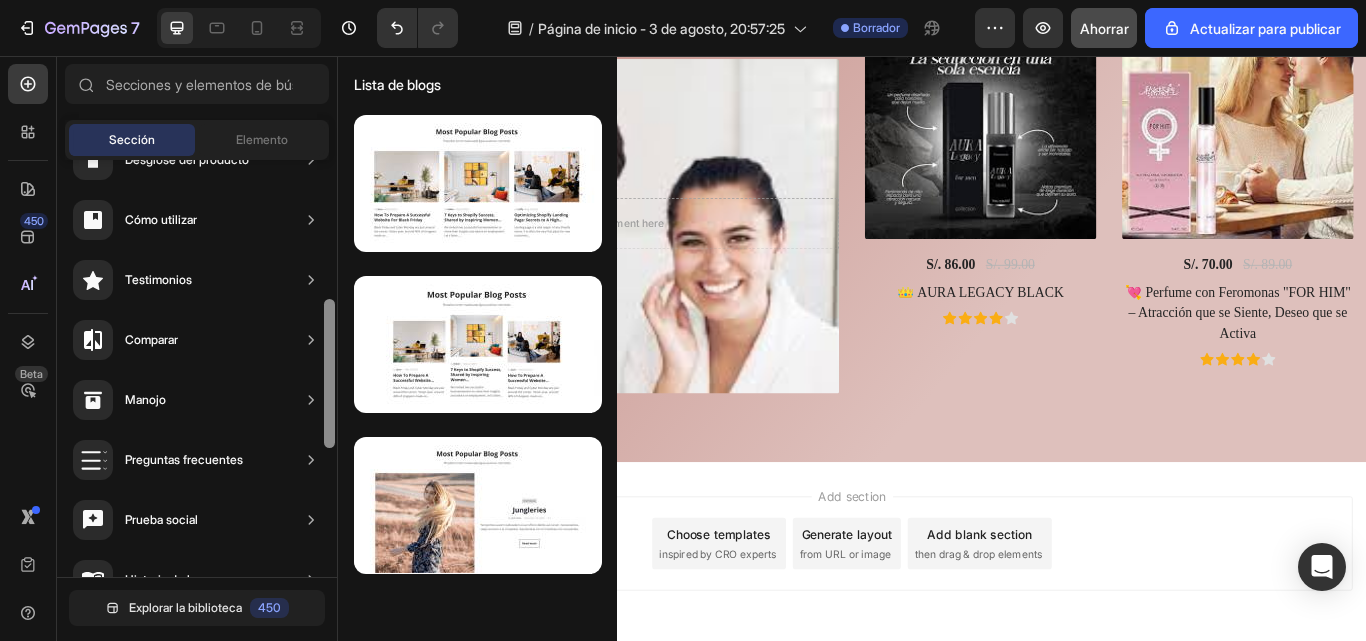 drag, startPoint x: 329, startPoint y: 442, endPoint x: 344, endPoint y: 298, distance: 144.77914 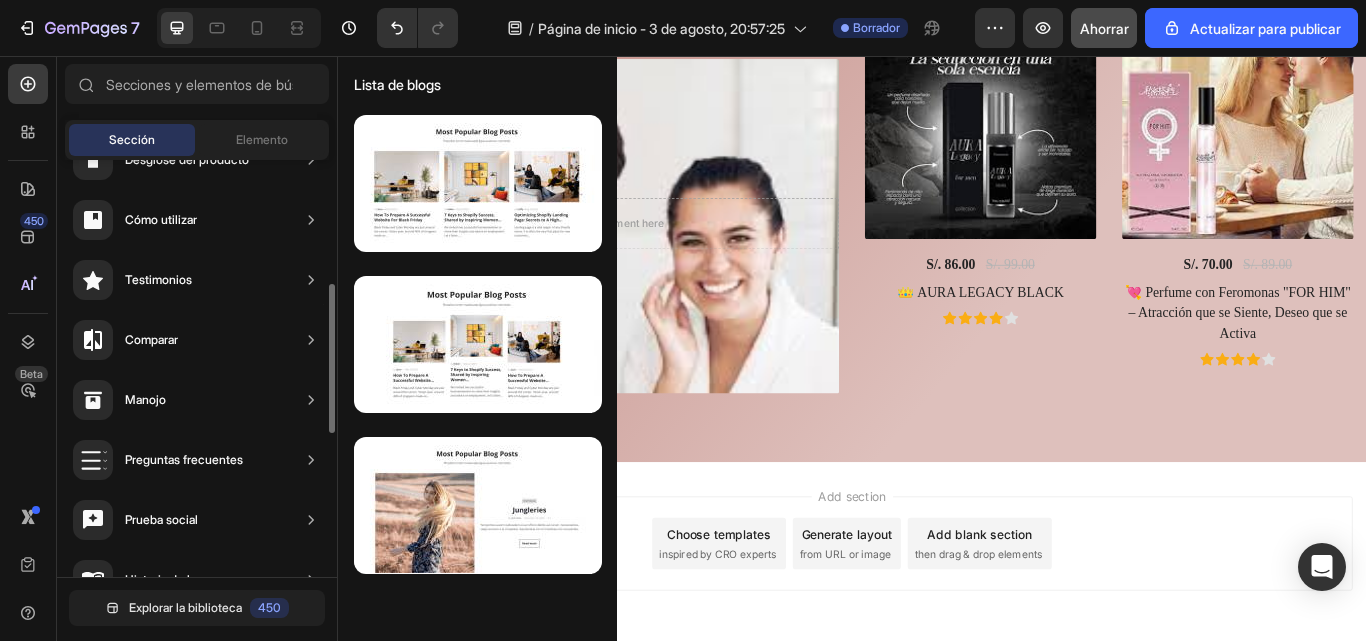 drag, startPoint x: 344, startPoint y: 298, endPoint x: 240, endPoint y: 286, distance: 104.69002 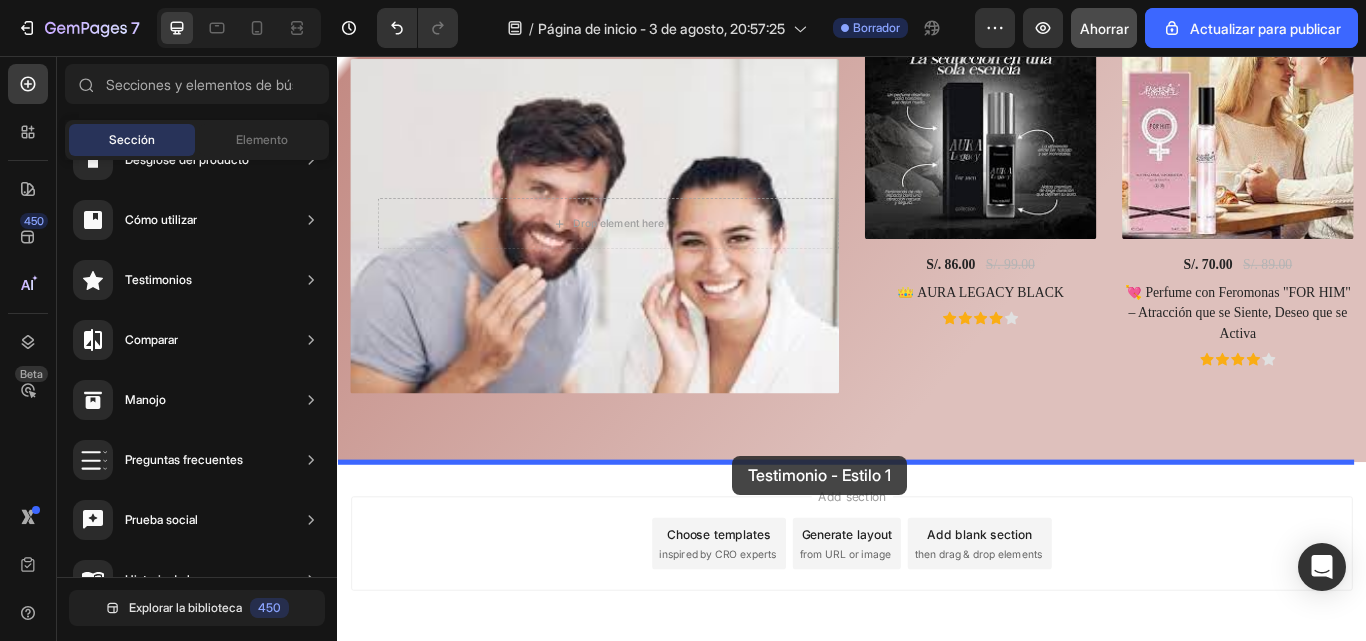 drag, startPoint x: 778, startPoint y: 245, endPoint x: 799, endPoint y: 524, distance: 279.7892 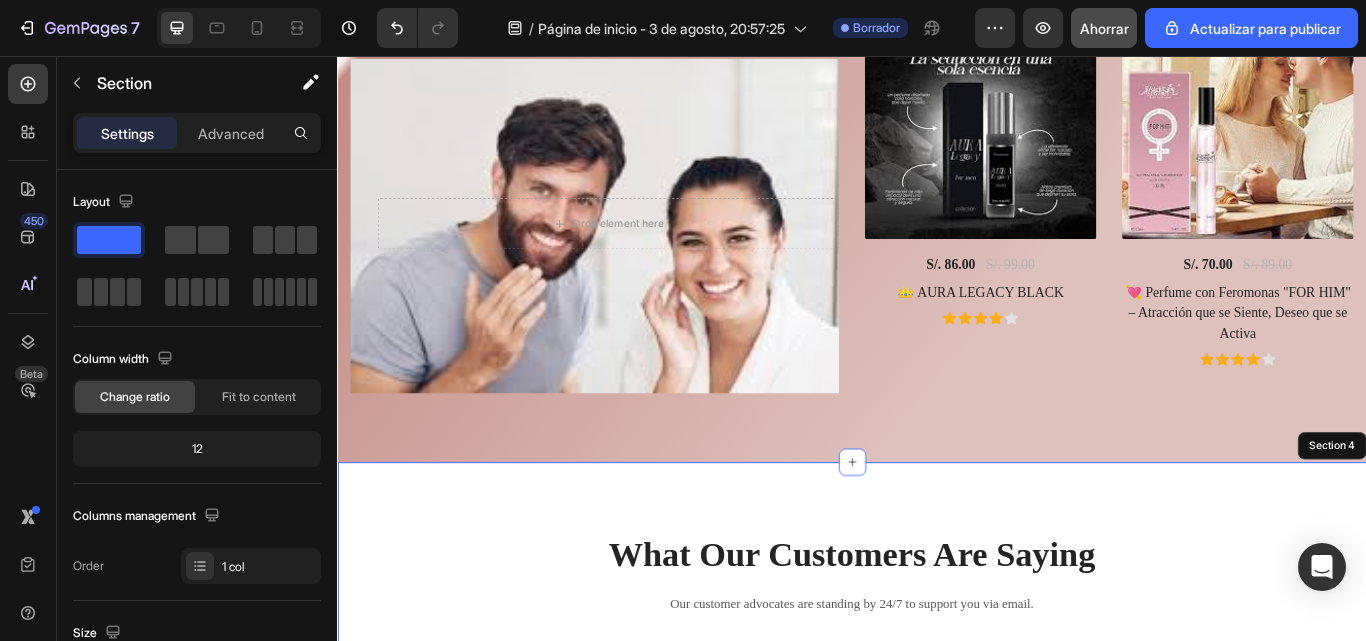 click on "What Our Customers Are Saying Heading Our customer advocates are standing by 24/7 to support you via email. Text block
Image
Icon
Icon
Icon
Icon
Icon Row Rita Carroll Text block Row "Love it! Great for summer! Good taste, it really owns up to its name “sparkling”, cold with bubbles and lime flavor. When I want that soda feel without drinking a soda, I grab for one of this." Text block                Title Line (P) Images & Gallery 👑 AURA LEGACY BLACK (P) Title S/. 86.00 (P) Price (P) Price S/. 99.00 (P) Price (P) Price Row Buy Now (P) Cart Button Product Row Image
Icon
Icon
Icon
Icon
Icon Row Olivia Rowse Text block Row "I have been looking for this flavor online for like ever and I am so happy that I found it finally! I’m so in love with this, it really is a great tasting water, super fast shipping. Thanks." Text block Line" at bounding box center [937, 883] 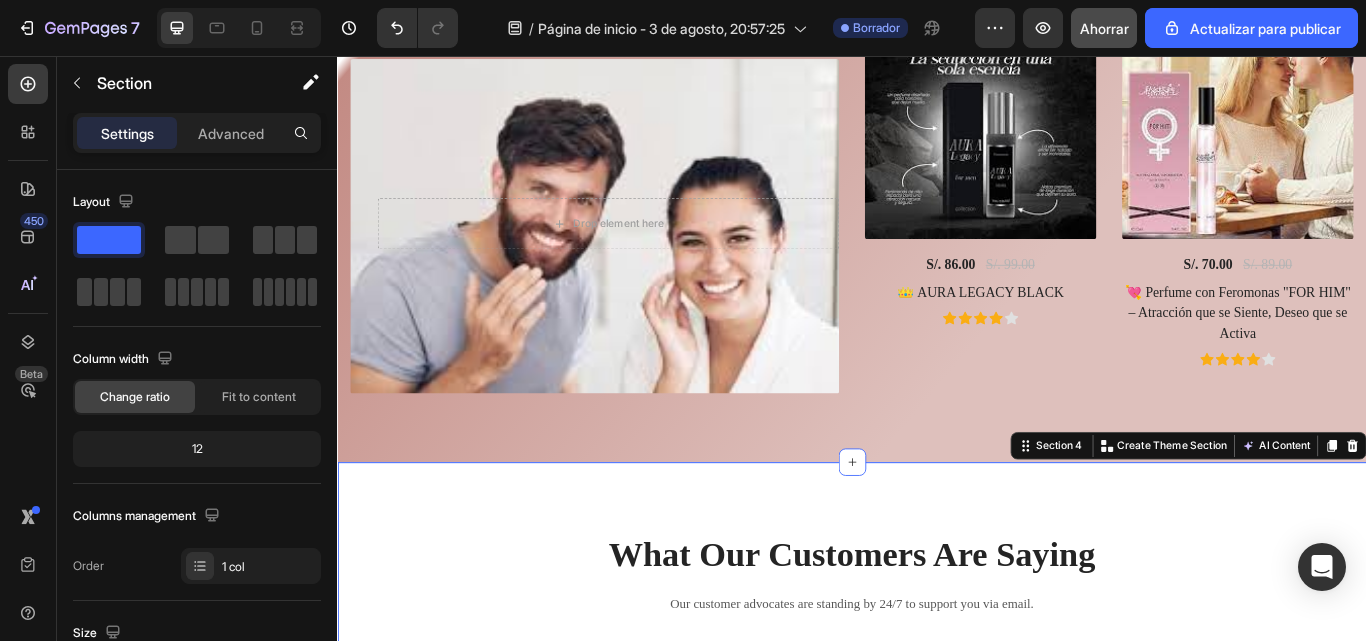 scroll, scrollTop: 1255, scrollLeft: 0, axis: vertical 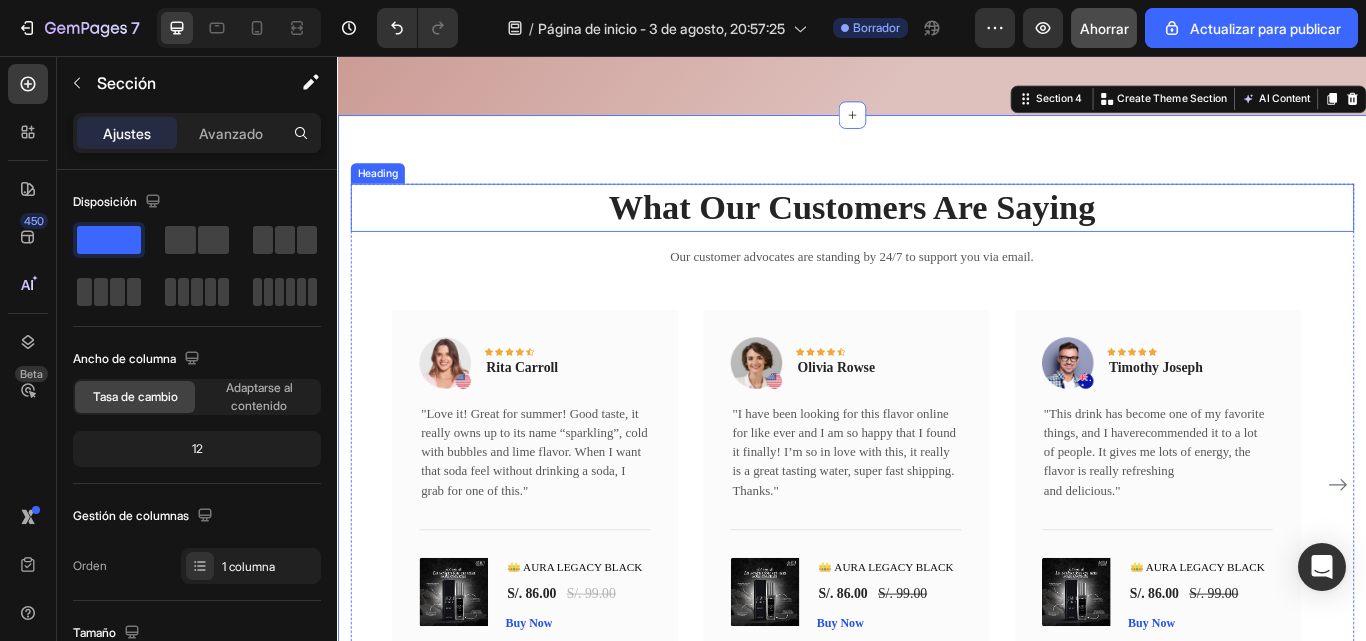 click on "What Our Customers Are Saying" at bounding box center (937, 234) 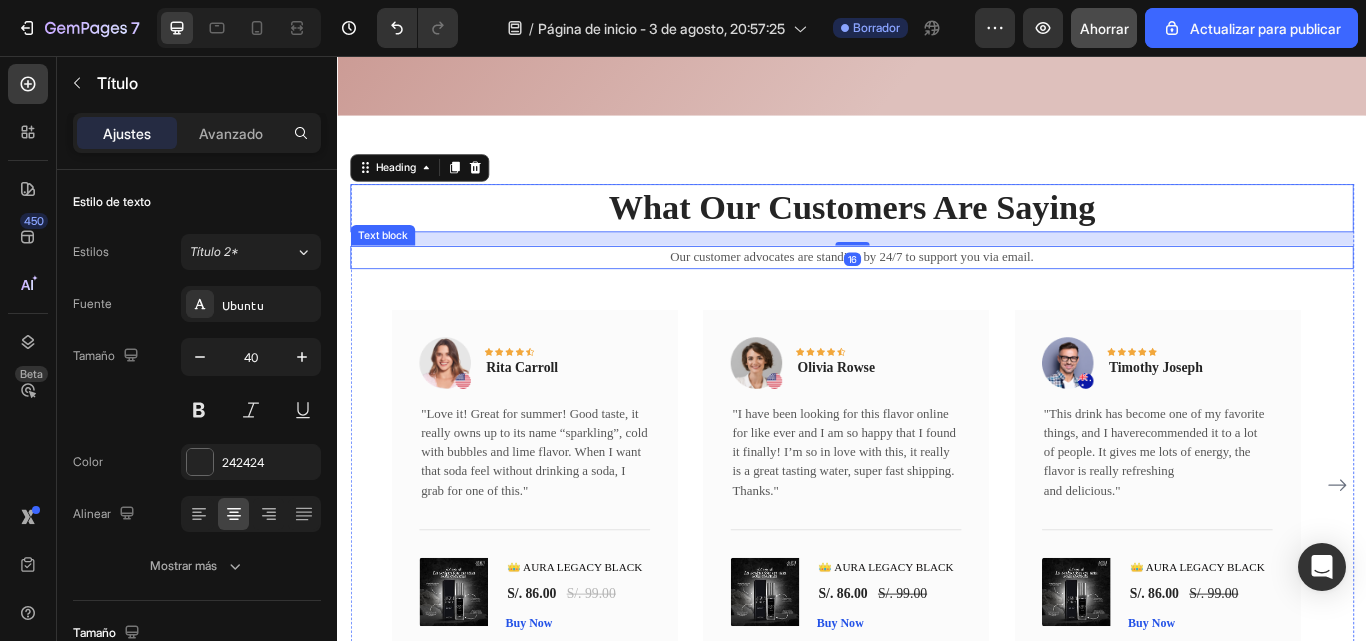 click on "Our customer advocates are standing by 24/7 to support you via email." at bounding box center (937, 291) 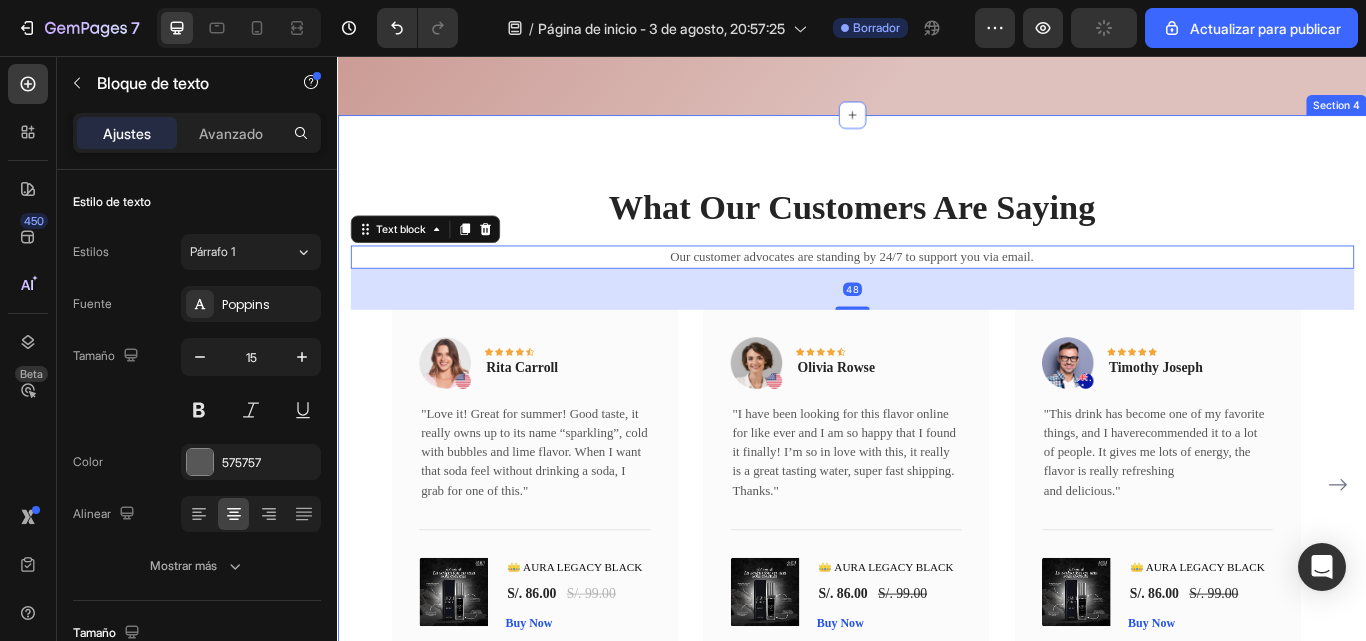 click on "What Our Customers Are Saying Heading Our customer advocates are standing by 24/7 to support you via email. Text block   48
Image
Icon
Icon
Icon
Icon
Icon Row [PERSON] Text block Row "Love it! Great for summer! Good taste, it really owns up to its name “sparkling”, cold with bubbles and lime flavor. When I want that soda feel without drinking a soda, I grab for one of this." Text block                Title Line (P) Images & Gallery 👑 AURA LEGACY BLACK (P) Title S/. 86.00 (P) Price (P) Price S/. 99.00 (P) Price (P) Price Row Buy Now (P) Cart Button Product Row Image
Icon
Icon
Icon
Icon
Icon Row [PERSON] Text block Row "I have been looking for this flavor online for like ever and I am so happy that I found it finally! I’m so in love with this, it really is a great tasting water, super fast shipping. Thanks." Text block" at bounding box center (937, 498) 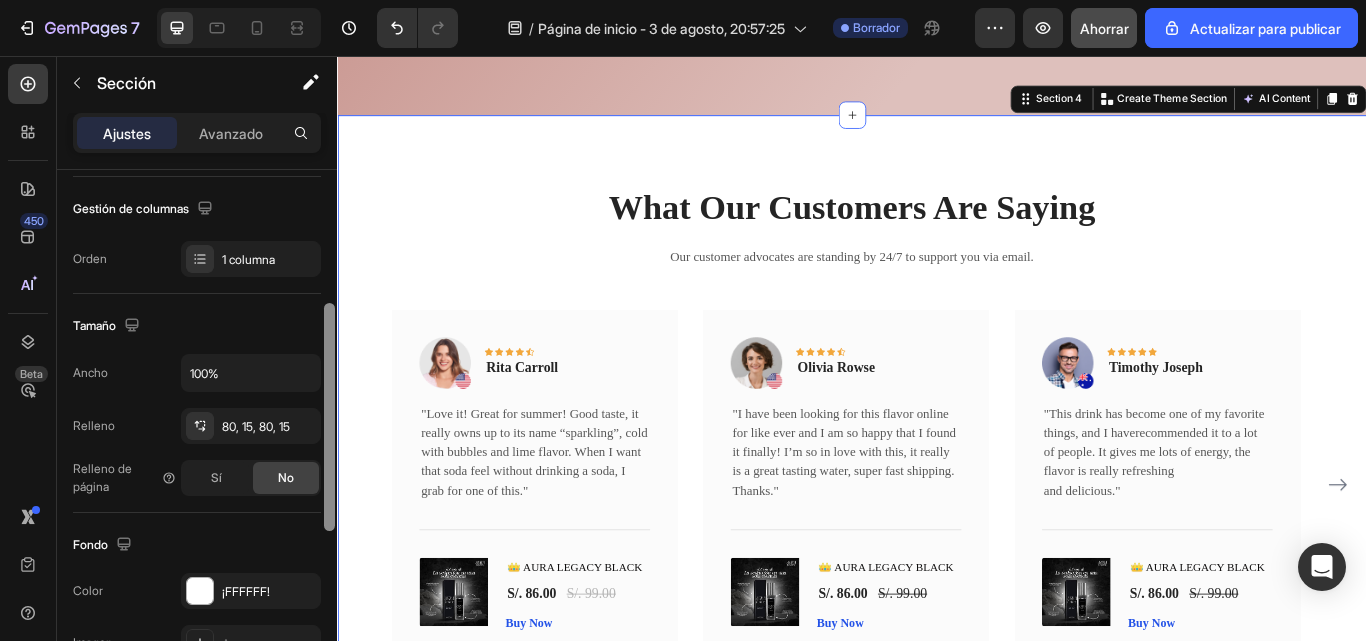 scroll, scrollTop: 309, scrollLeft: 0, axis: vertical 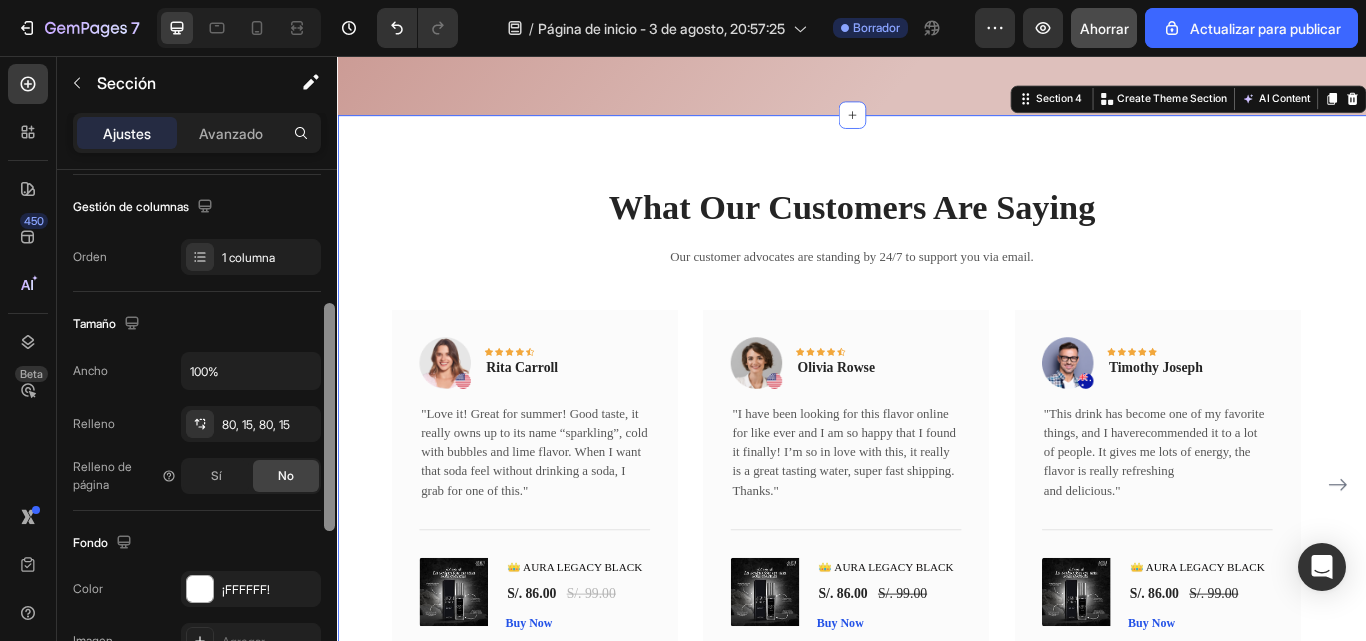 drag, startPoint x: 665, startPoint y: 392, endPoint x: 338, endPoint y: 543, distance: 360.1805 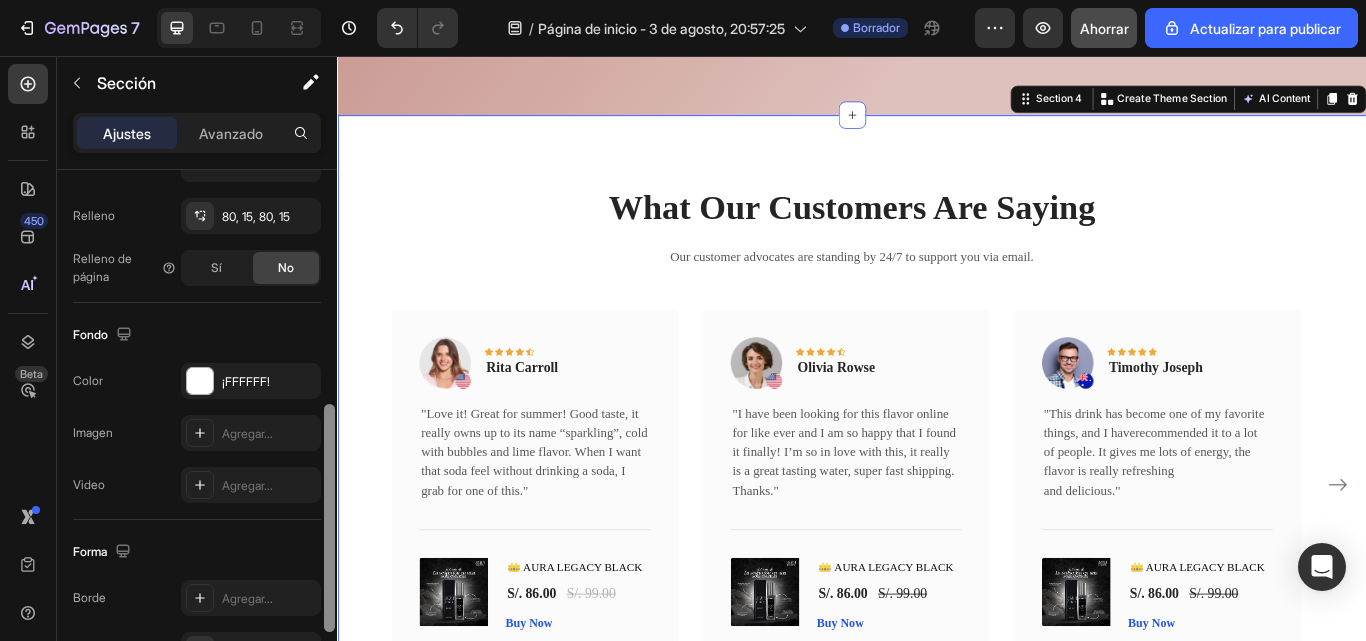 scroll, scrollTop: 524, scrollLeft: 0, axis: vertical 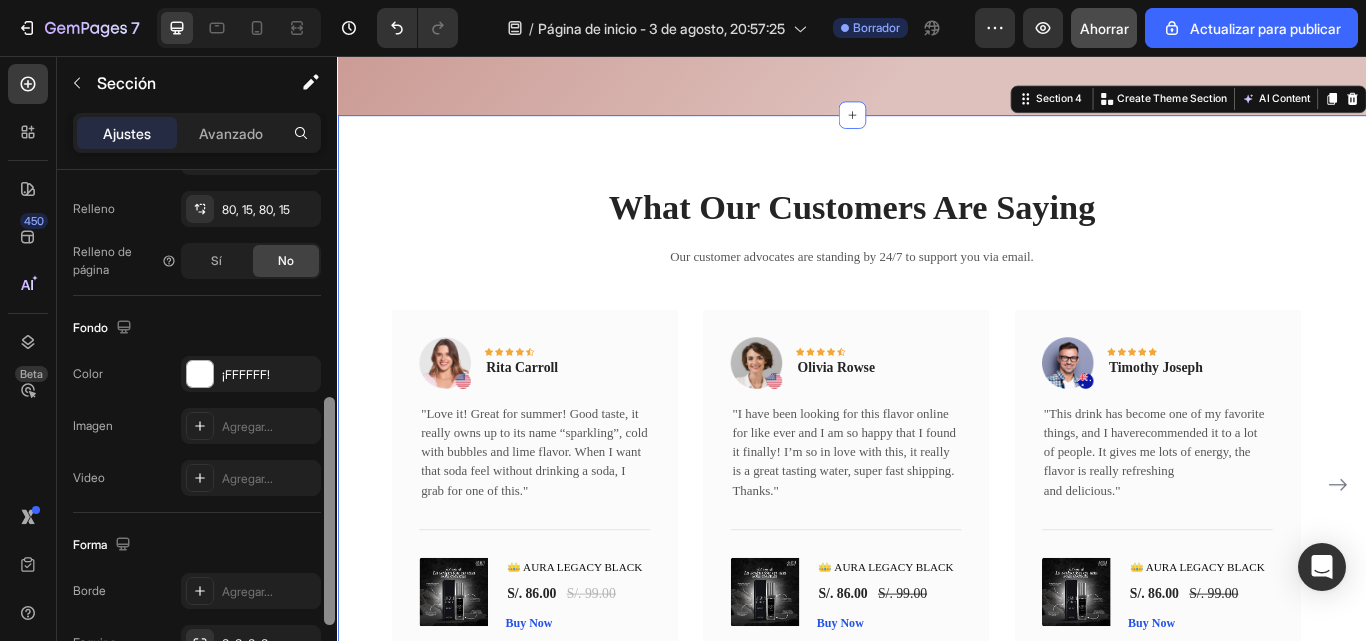 click on "Forma Borde Agregar... Esquina 3, 3, 3, 3 Sombra Agregar..." 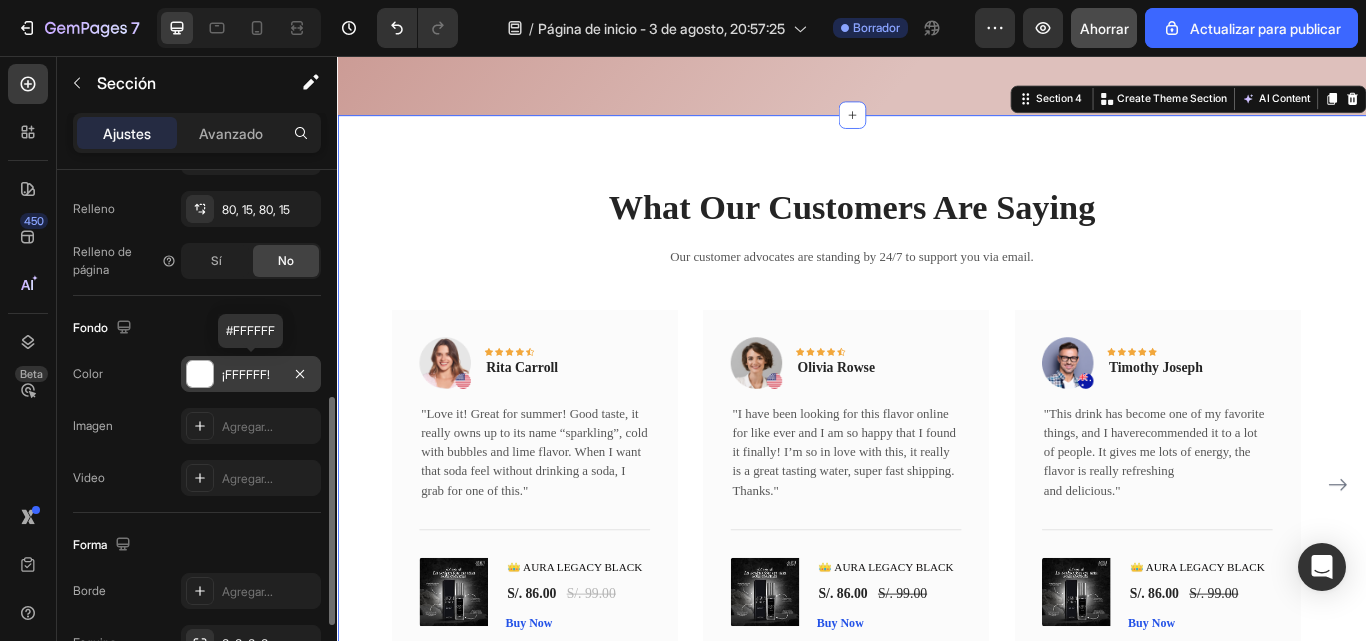 click at bounding box center (200, 374) 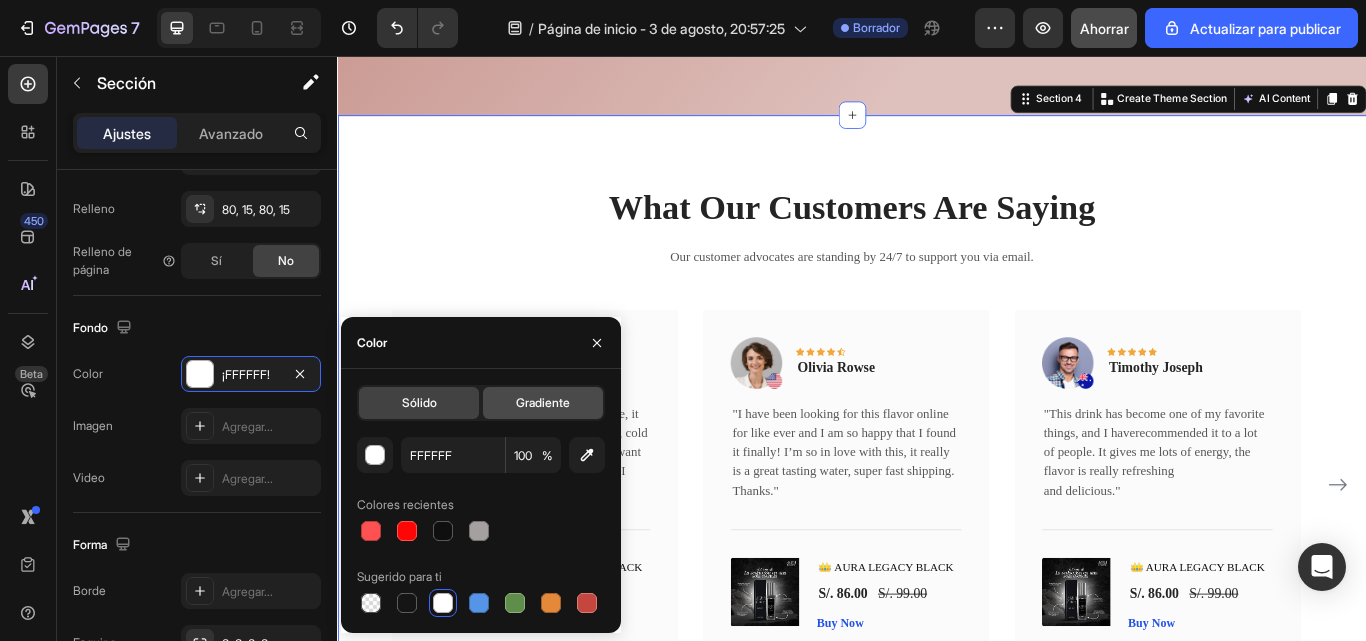 click on "Gradiente" 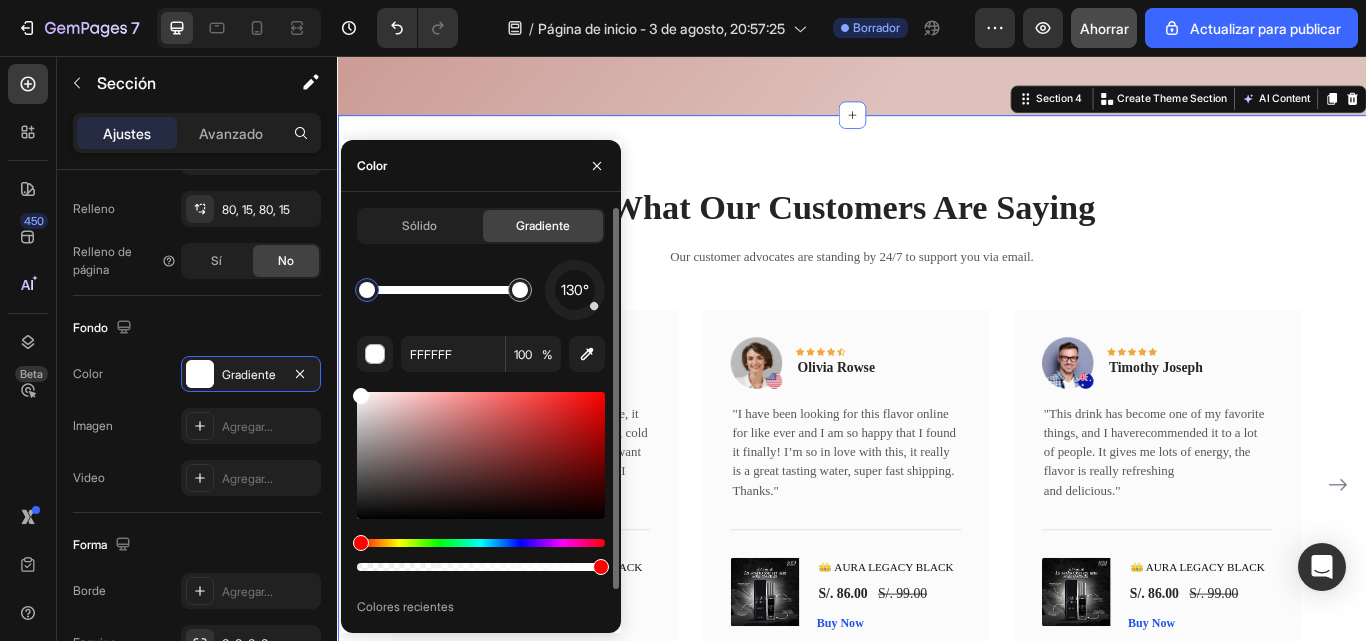 scroll, scrollTop: 30, scrollLeft: 0, axis: vertical 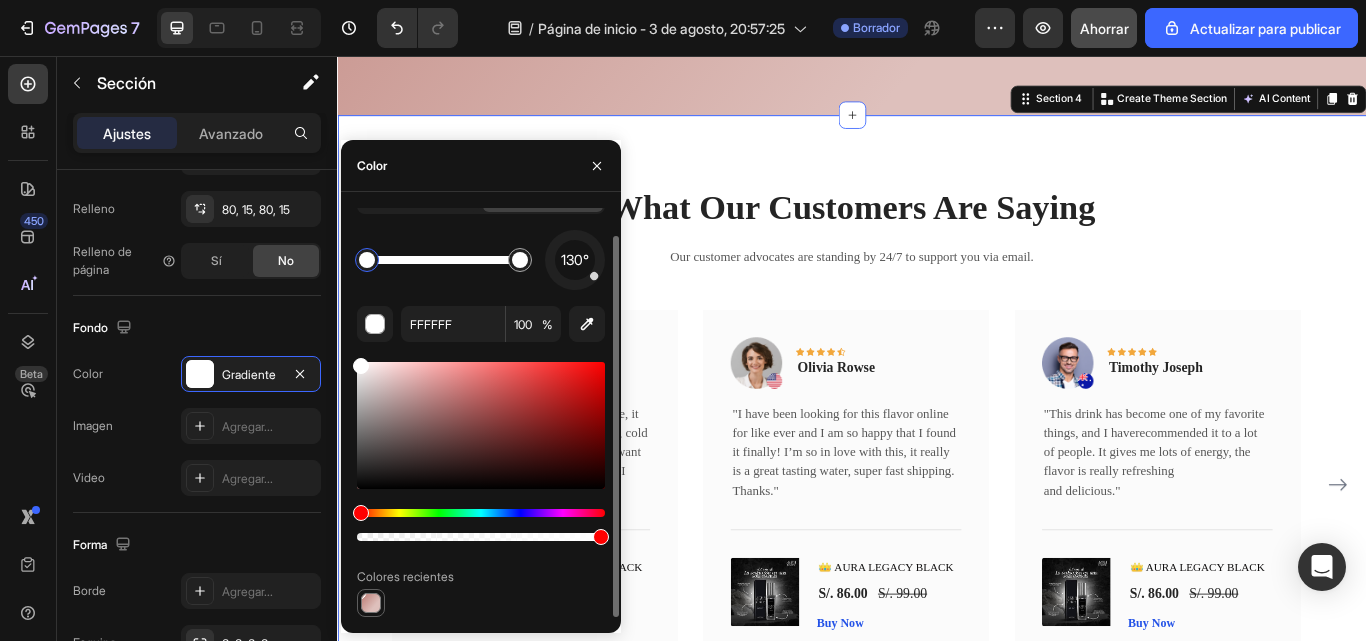 click at bounding box center [371, 603] 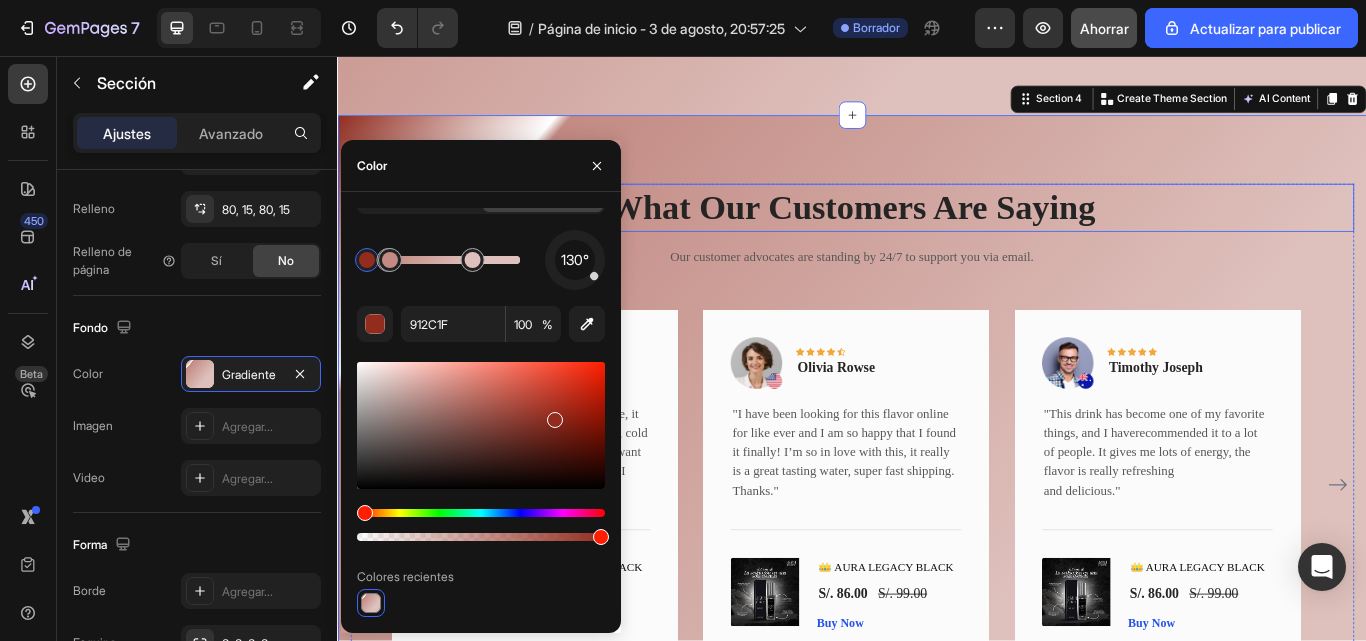 click on "What Our Customers Are Saying" at bounding box center [937, 234] 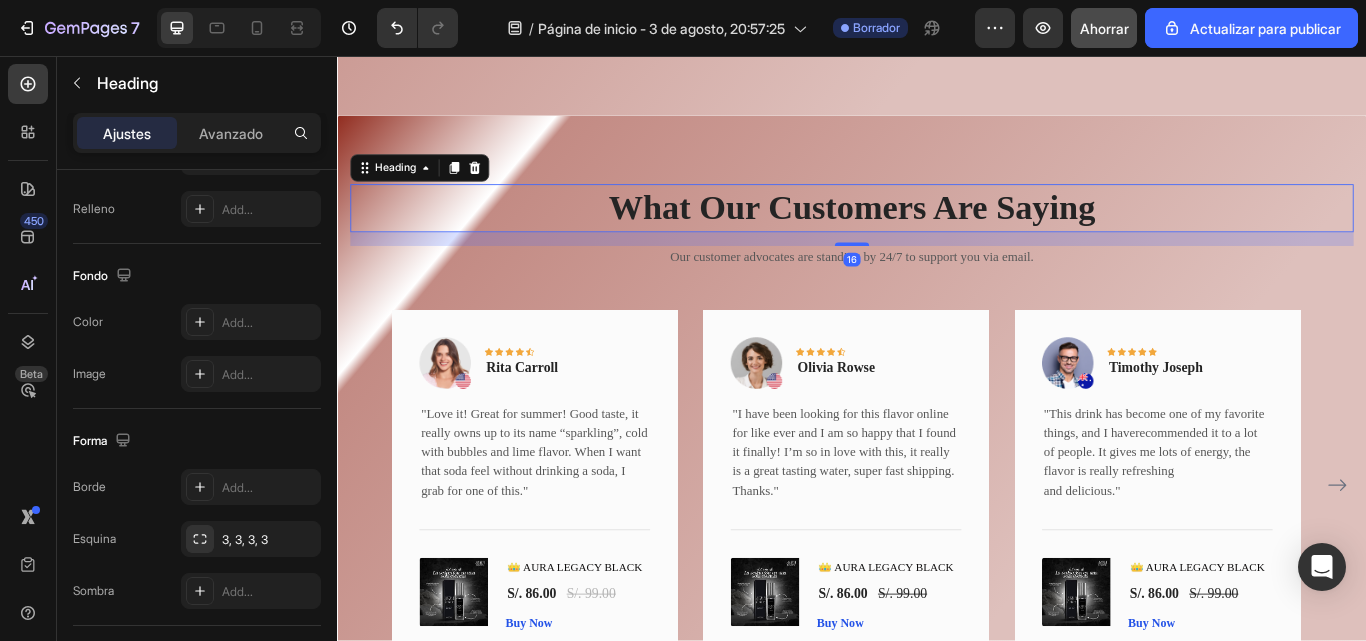 scroll, scrollTop: 0, scrollLeft: 0, axis: both 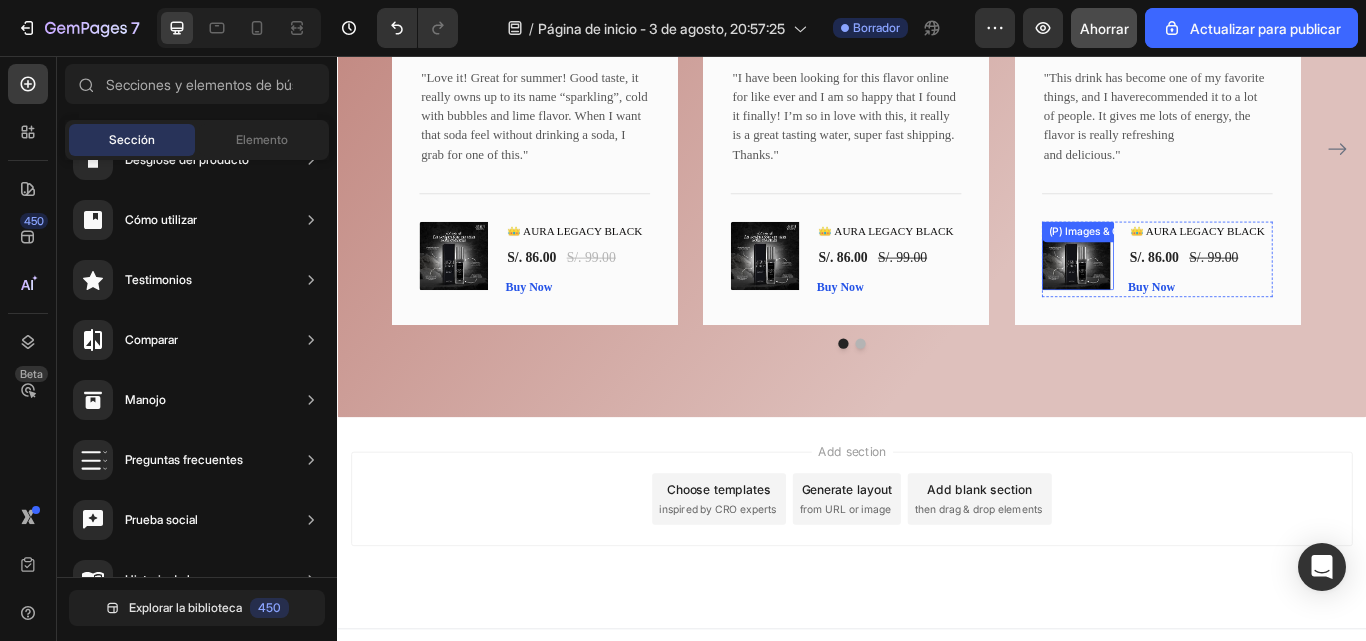 click at bounding box center (1198, 290) 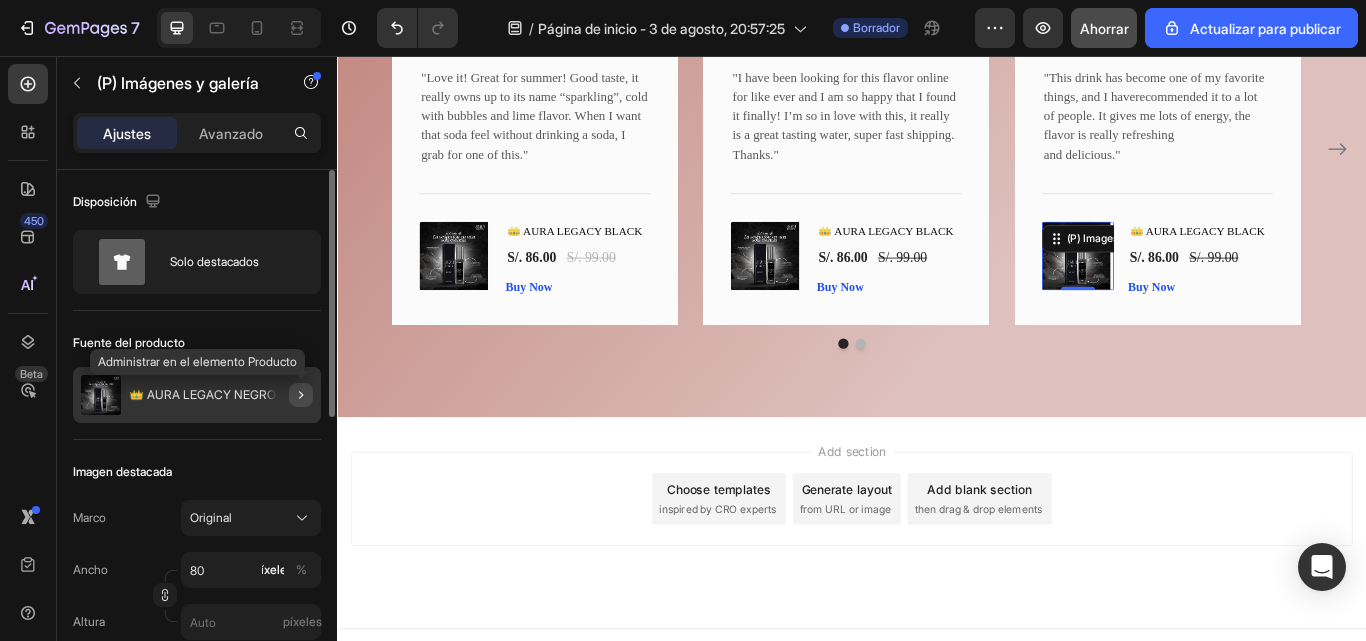 click 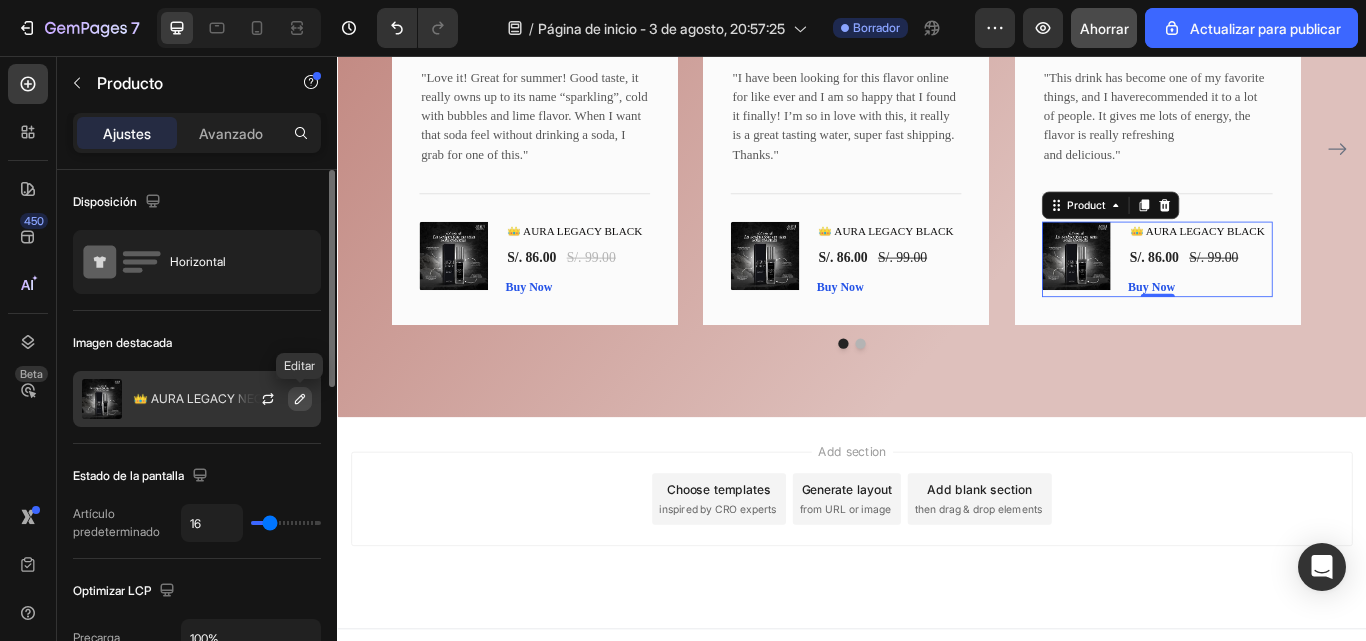 click 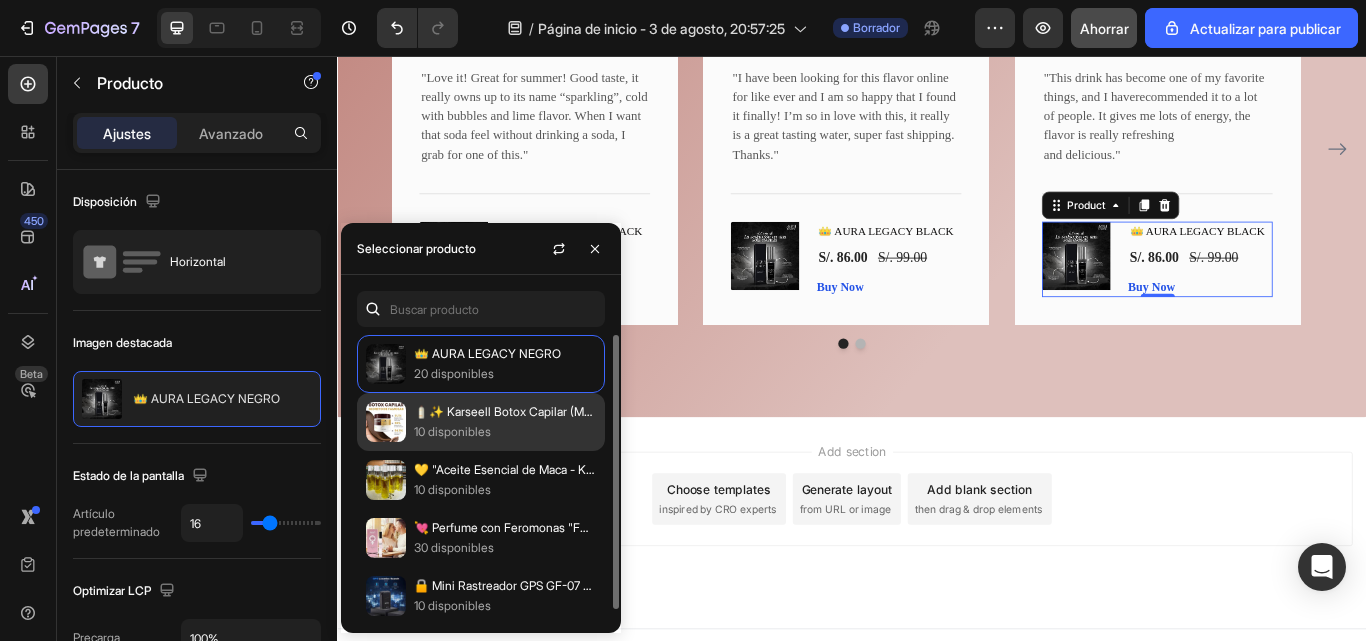 click at bounding box center (386, 422) 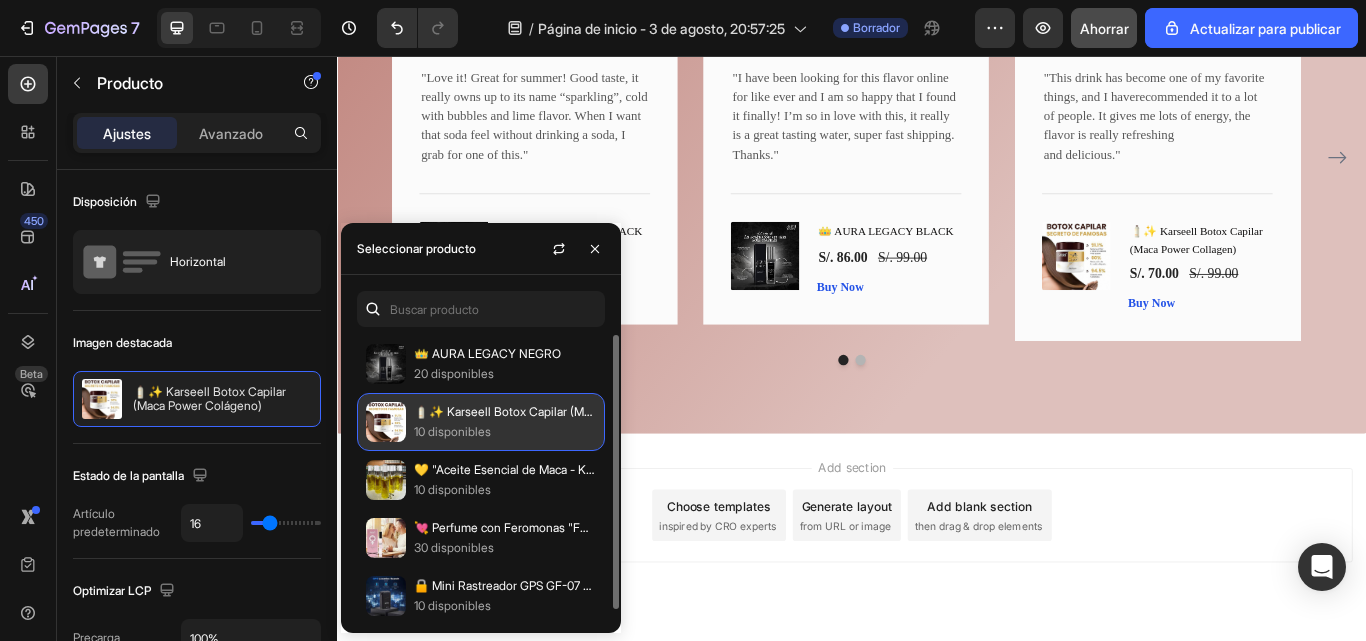 scroll, scrollTop: 1657, scrollLeft: 0, axis: vertical 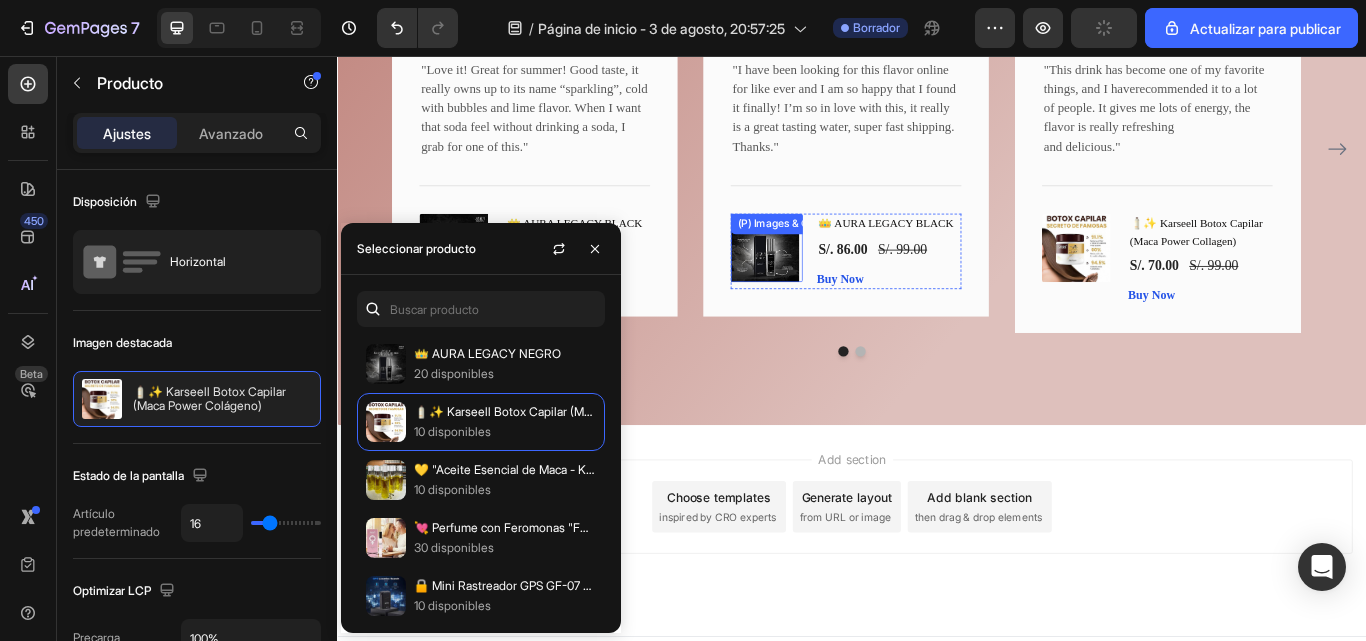 click at bounding box center (835, 280) 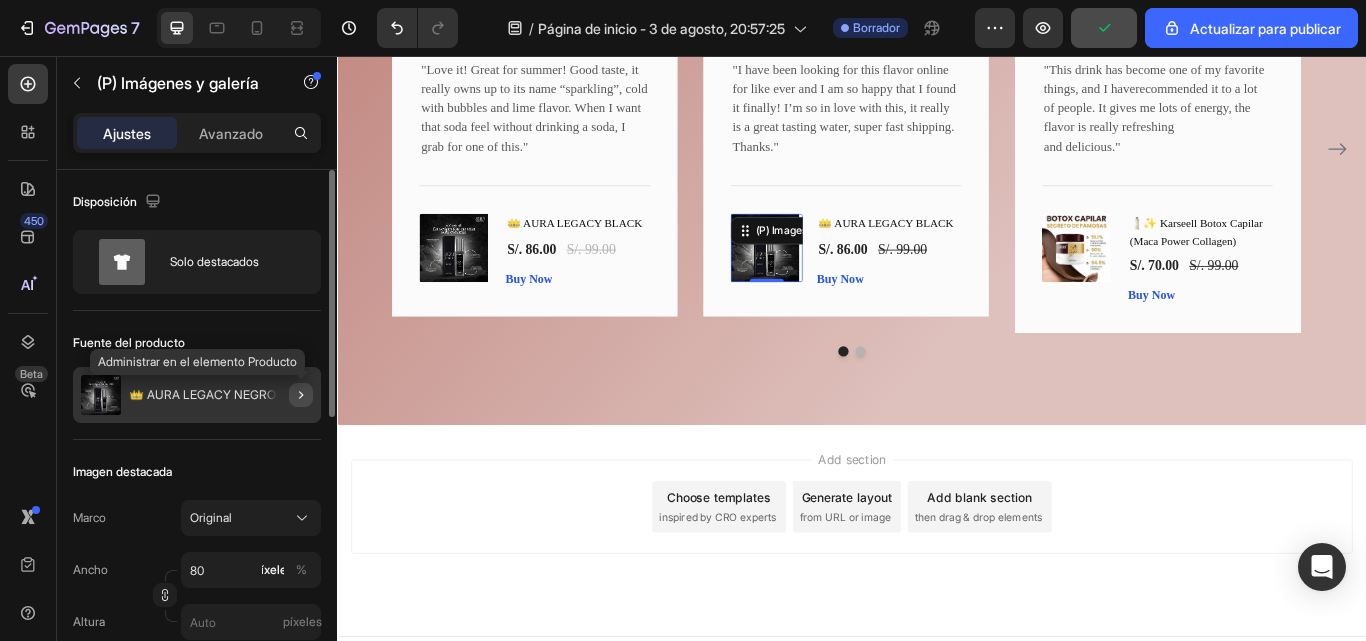 click 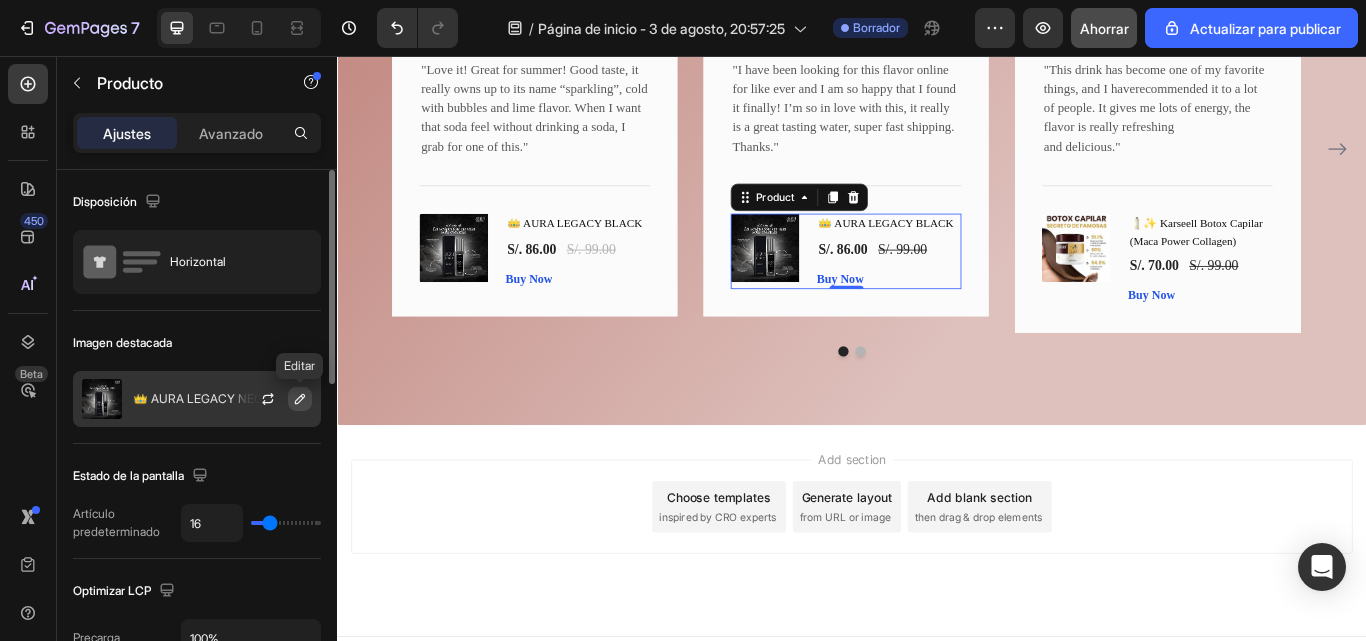 click 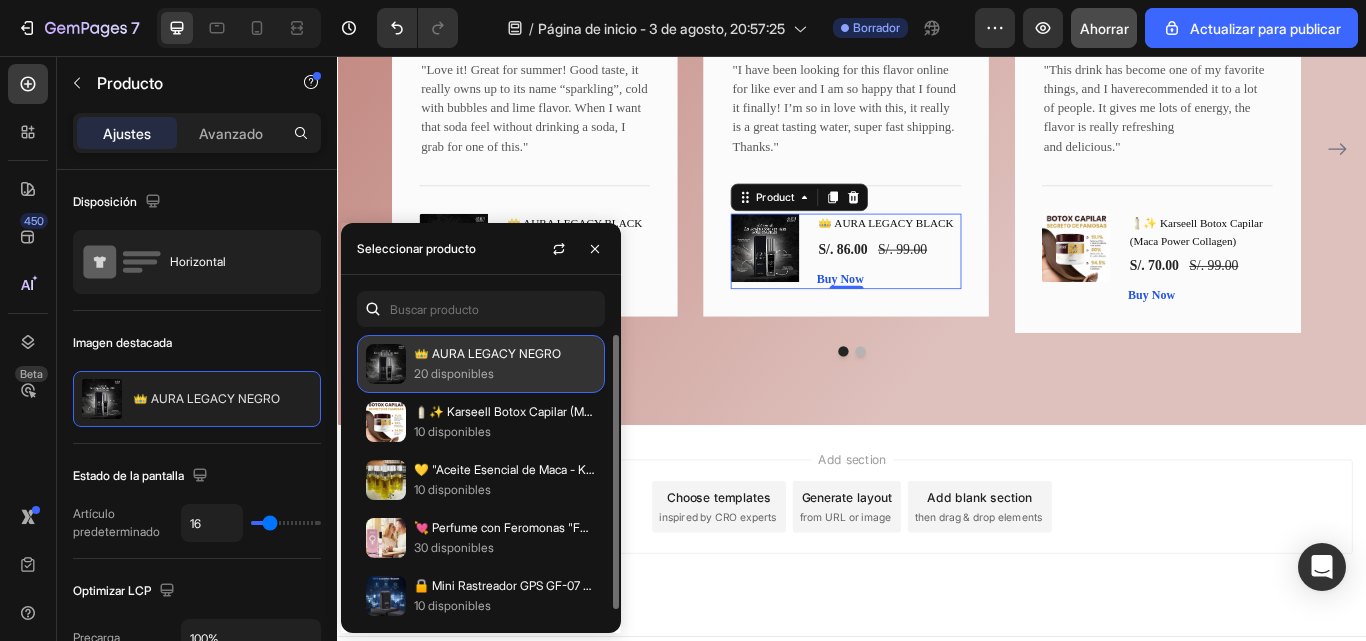 click on "20 disponibles" at bounding box center (505, 374) 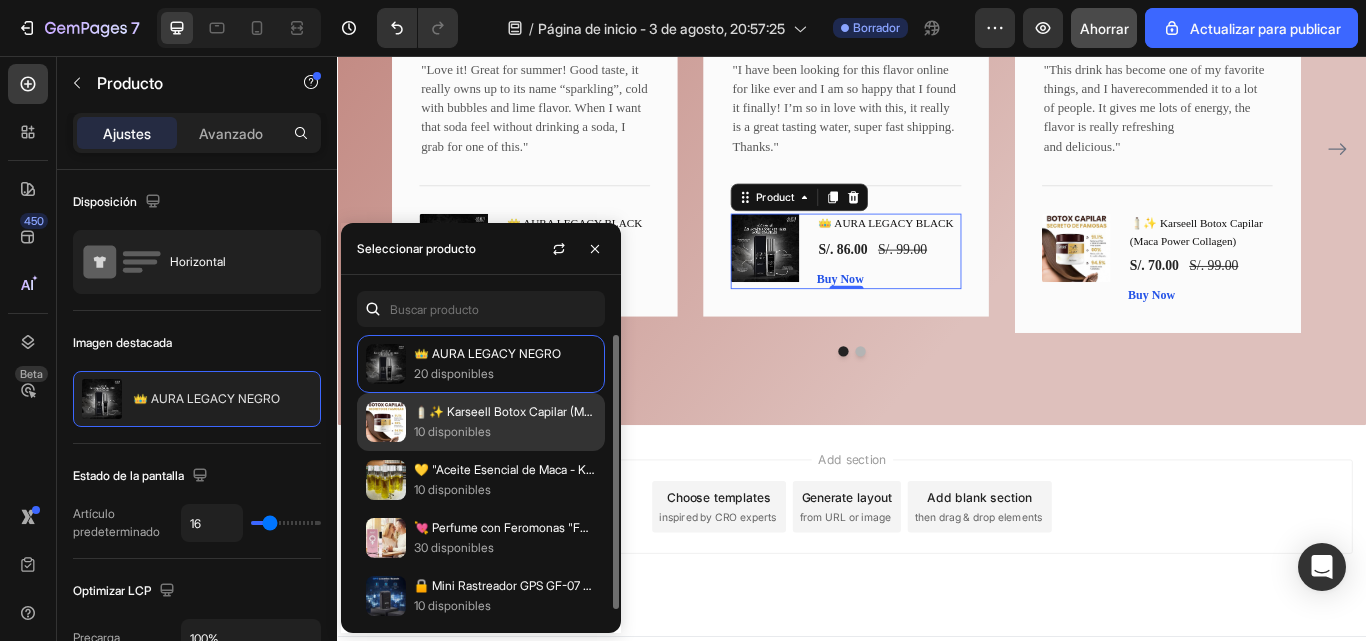 click on "🧴✨ Karseell Botox Capilar (Maca Power Colágeno)" at bounding box center [556, 411] 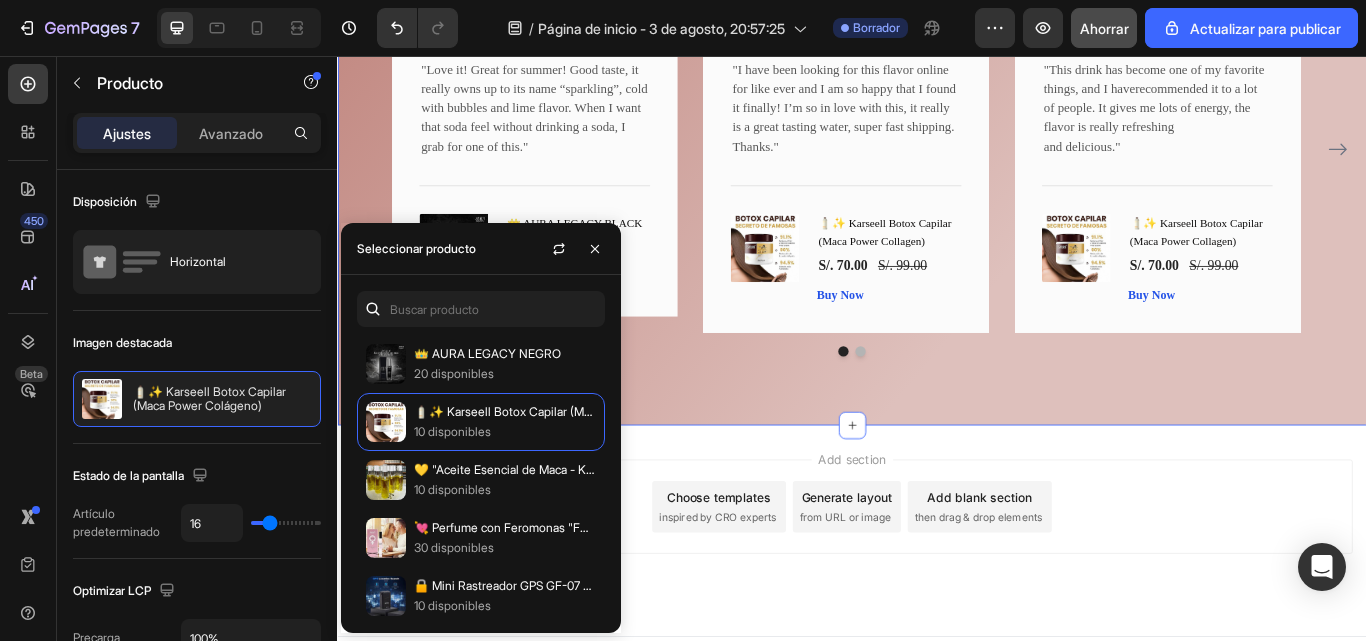 click on "What Our Customers Are Saying Heading Our customer advocates are standing by 24/7 to support you via email. Text block
Image
Icon
Icon
Icon
Icon
Icon Row Rita Carroll Text block Row "Love it! Great for summer! Good taste, it really owns up to its name “sparkling”, cold with bubbles and lime flavor. When I want that soda feel without drinking a soda, I grab for one of this." Text block                Title Line (P) Images & Gallery 👑 AURA LEGACY BLACK (P) Title S/. 86.00 (P) Price (P) Price S/. 99.00 (P) Price (P) Price Row Buy Now (P) Cart Button Product Row Image
Icon
Icon
Icon
Icon
Icon Row Olivia Rowse Text block Row "I have been looking for this flavor online for like ever and I am so happy that I found it finally! I’m so in love with this, it really is a great tasting water, super fast shipping. Thanks." Text block Line" at bounding box center (937, 105) 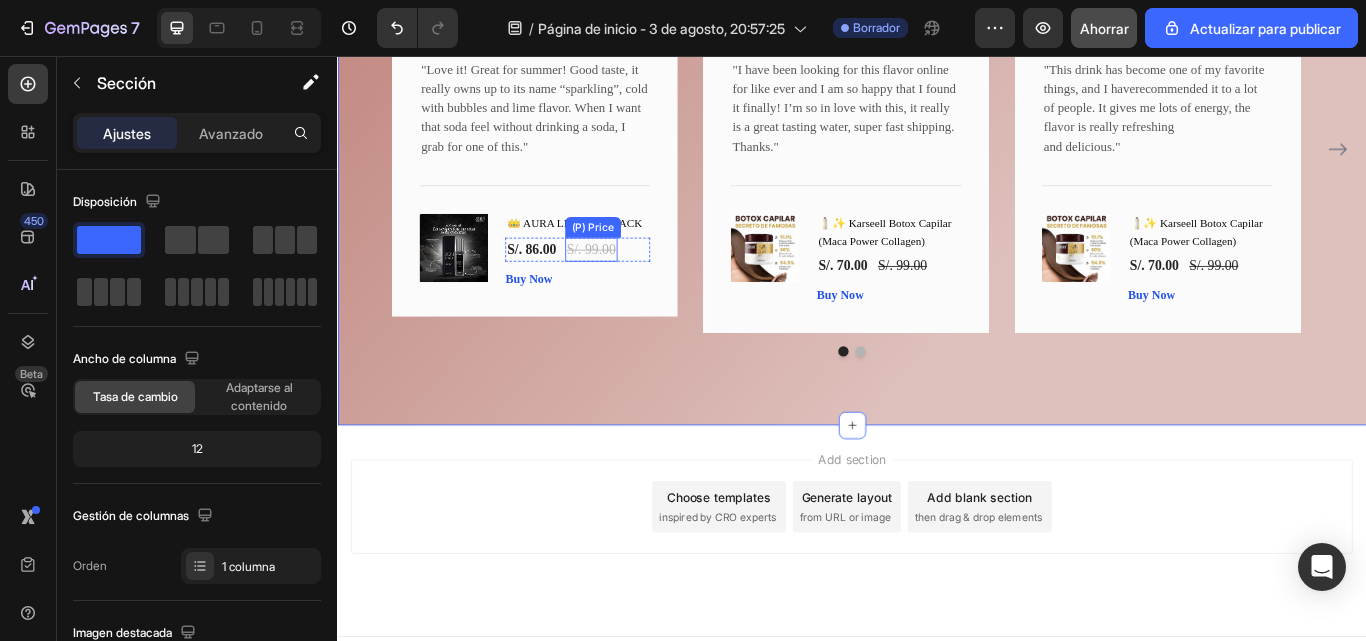 click on "S/. 99.00" at bounding box center [632, 282] 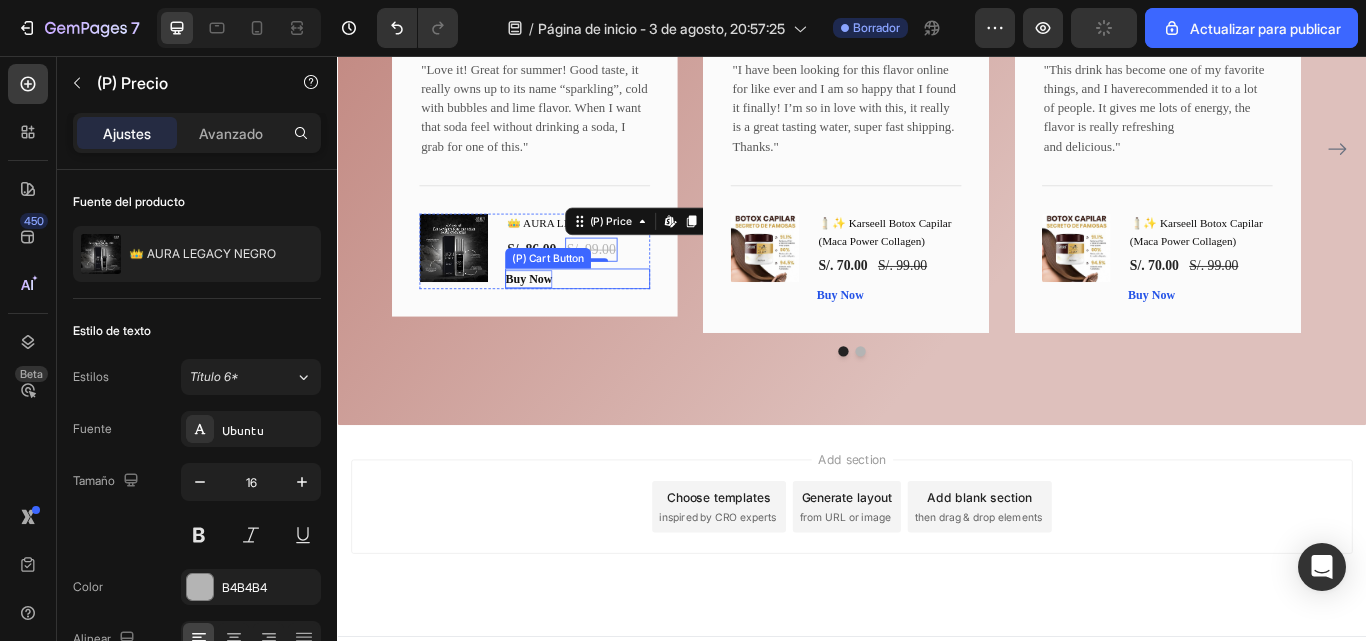 click on "Buy Now" at bounding box center (559, 316) 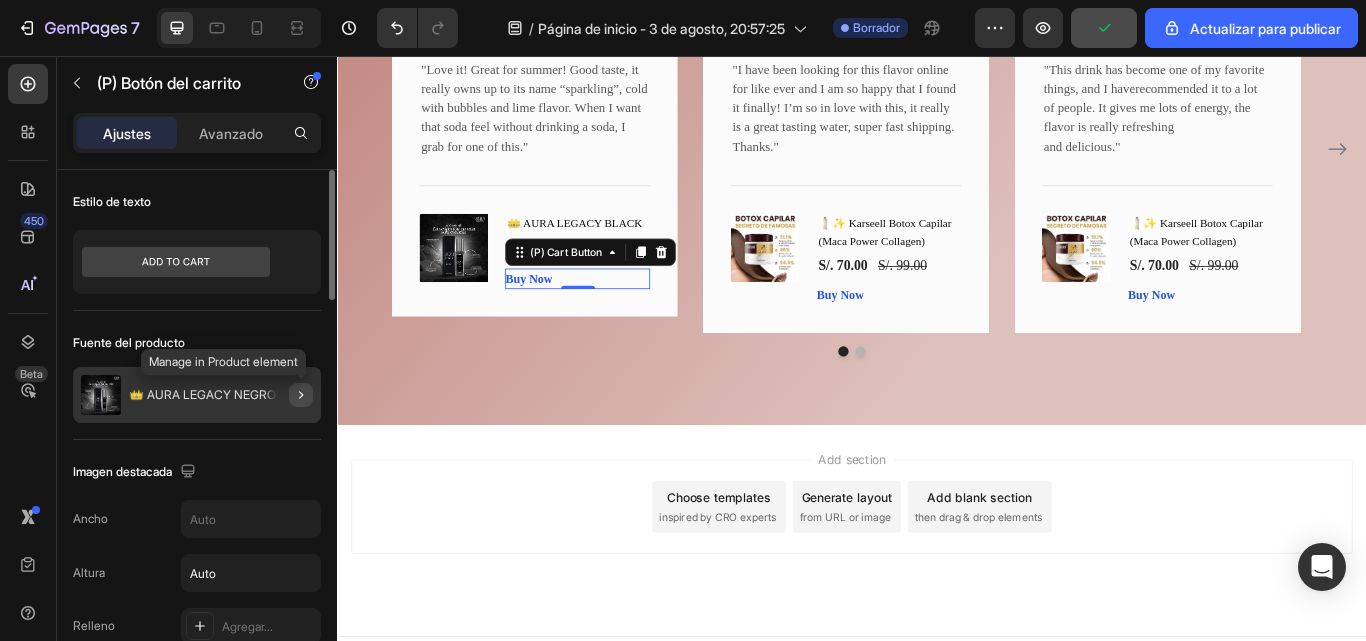 click 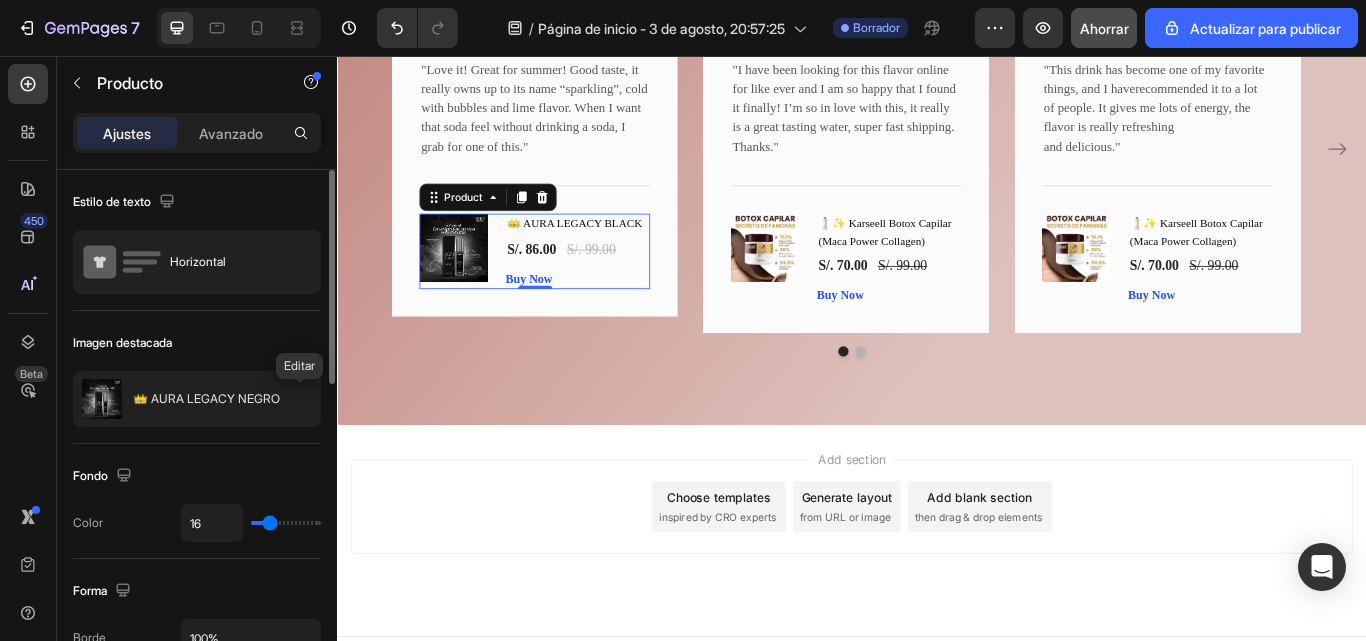 click 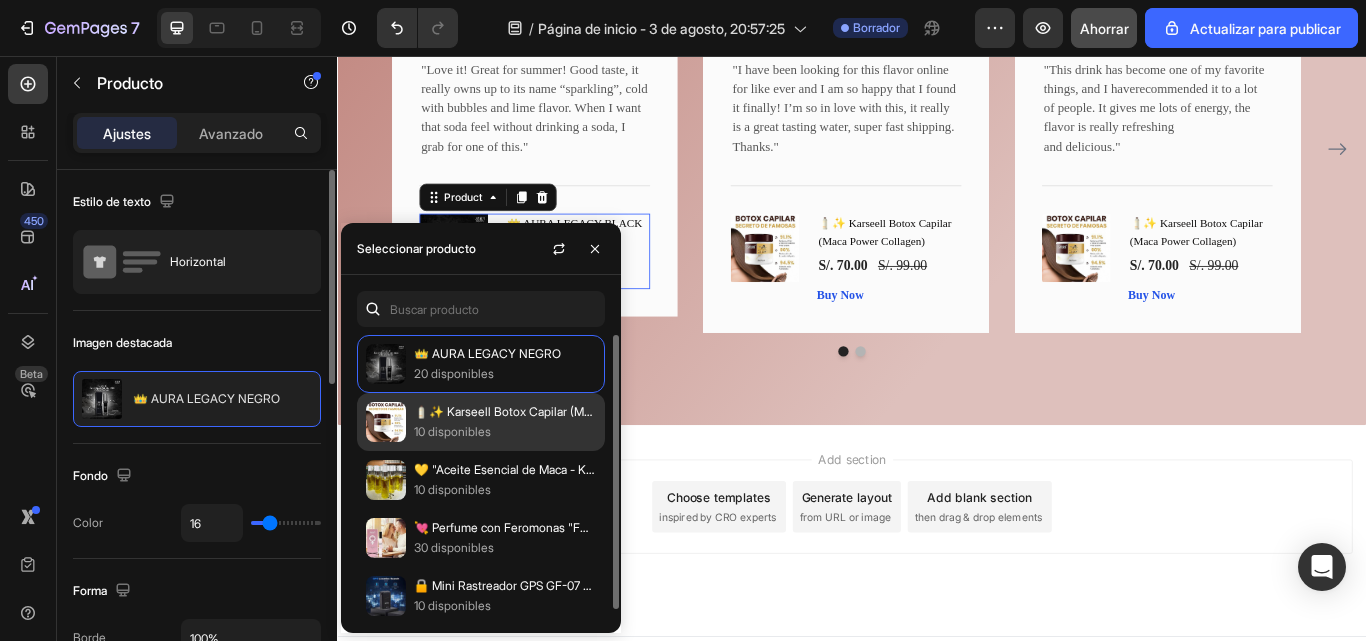 click on "10 disponibles" at bounding box center (505, 432) 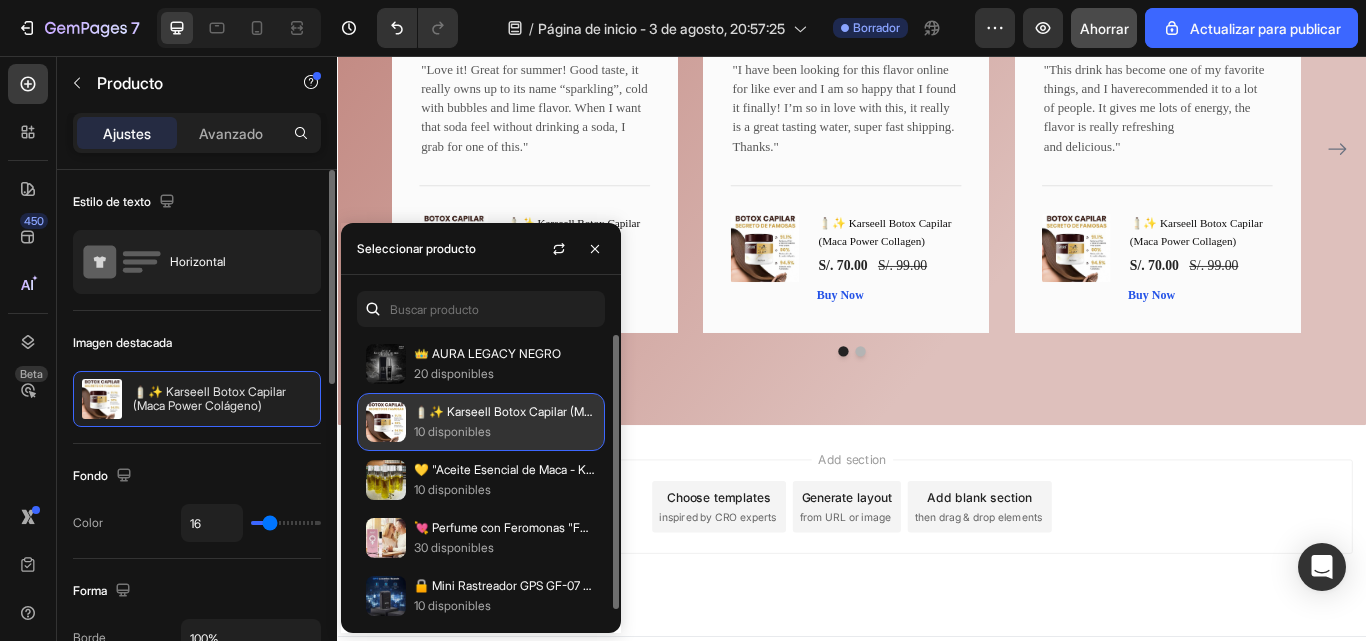 click on "🧴✨ Karseell Botox Capilar (Maca Power Colágeno)" at bounding box center (556, 411) 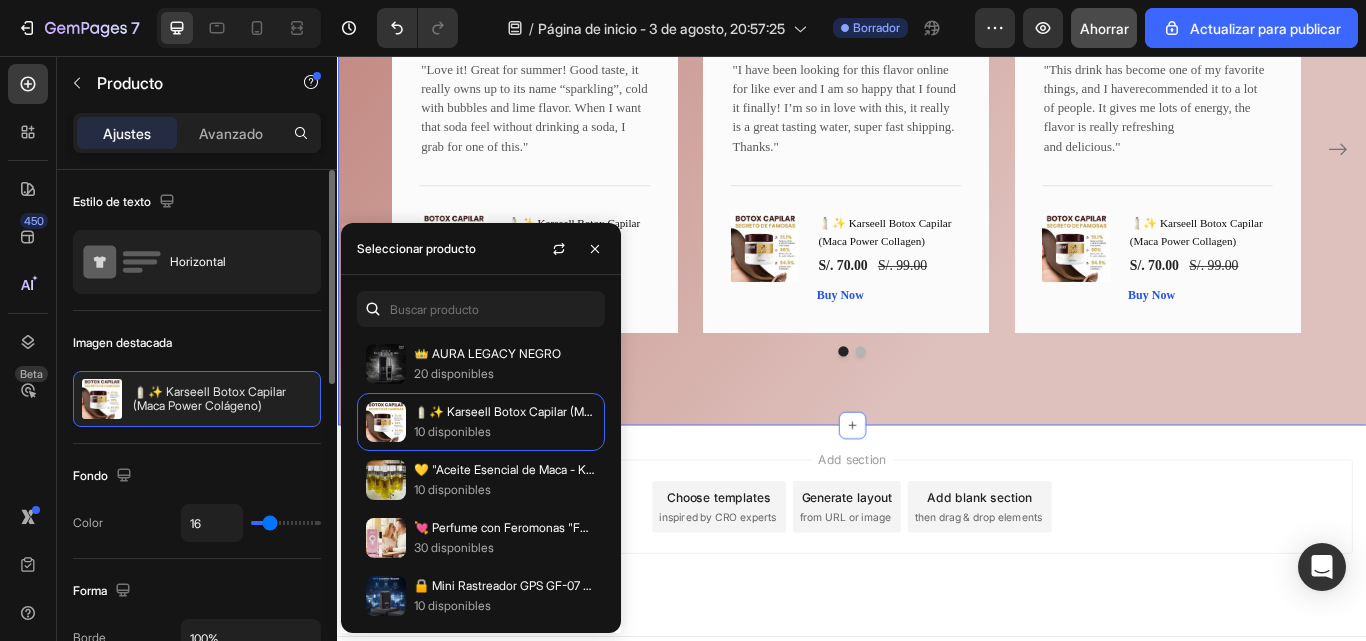 click on "What Our Customers Are Saying Heading Our customer advocates are standing by 24/7 to support you via email. Text block
Image
Icon
Icon
Icon
Icon
Icon Row [PERSON] Text block Row "Love it! Great for summer! Good taste, it really owns up to its name “sparkling”, cold with bubbles and lime flavor. When I want that soda feel without drinking a soda, I grab for one of this." Text block                Title Line (P) Images & Gallery 🧴✨ Karseell Botox Capilar (Maca Power Collagen) (P) Title S/. 70.00 (P) Price (P) Price S/. 99.00 (P) Price (P) Price Row Buy Now (P) Cart Button Product Row Image
Icon
Icon
Icon
Icon
Icon Row [PERSON] Text block Row Thanks." Text block                Title Line (P) Images & Gallery 🧴✨ Karseell Botox Capilar (Maca Power Collagen) (P) Title S/. 70.00 (P) Price (P) Price S/. 99.00 (P) Price (P) Price Row" at bounding box center (937, 105) 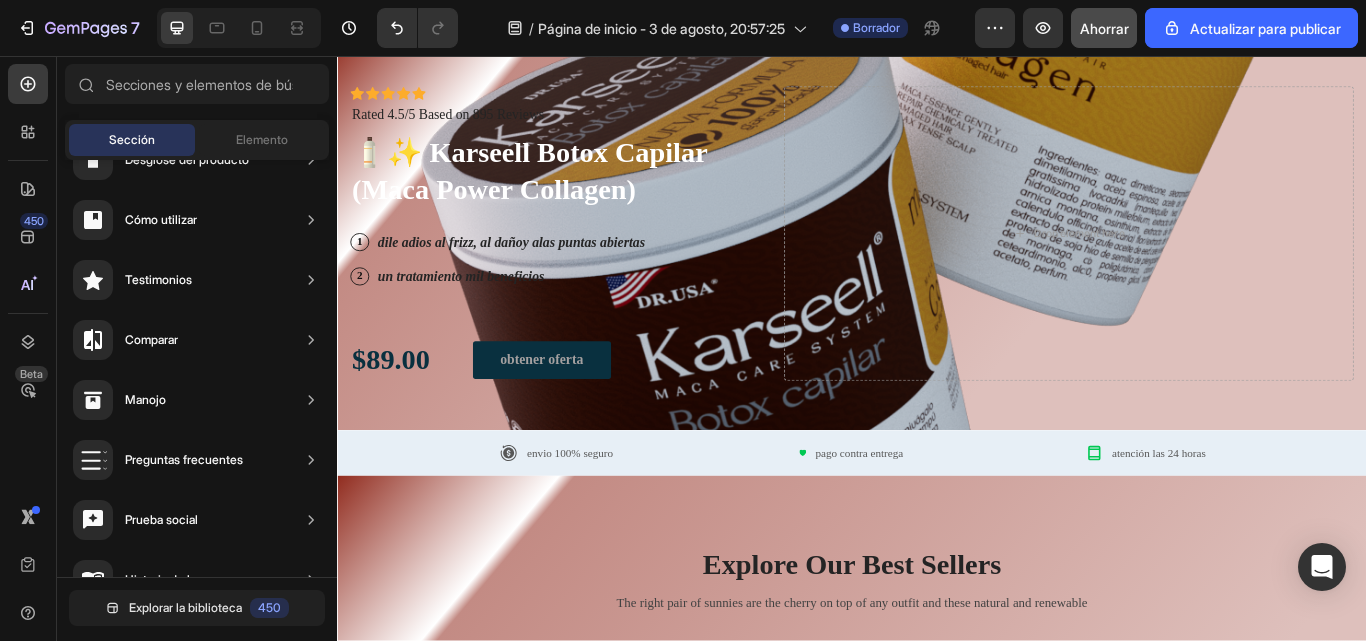 scroll, scrollTop: 0, scrollLeft: 0, axis: both 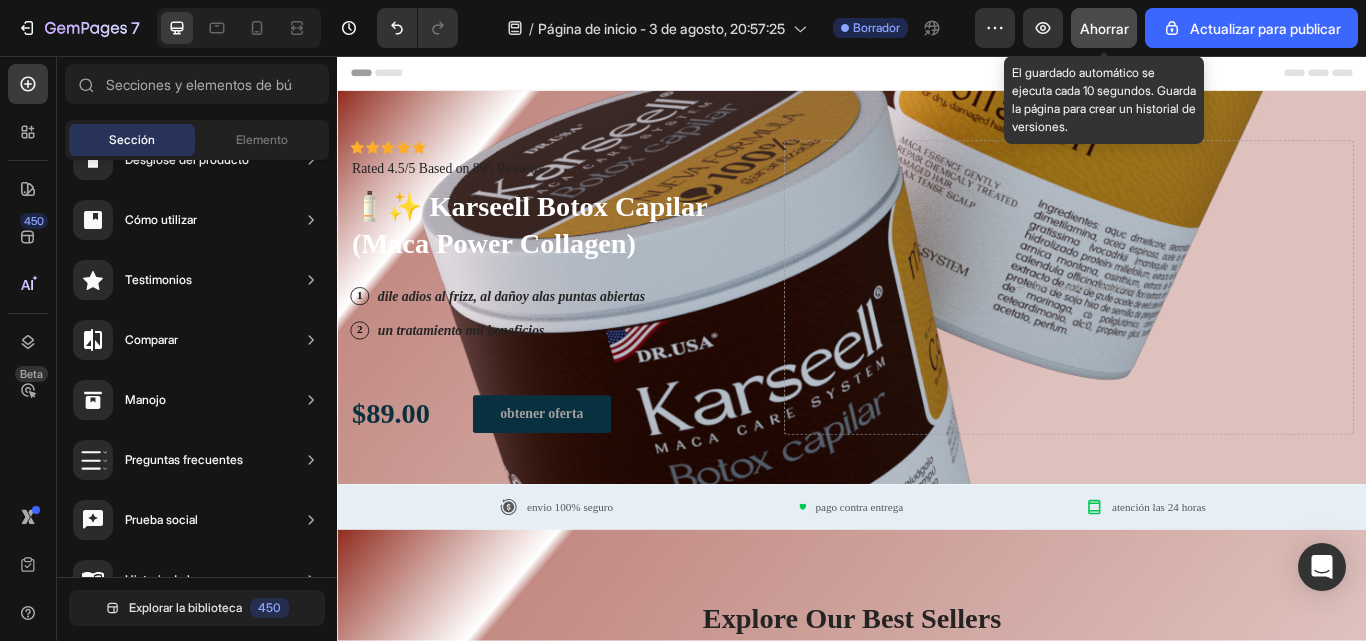 click on "Ahorrar" 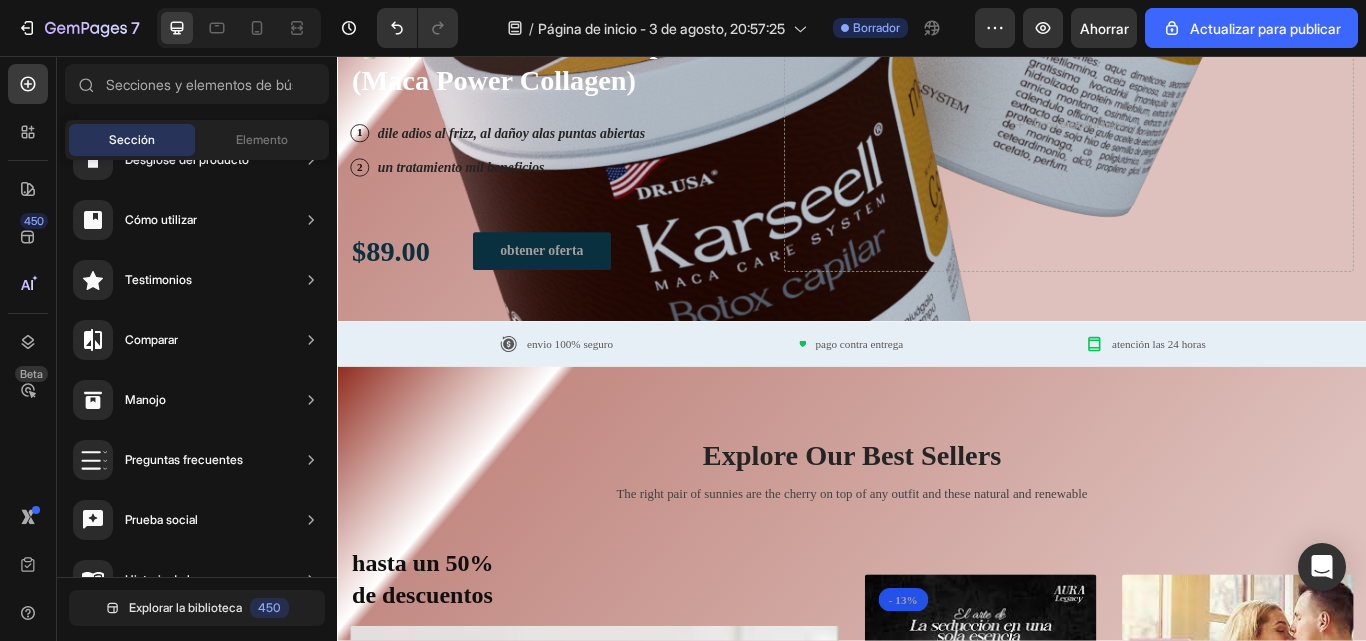 scroll, scrollTop: 0, scrollLeft: 0, axis: both 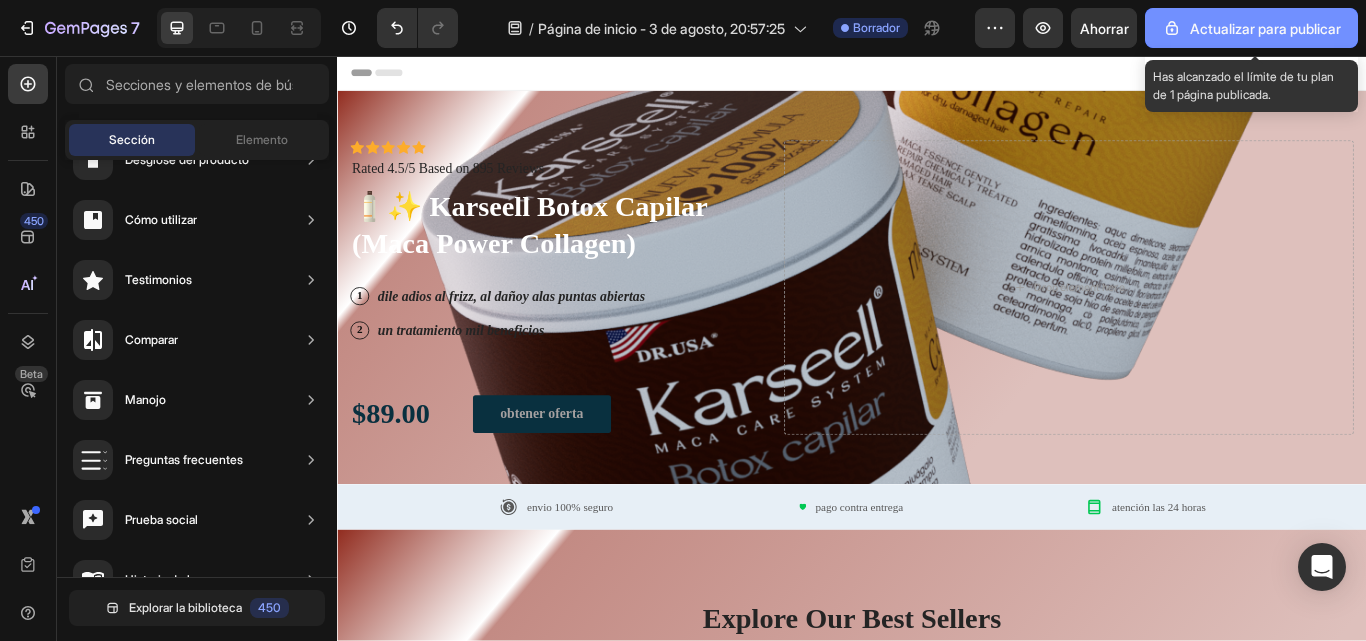 click on "Actualizar para publicar" at bounding box center (1265, 28) 